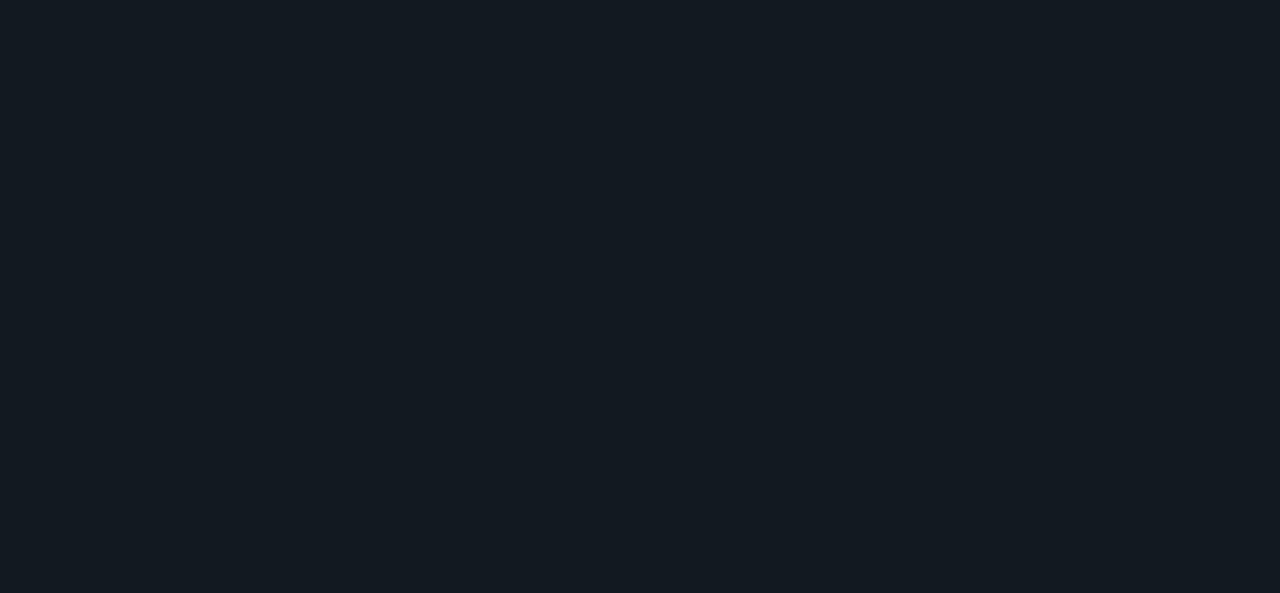 scroll, scrollTop: 0, scrollLeft: 0, axis: both 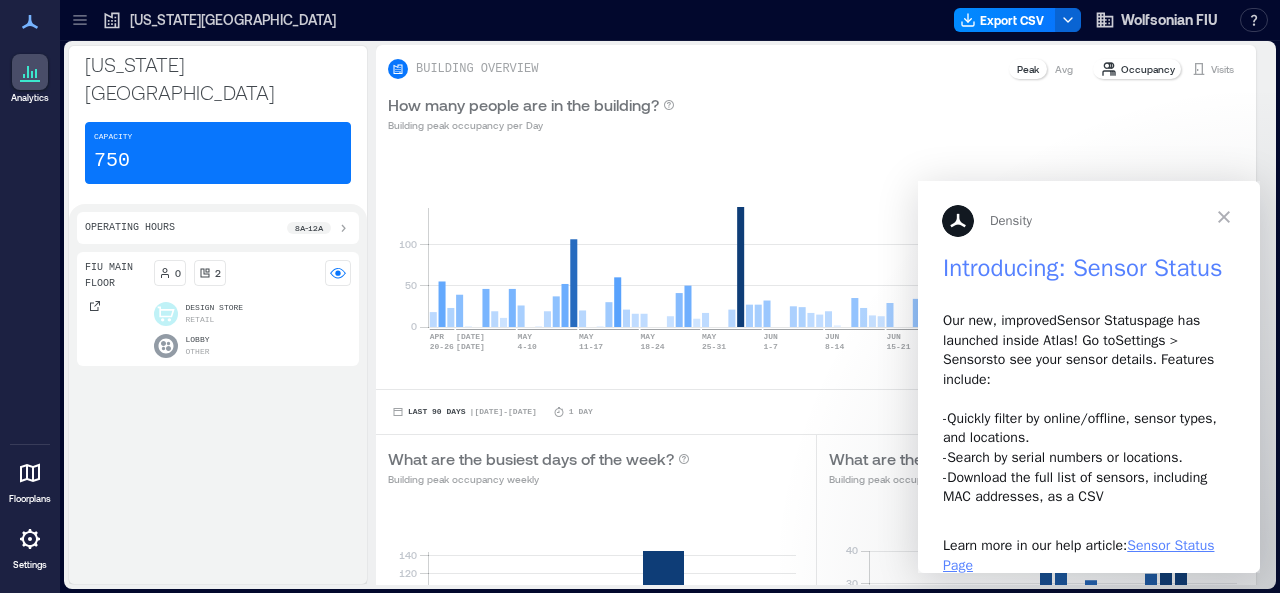 click at bounding box center (1224, 217) 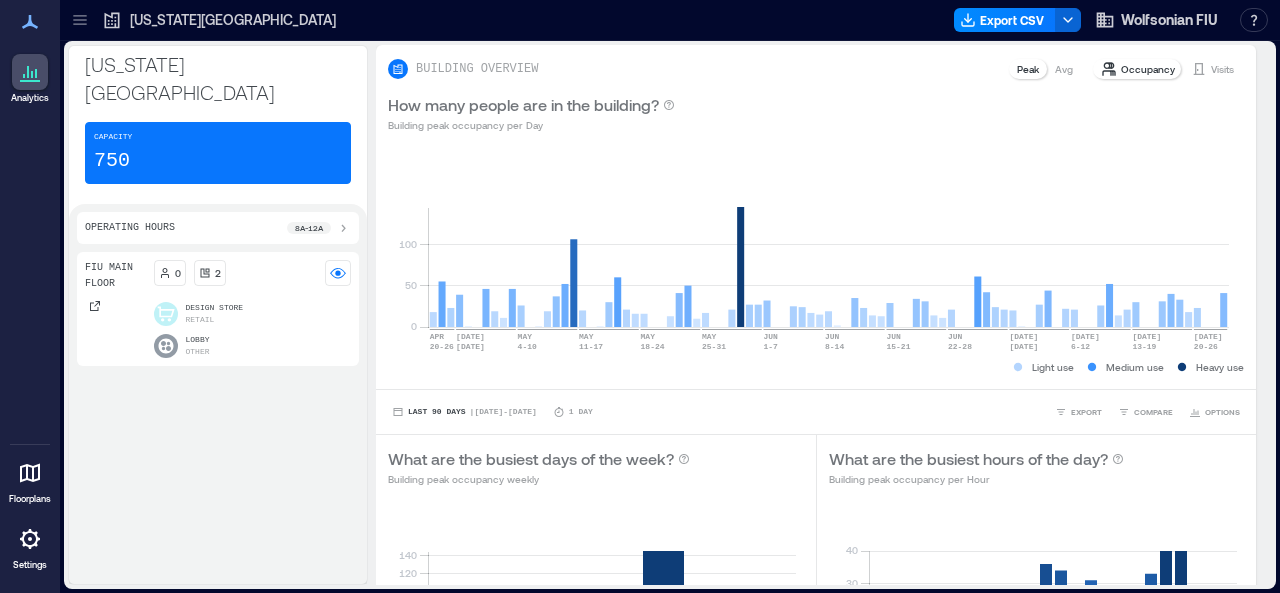 click at bounding box center (30, 539) 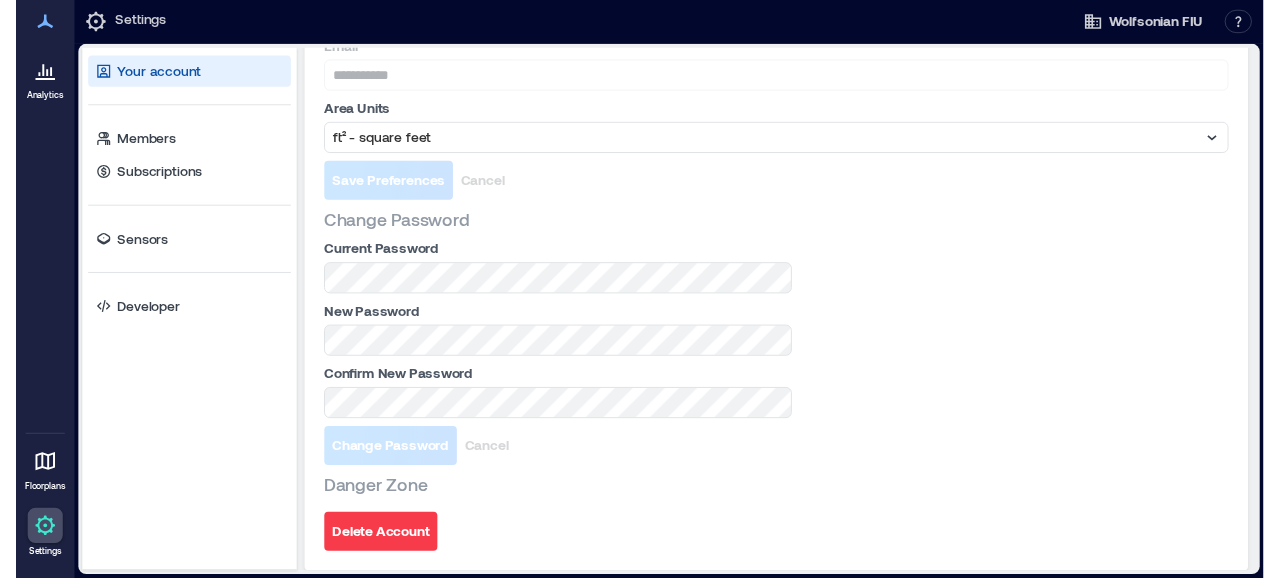 scroll, scrollTop: 0, scrollLeft: 0, axis: both 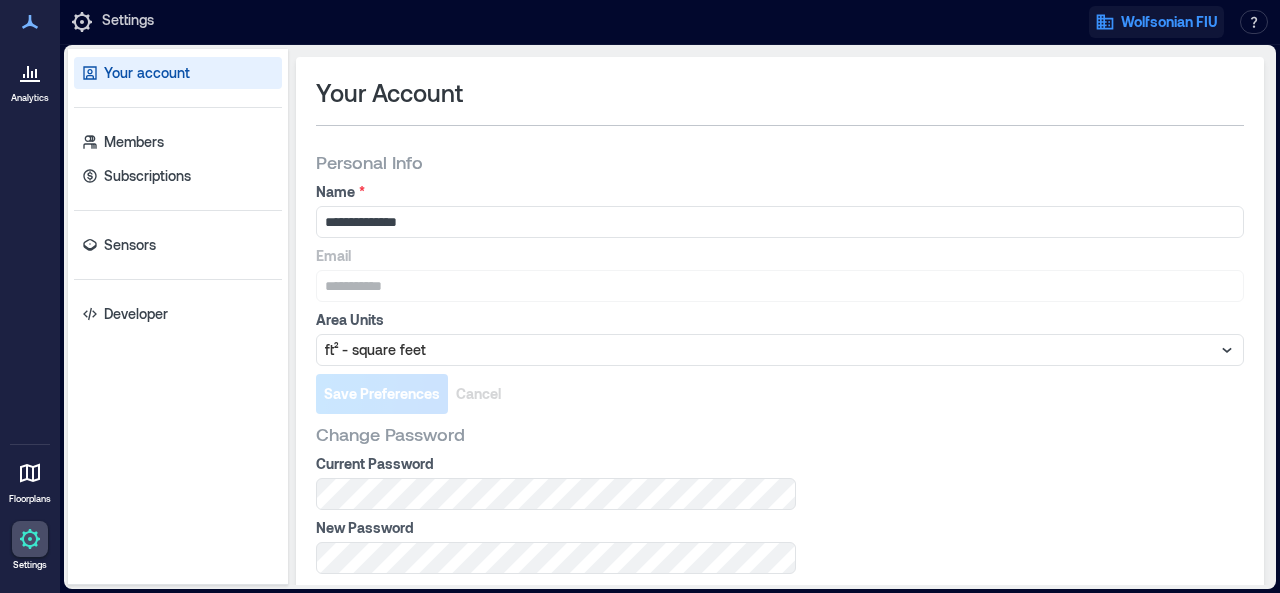click on "Wolfsonian FIU" at bounding box center [1169, 22] 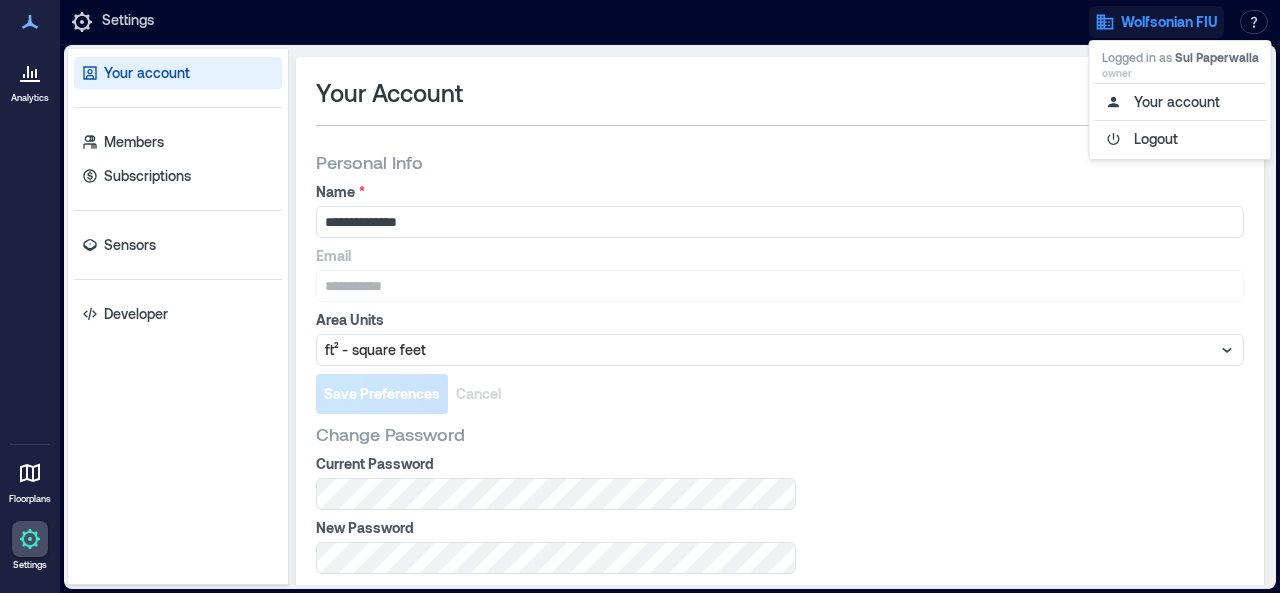 click 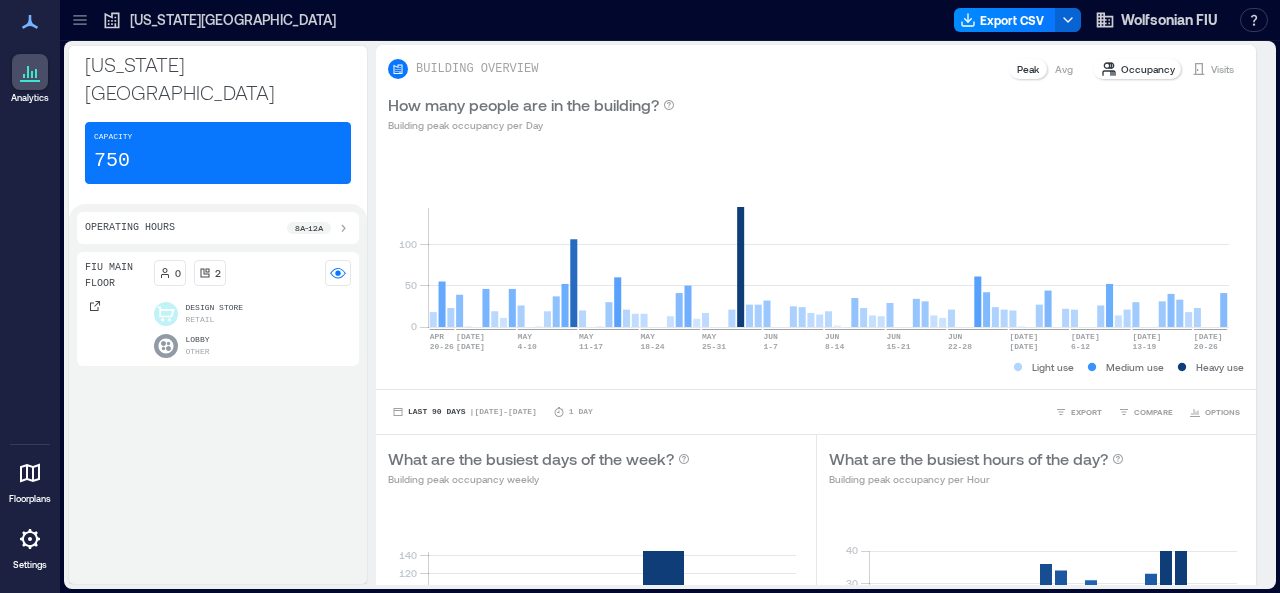 click 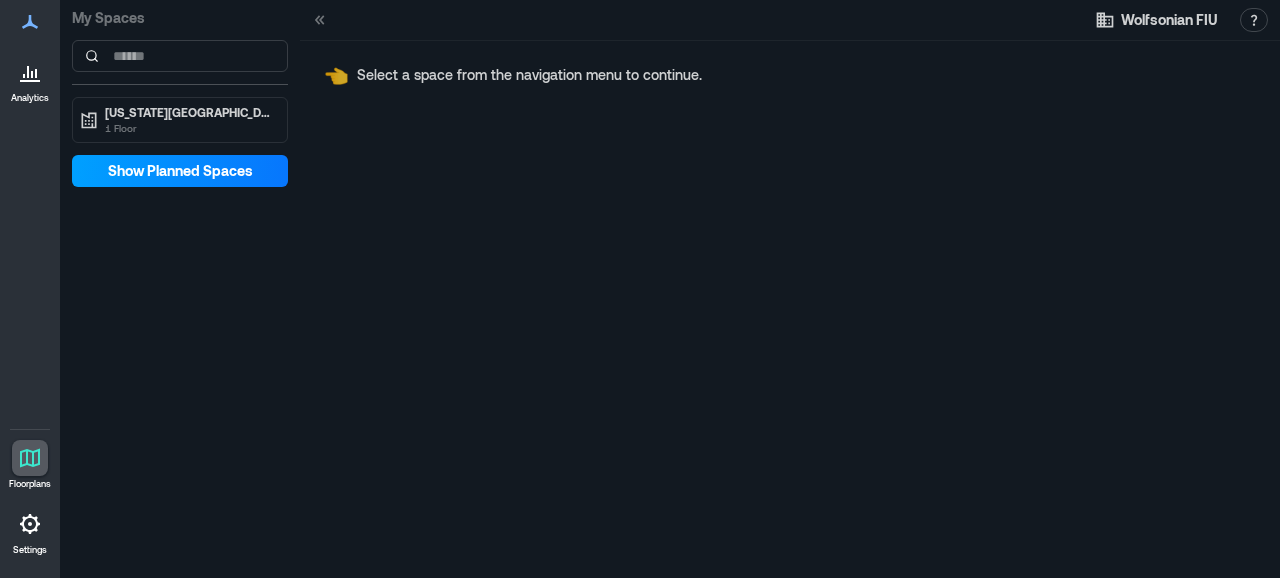 click on "Show Planned Spaces" at bounding box center [180, 171] 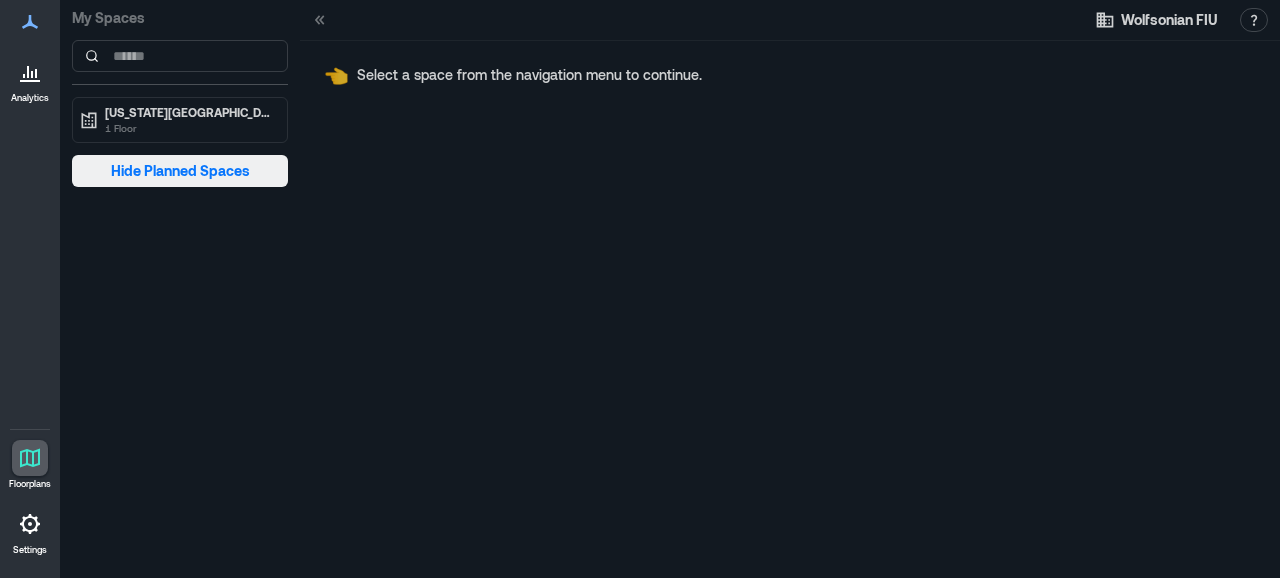 click on "Hide Planned Spaces" at bounding box center (180, 171) 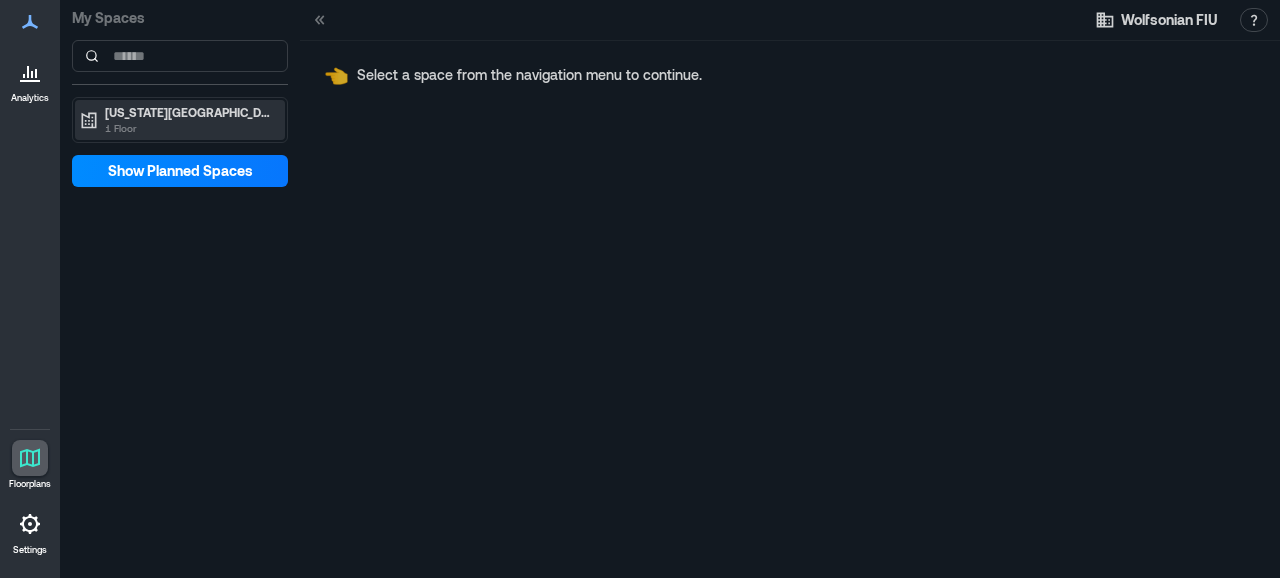 click on "[US_STATE][GEOGRAPHIC_DATA]" at bounding box center [189, 112] 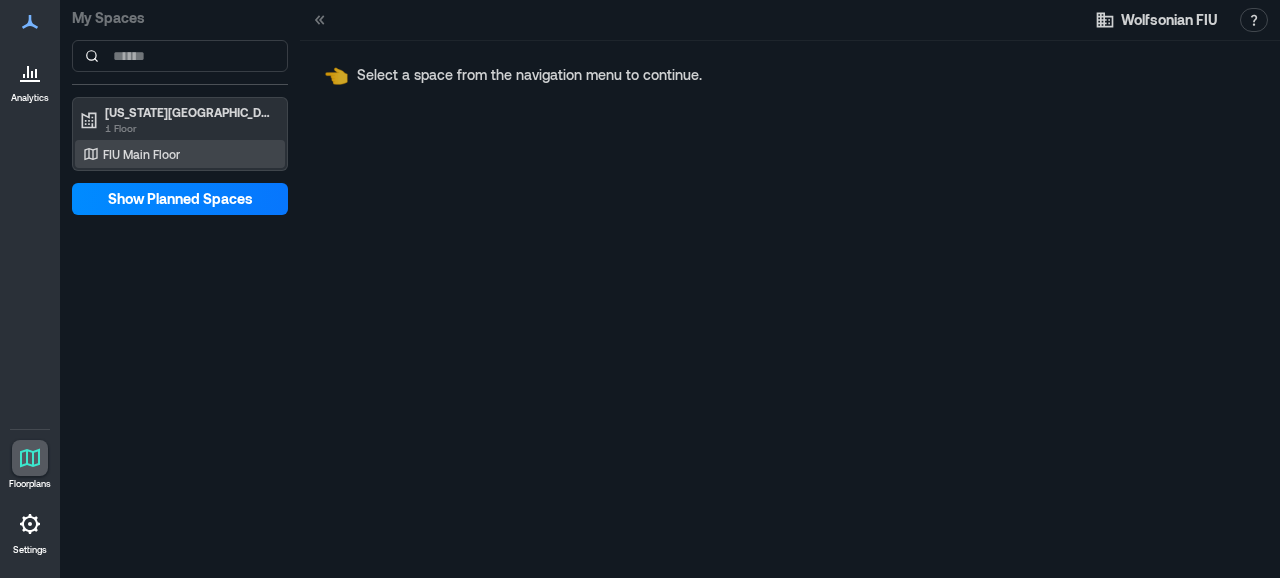 click on "FIU Main Floor" at bounding box center (141, 154) 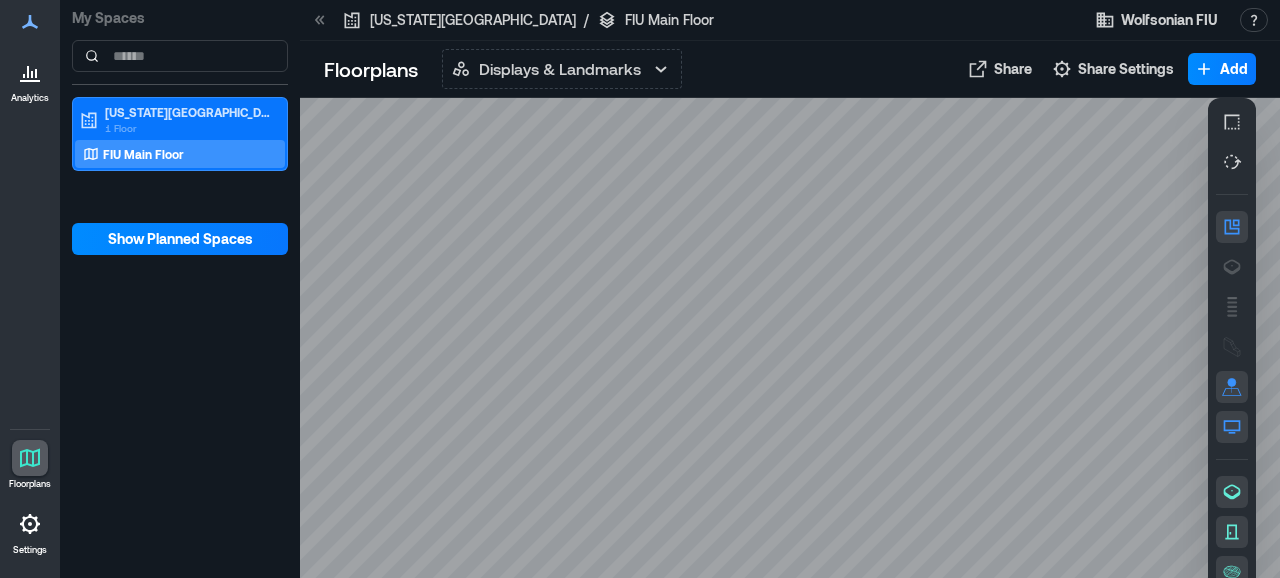 click 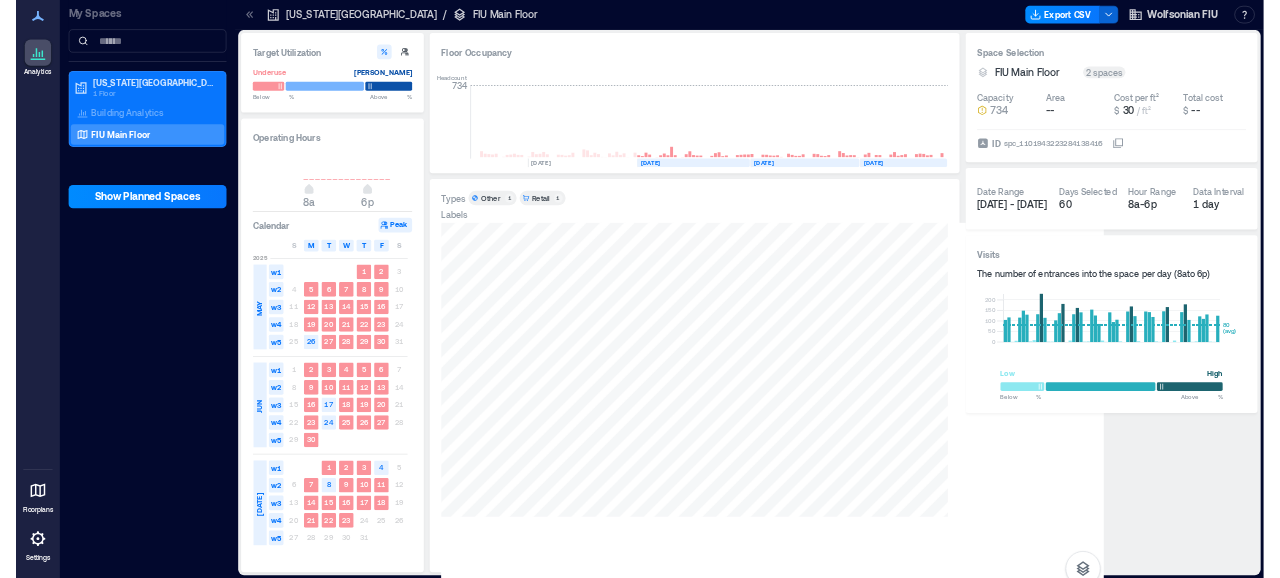 scroll, scrollTop: 0, scrollLeft: 1792, axis: horizontal 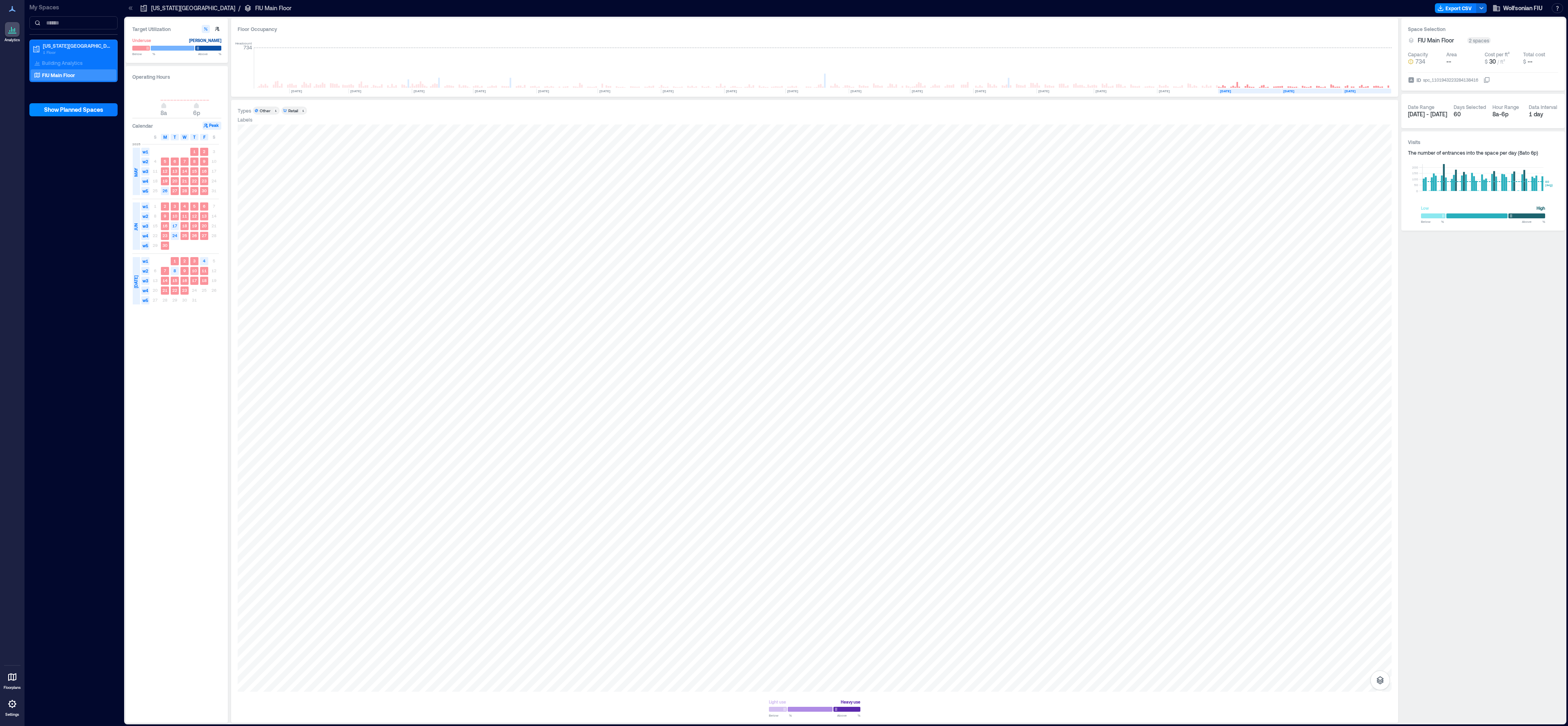click 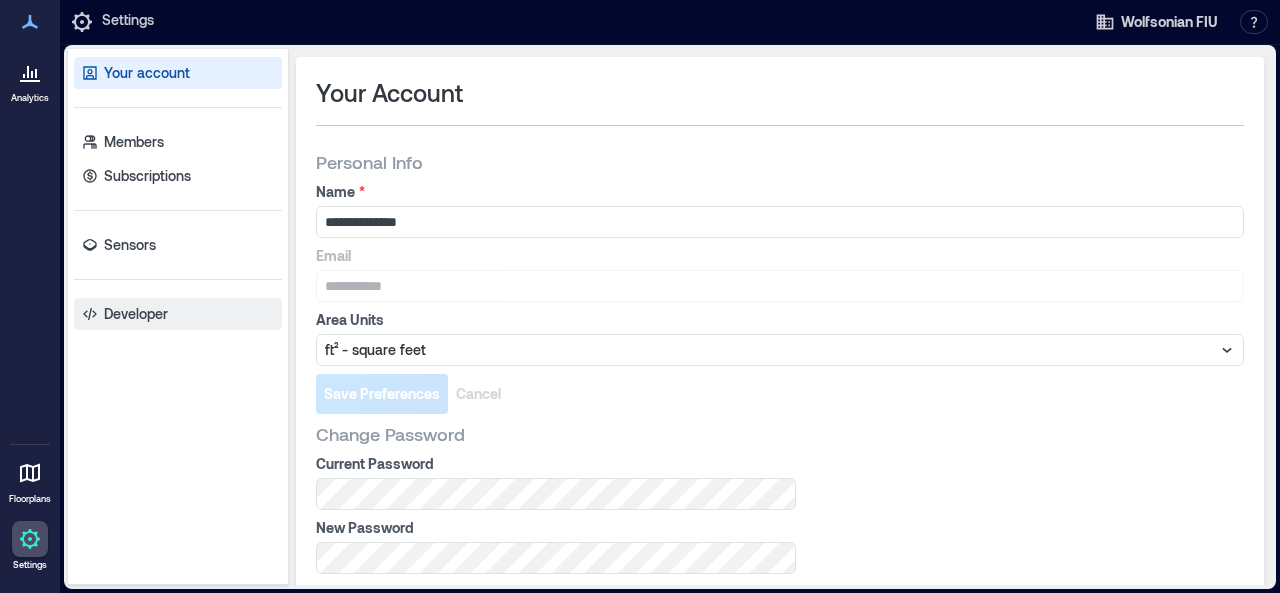 click on "Developer" at bounding box center [136, 314] 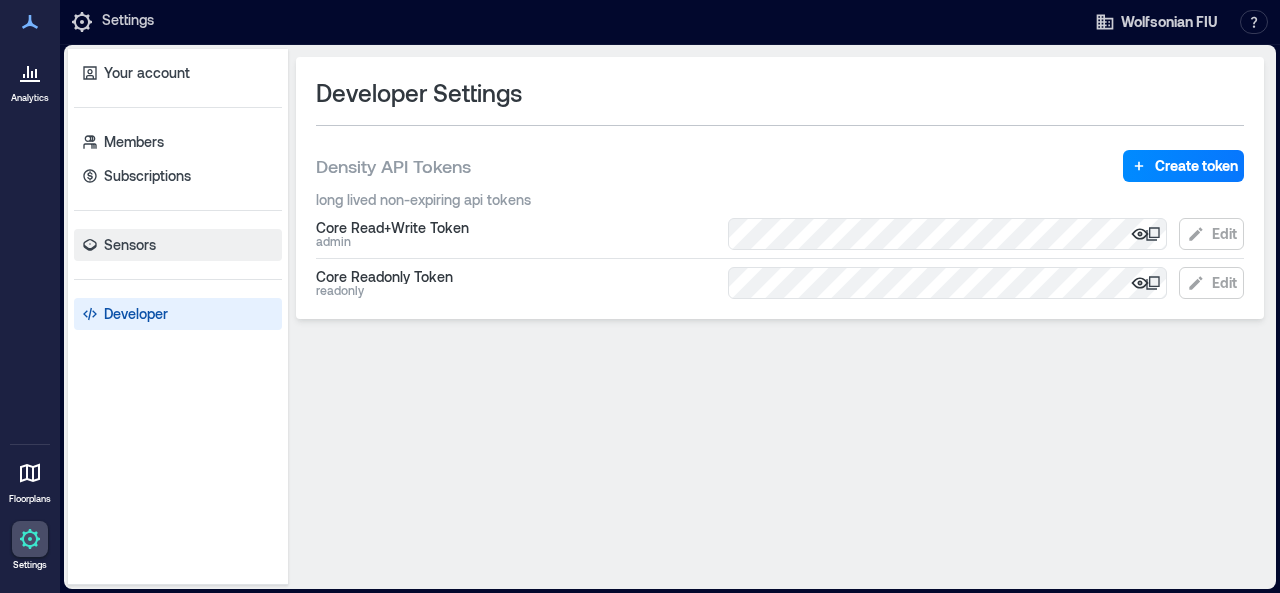 click on "Sensors" at bounding box center (130, 245) 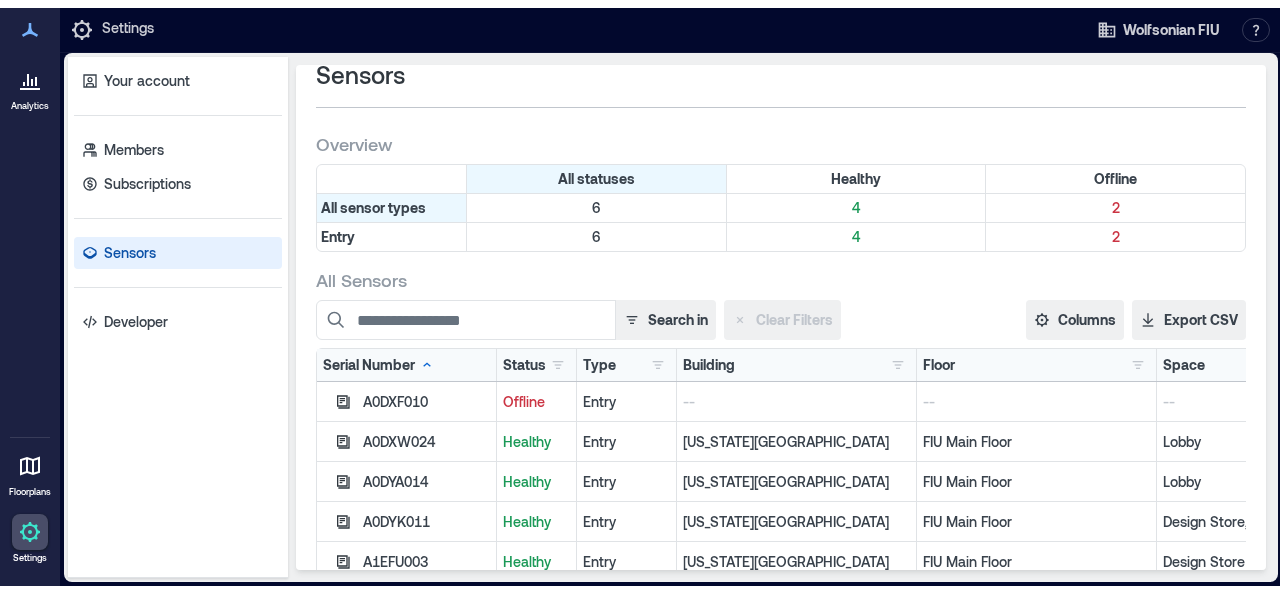 scroll, scrollTop: 0, scrollLeft: 0, axis: both 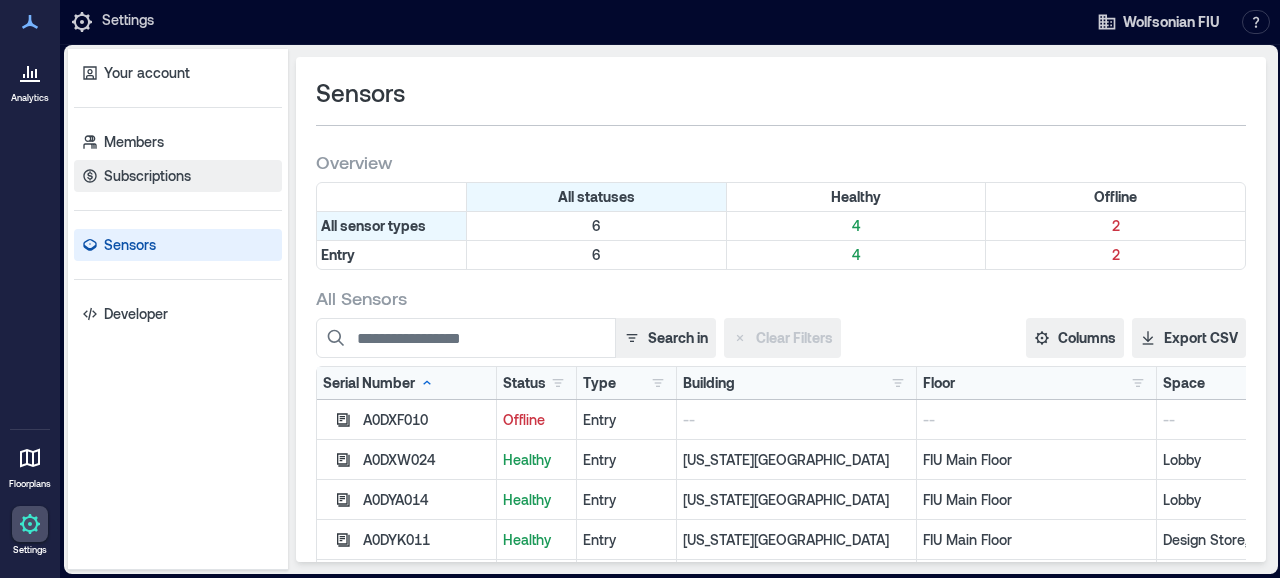 click on "Subscriptions" at bounding box center (147, 176) 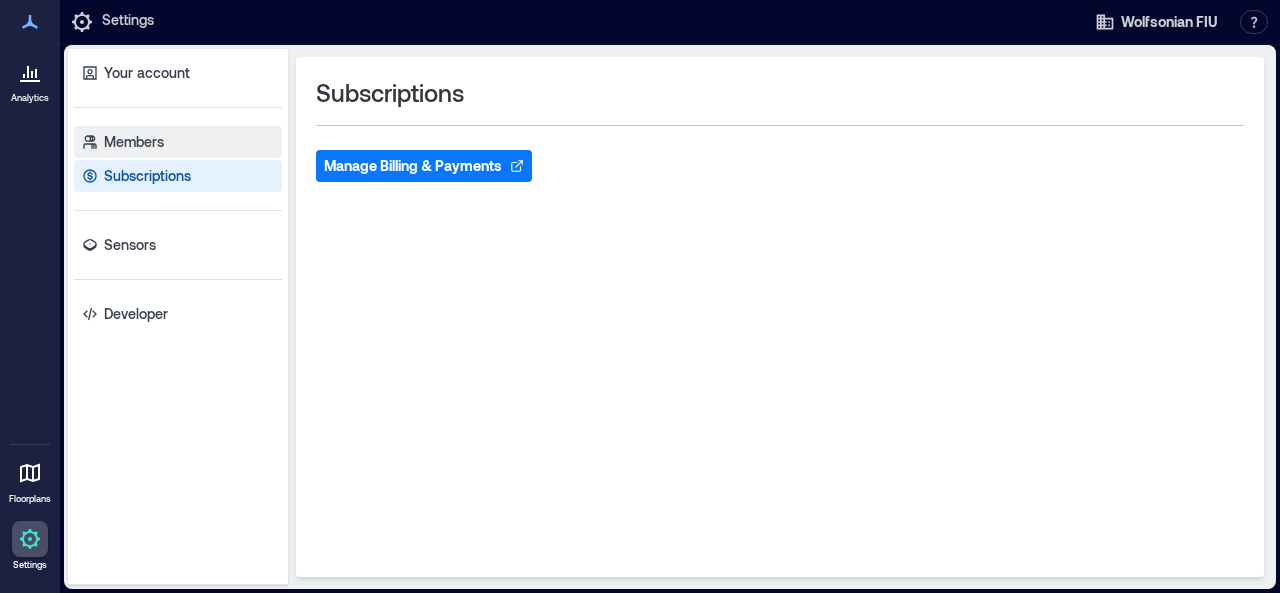 click on "Members" at bounding box center [134, 142] 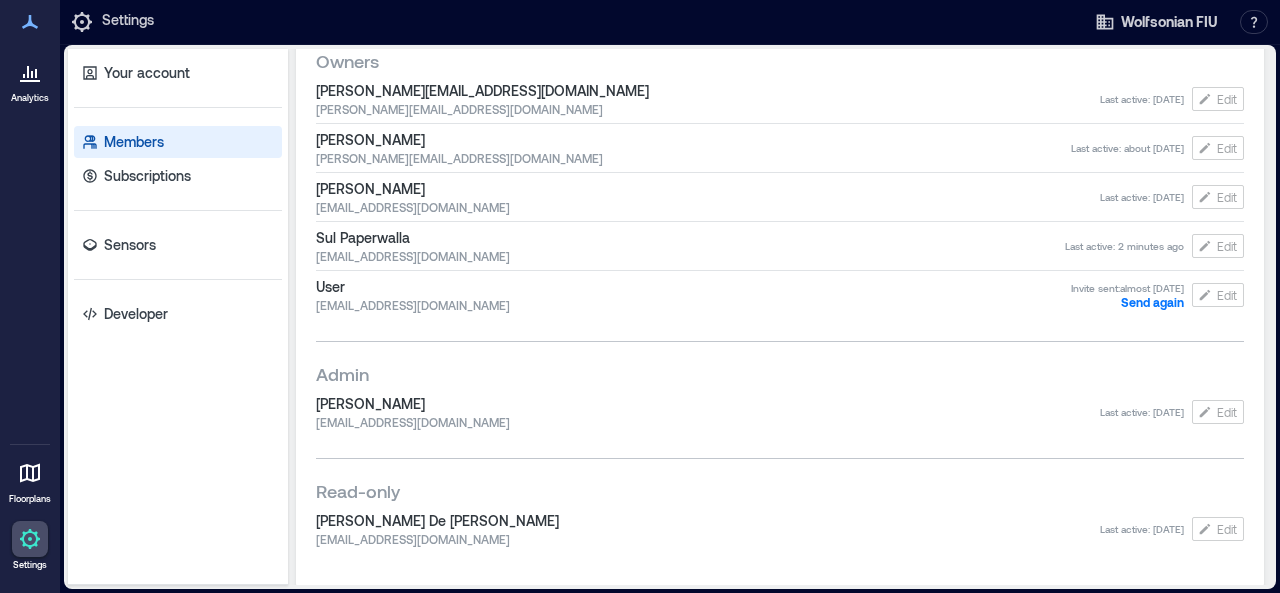 scroll, scrollTop: 188, scrollLeft: 0, axis: vertical 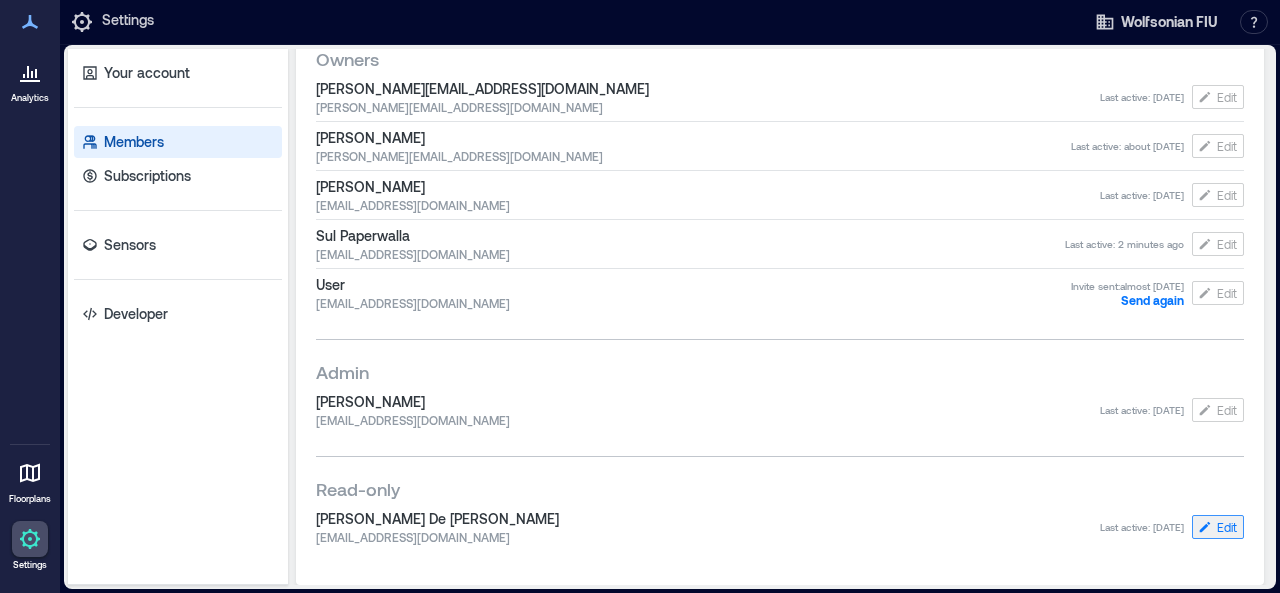 click on "Edit" at bounding box center (1227, 527) 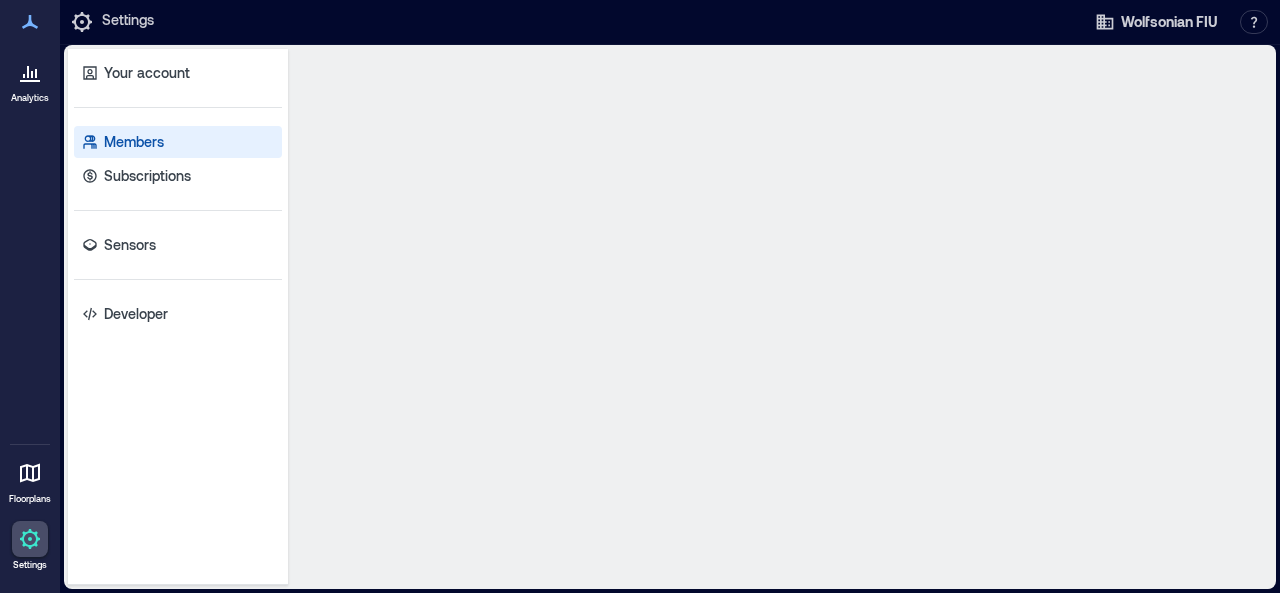 scroll, scrollTop: 0, scrollLeft: 0, axis: both 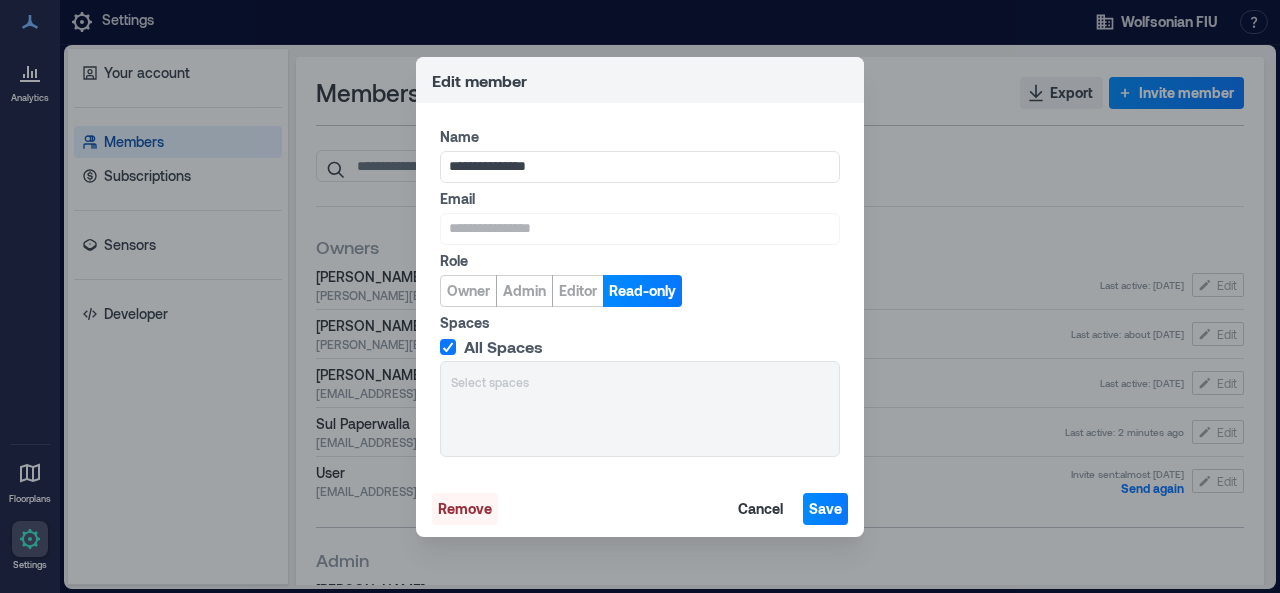 click on "Remove" at bounding box center [465, 509] 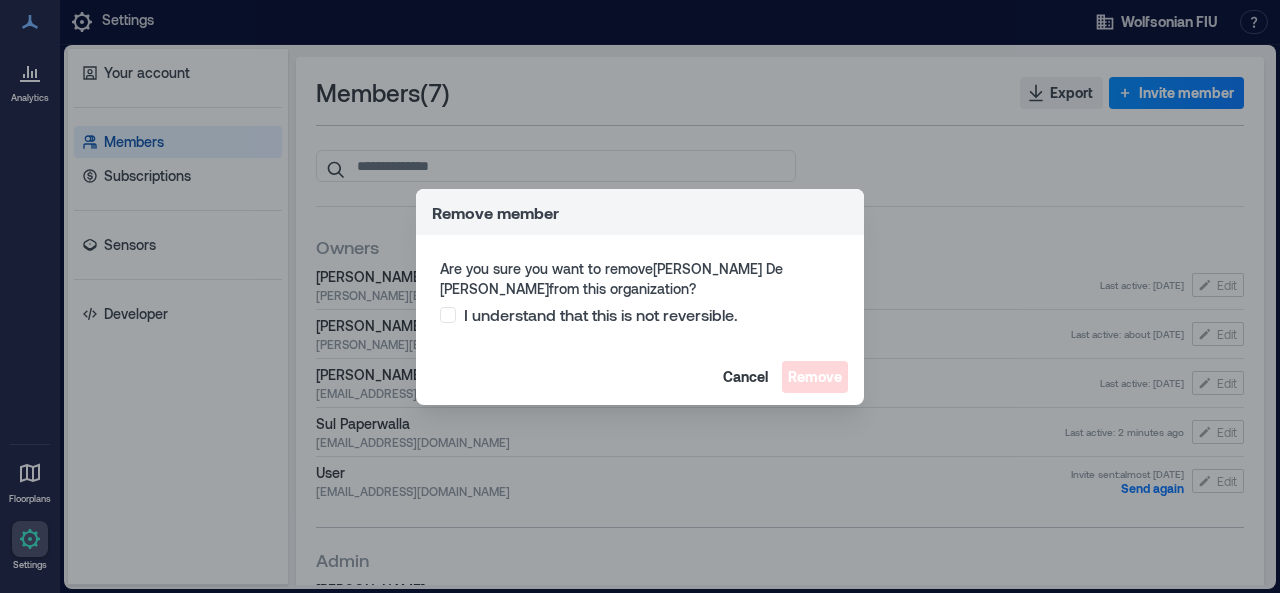 click at bounding box center (448, 315) 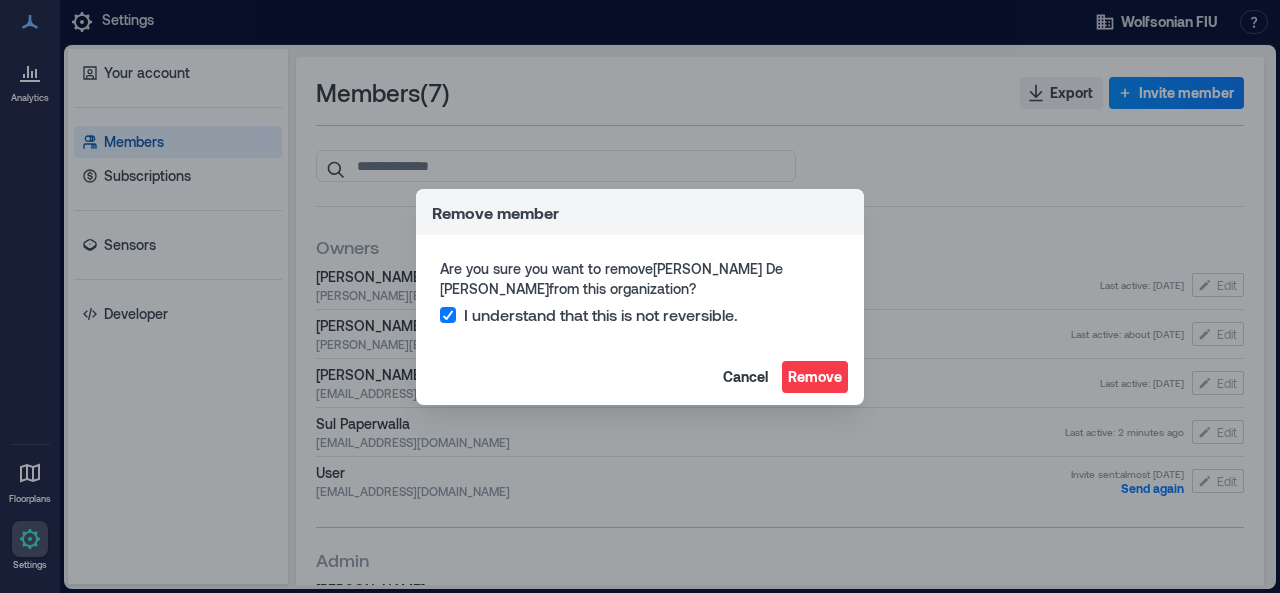 click on "Remove" at bounding box center (815, 377) 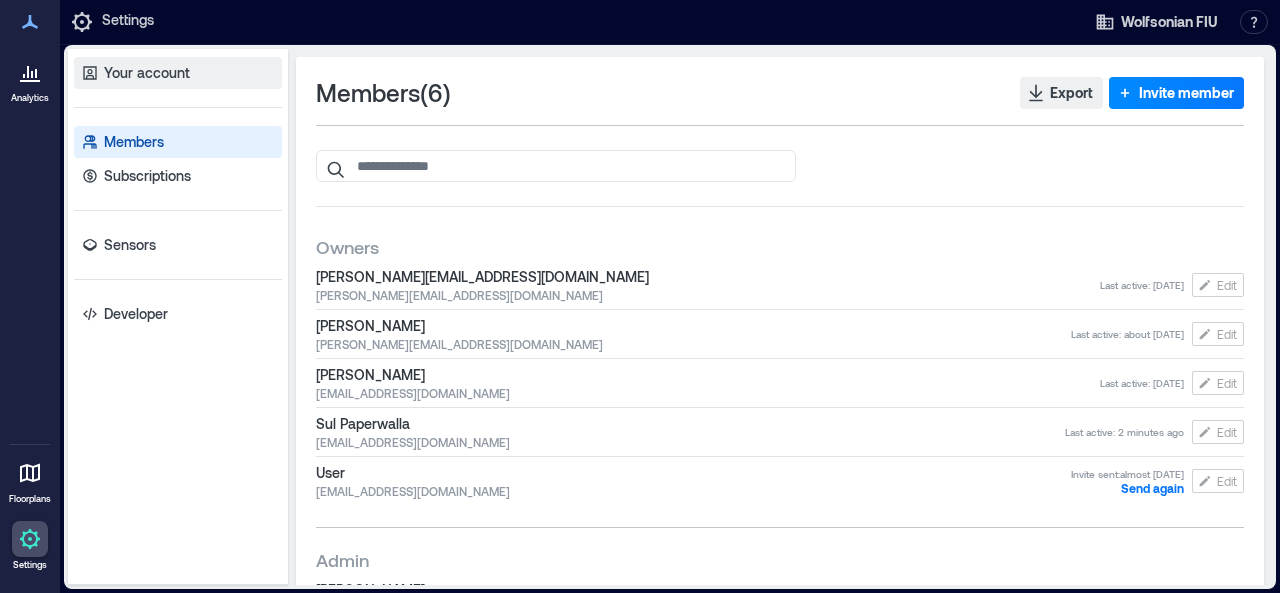 click on "Your account" at bounding box center (178, 73) 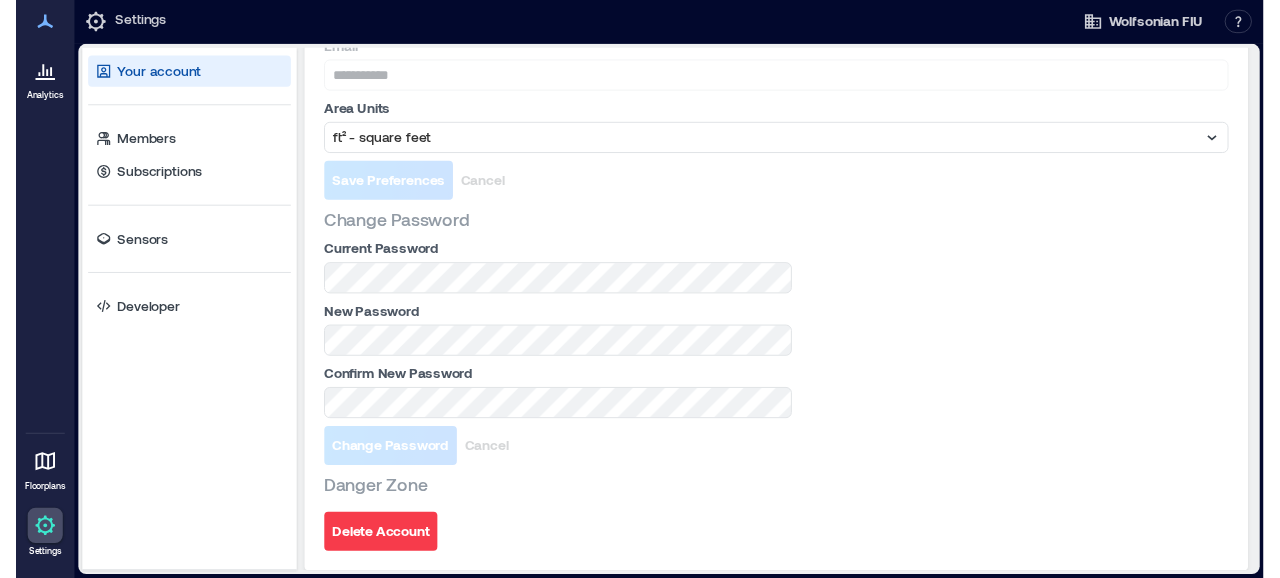 scroll, scrollTop: 0, scrollLeft: 0, axis: both 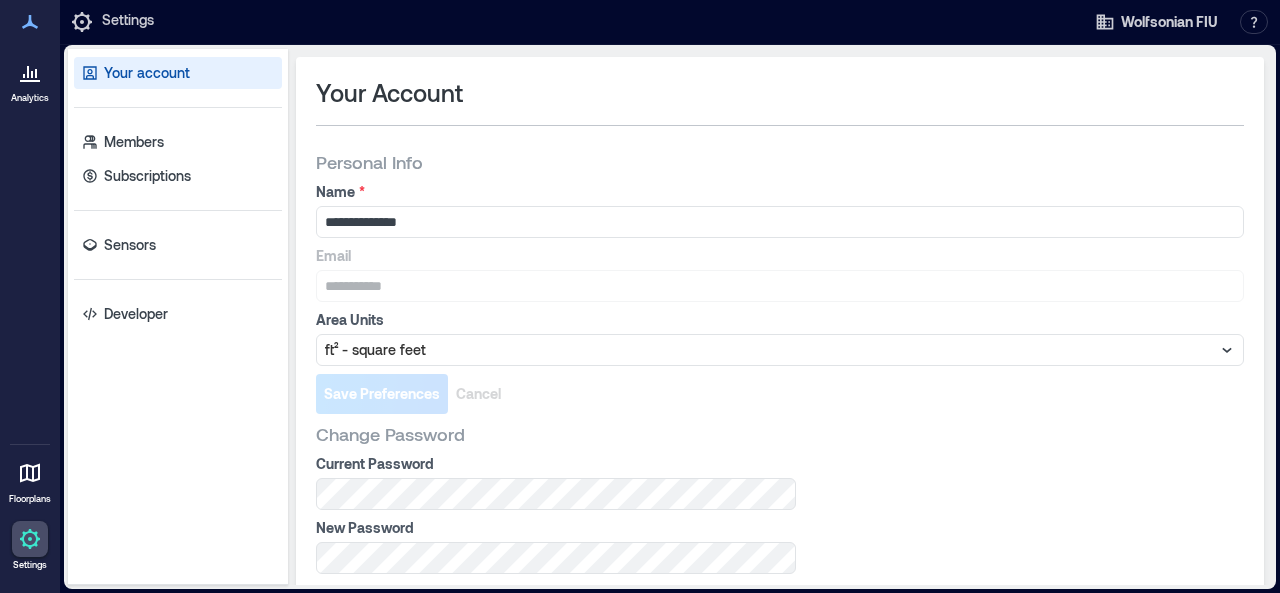 click at bounding box center (30, 72) 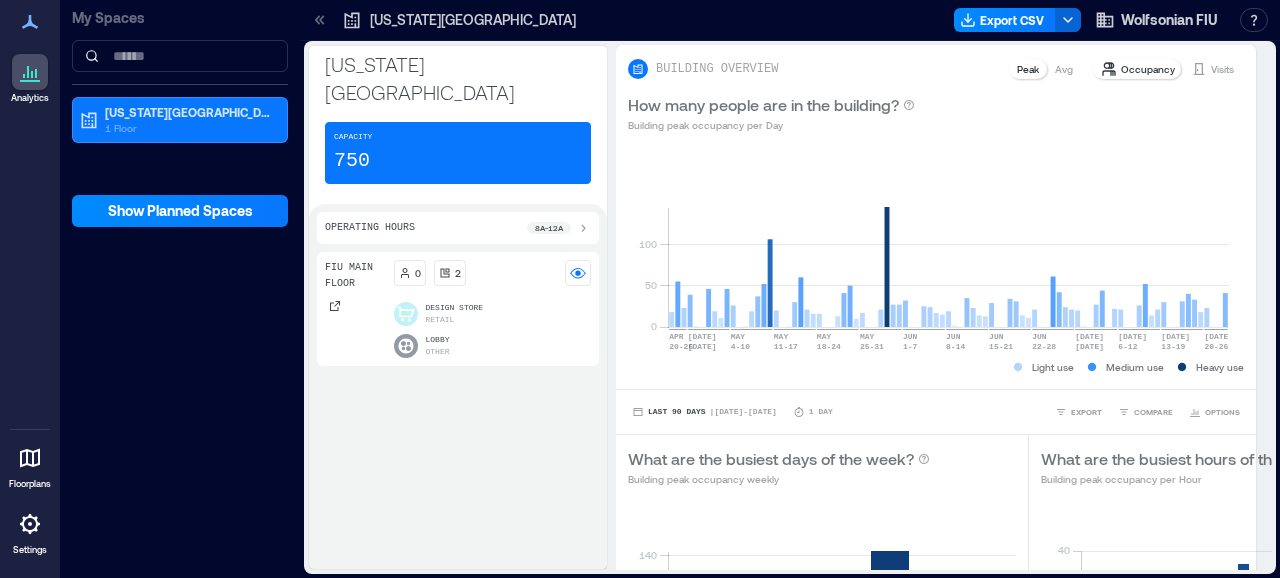 click 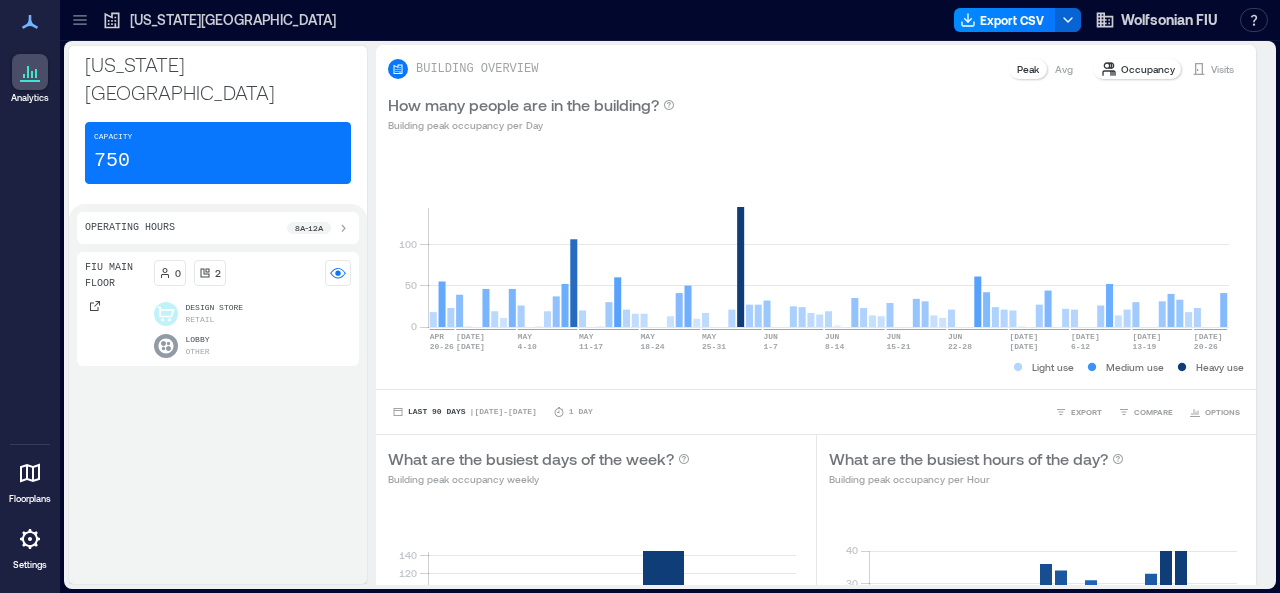click 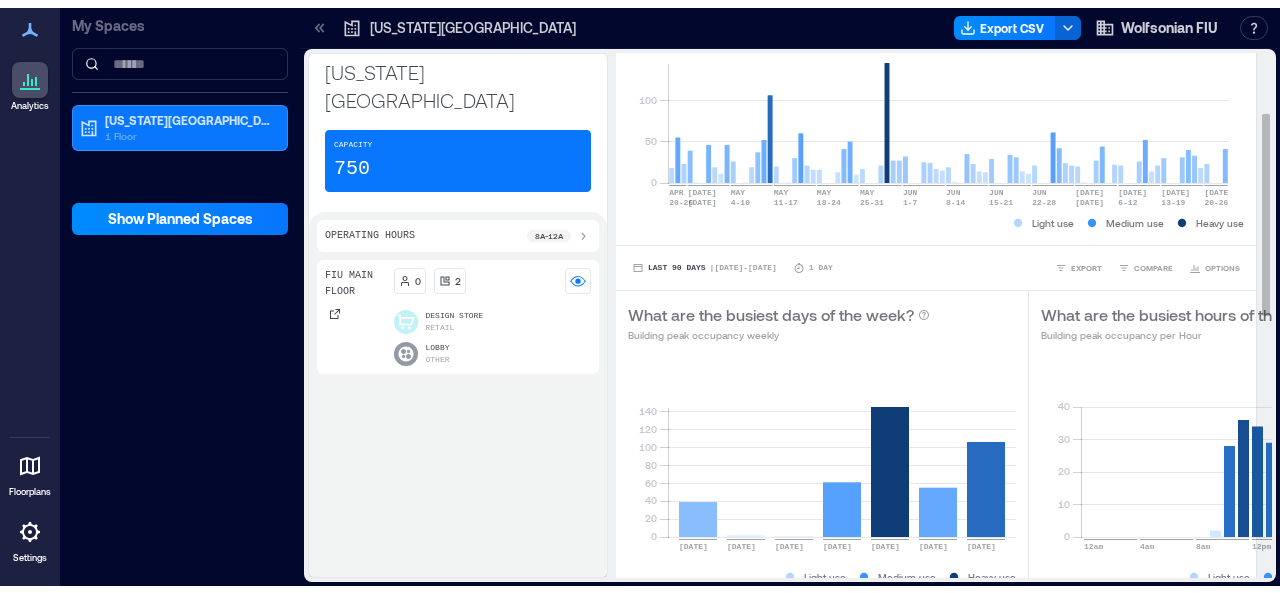 scroll, scrollTop: 0, scrollLeft: 0, axis: both 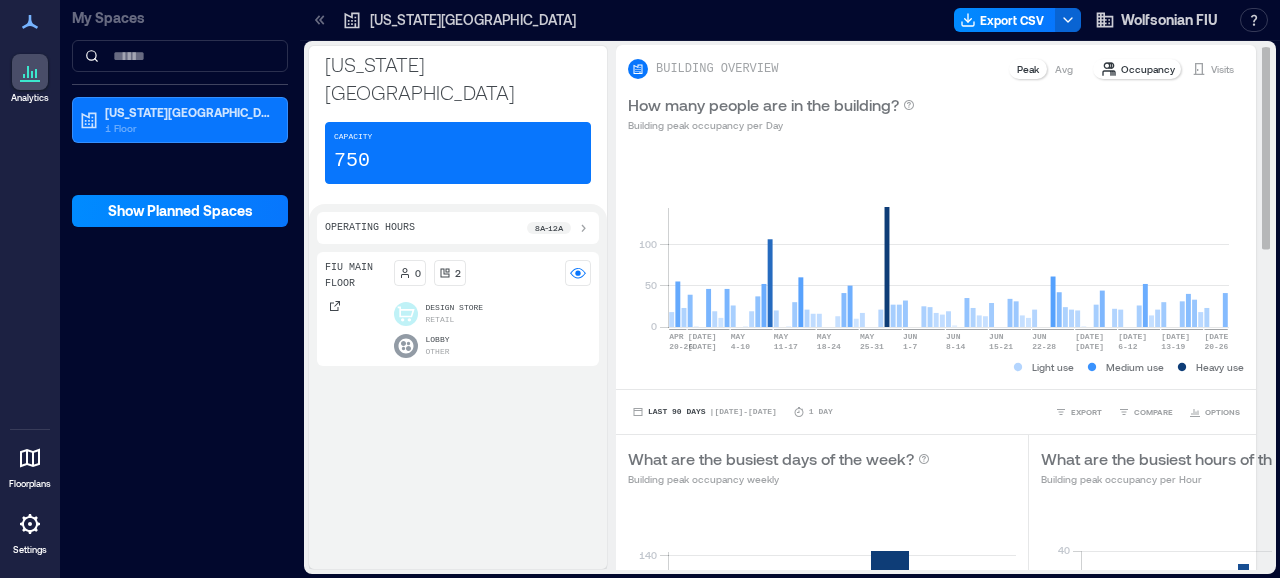 click on "Occupancy" at bounding box center [1148, 69] 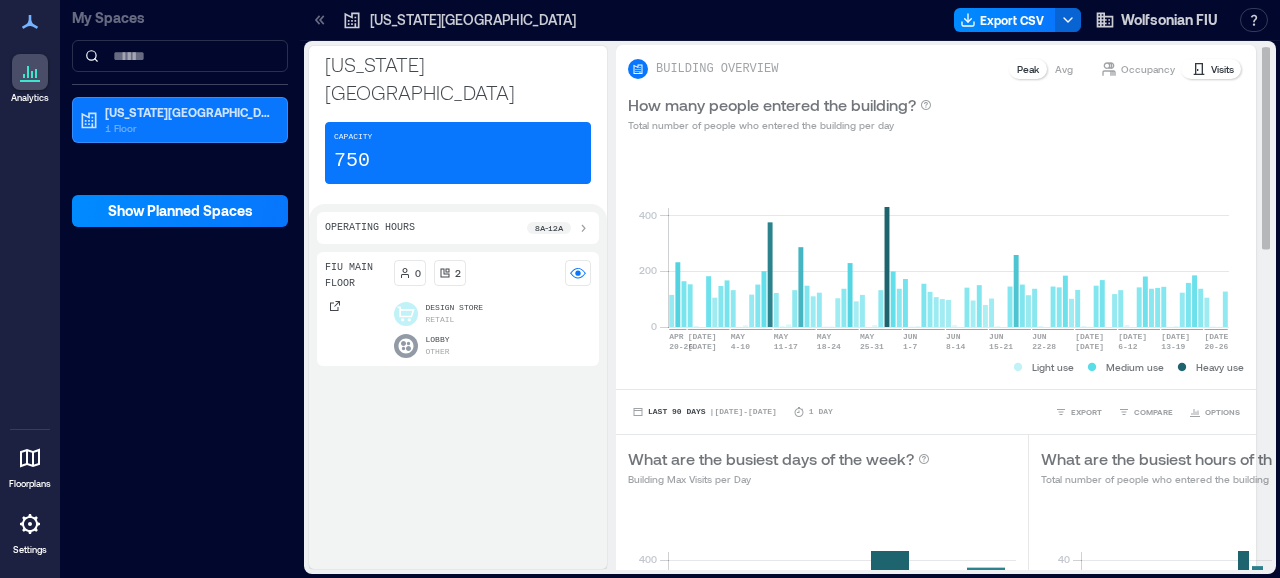 click on "Occupancy" at bounding box center (1148, 69) 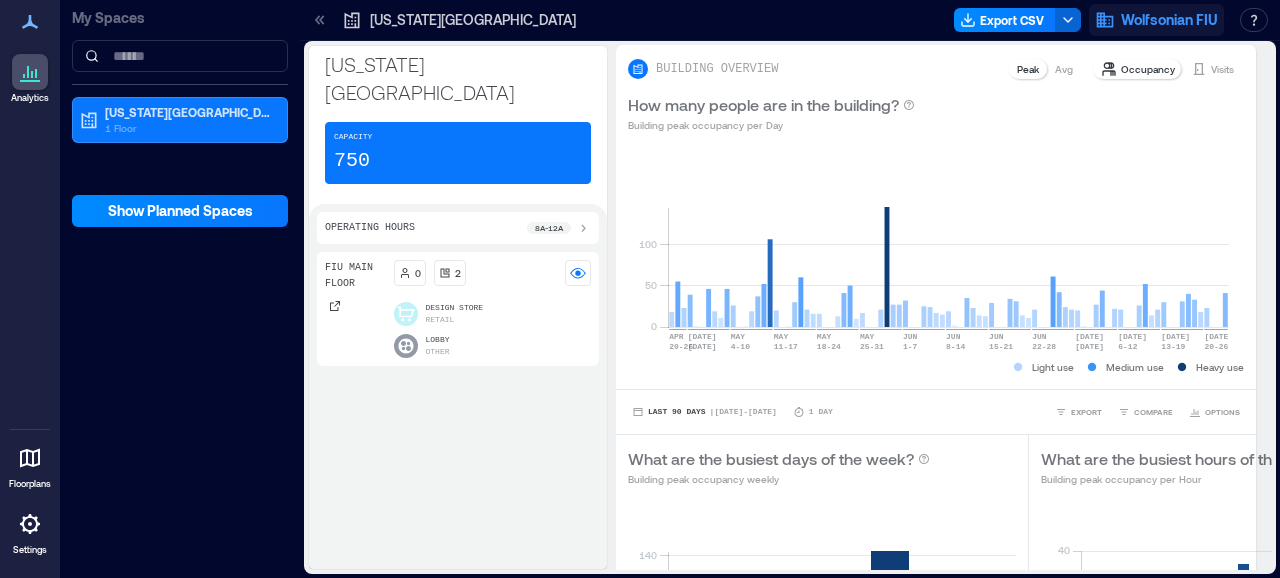 click on "Wolfsonian FIU" at bounding box center (1169, 20) 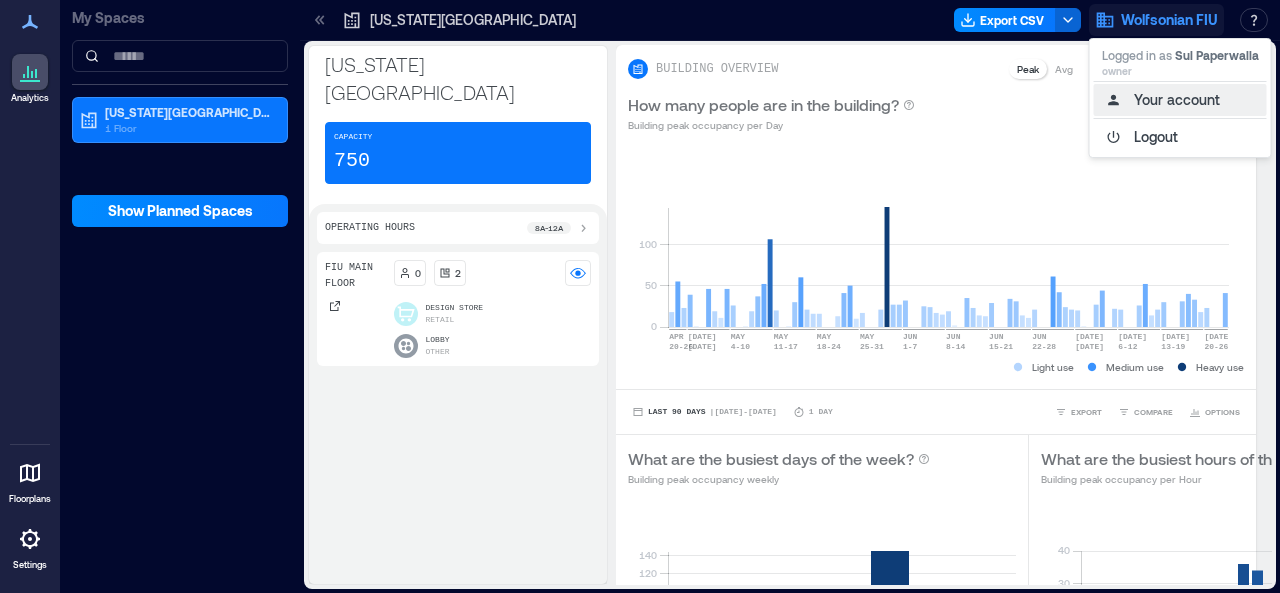 click on "Your account" at bounding box center [1180, 100] 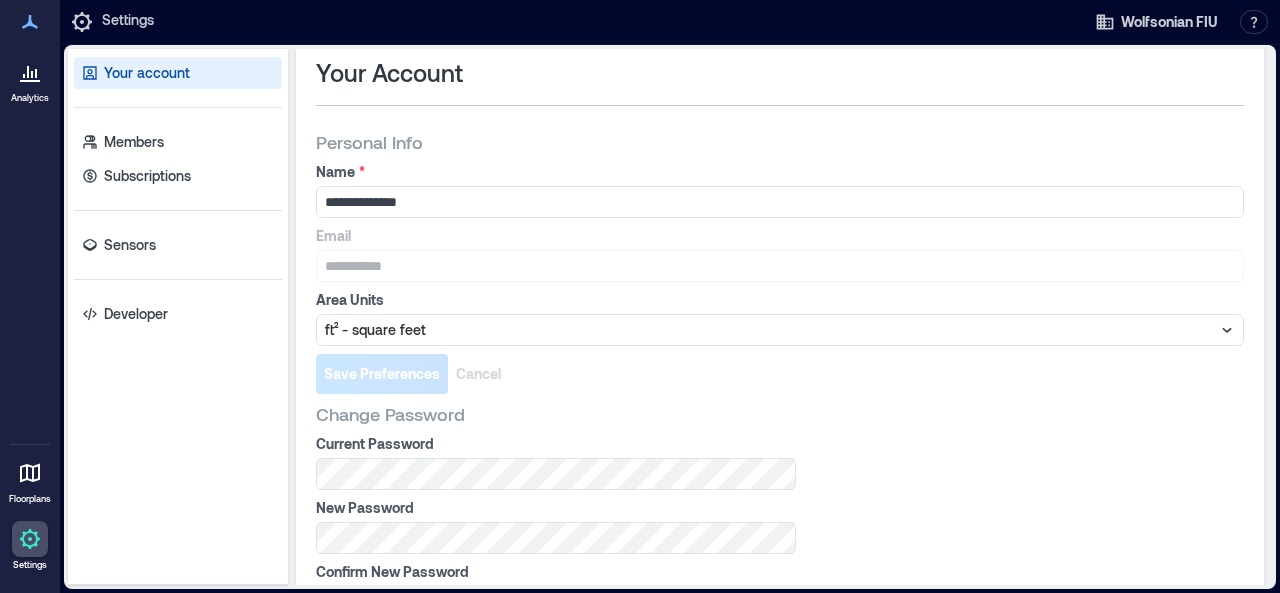 scroll, scrollTop: 0, scrollLeft: 0, axis: both 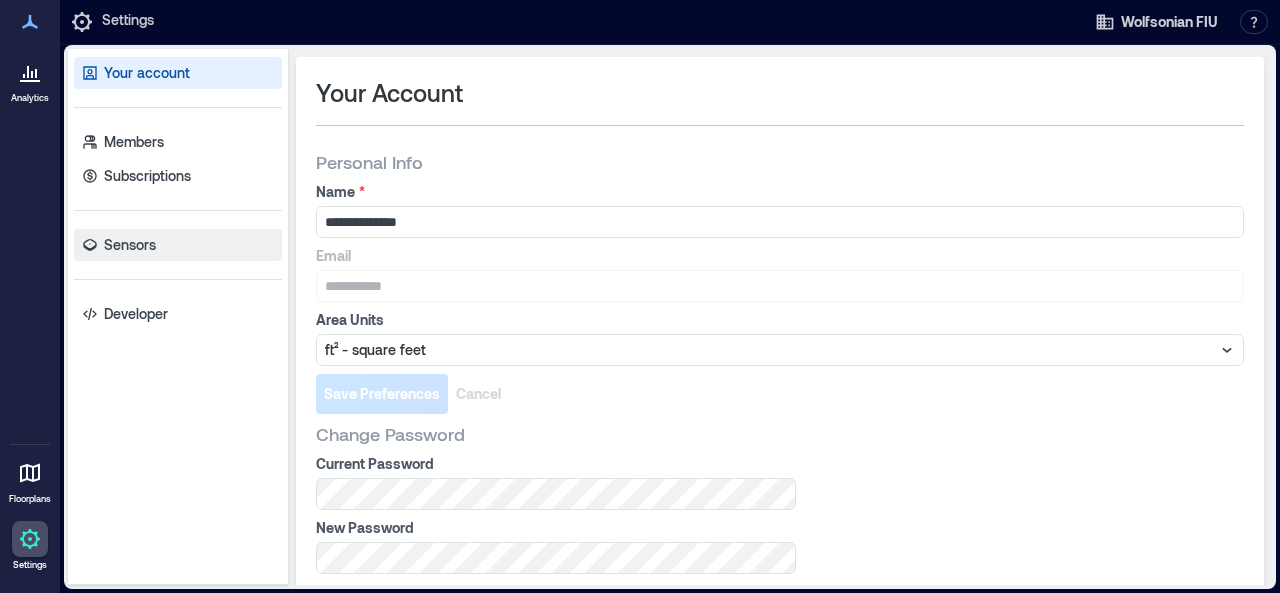 click on "Sensors" at bounding box center (130, 245) 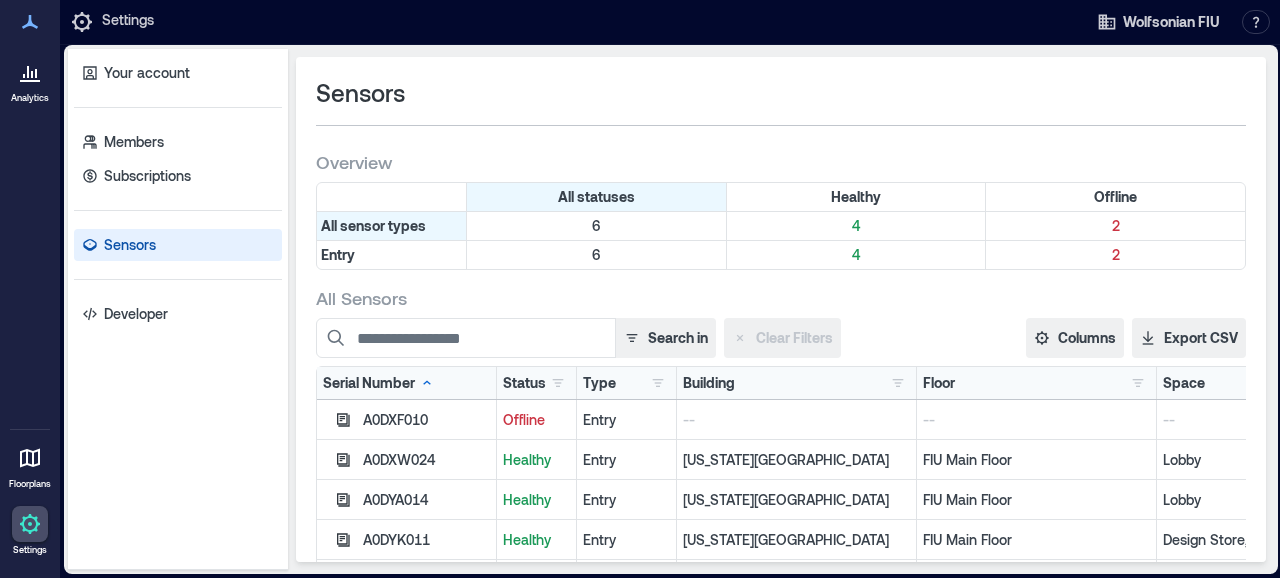 click 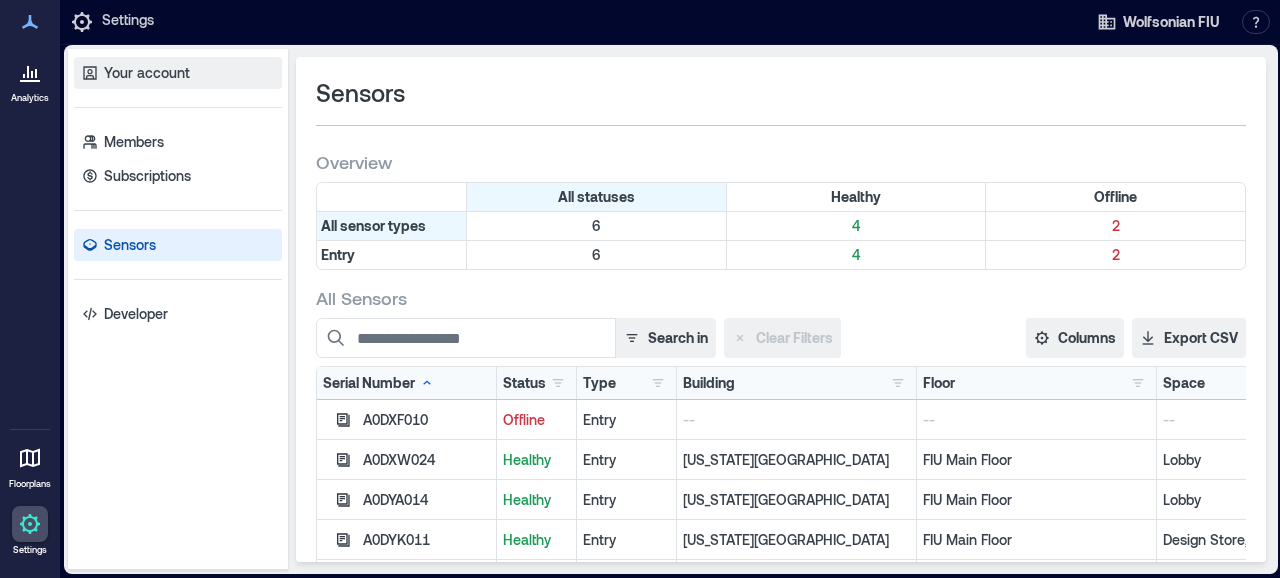 click on "Your account" at bounding box center (147, 73) 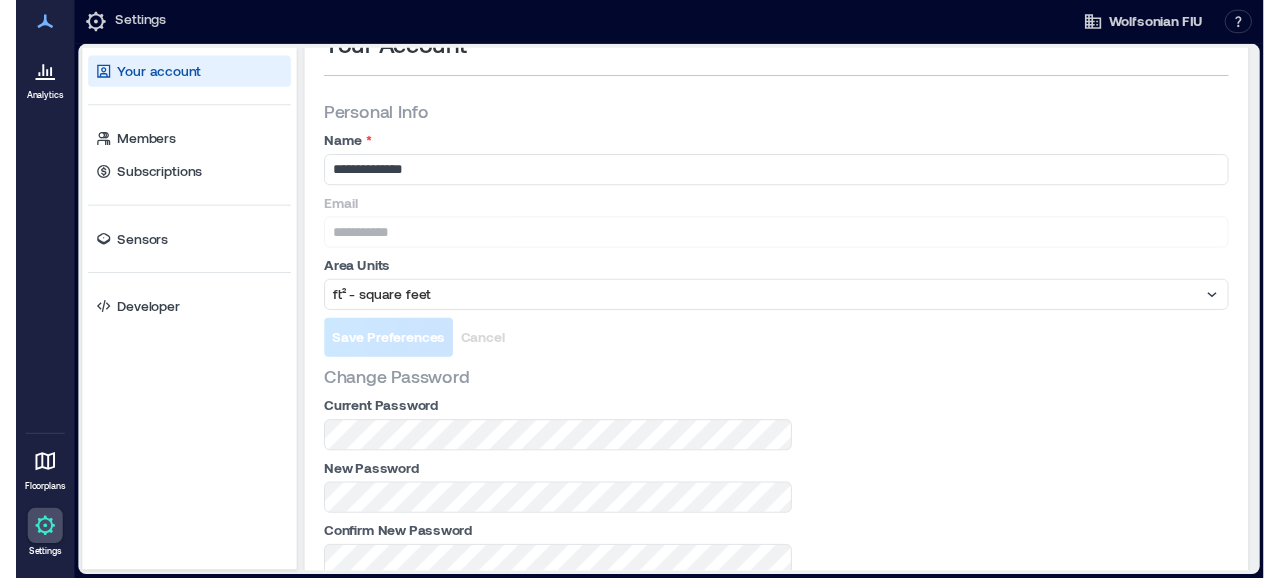 scroll, scrollTop: 0, scrollLeft: 0, axis: both 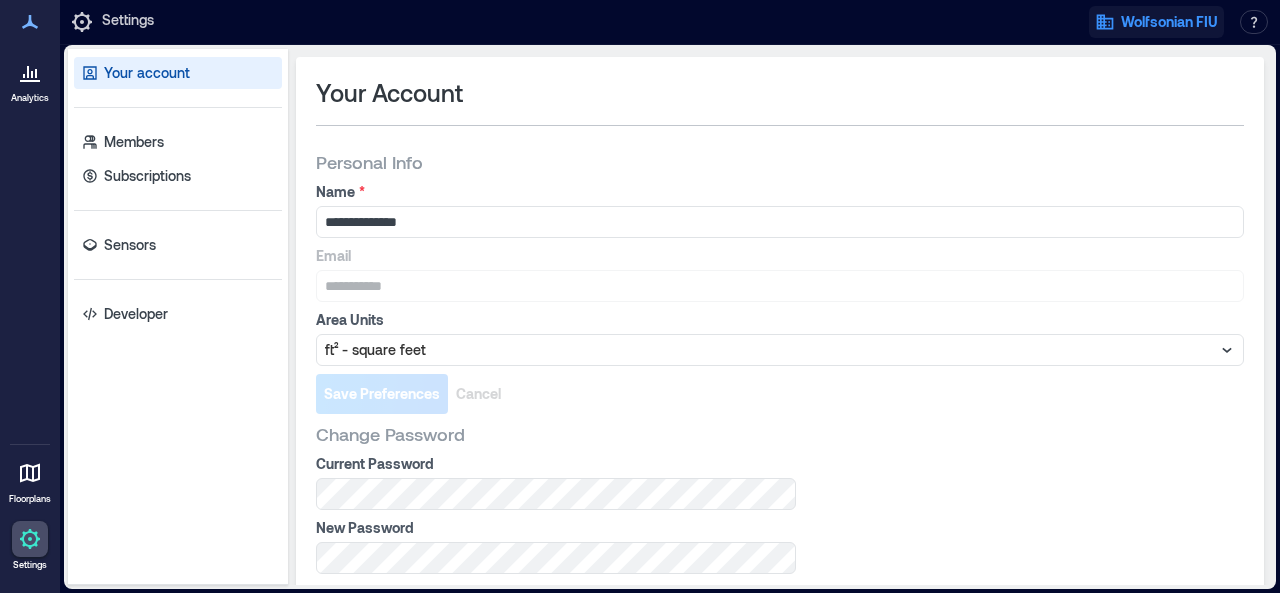click on "Wolfsonian FIU" at bounding box center [1169, 22] 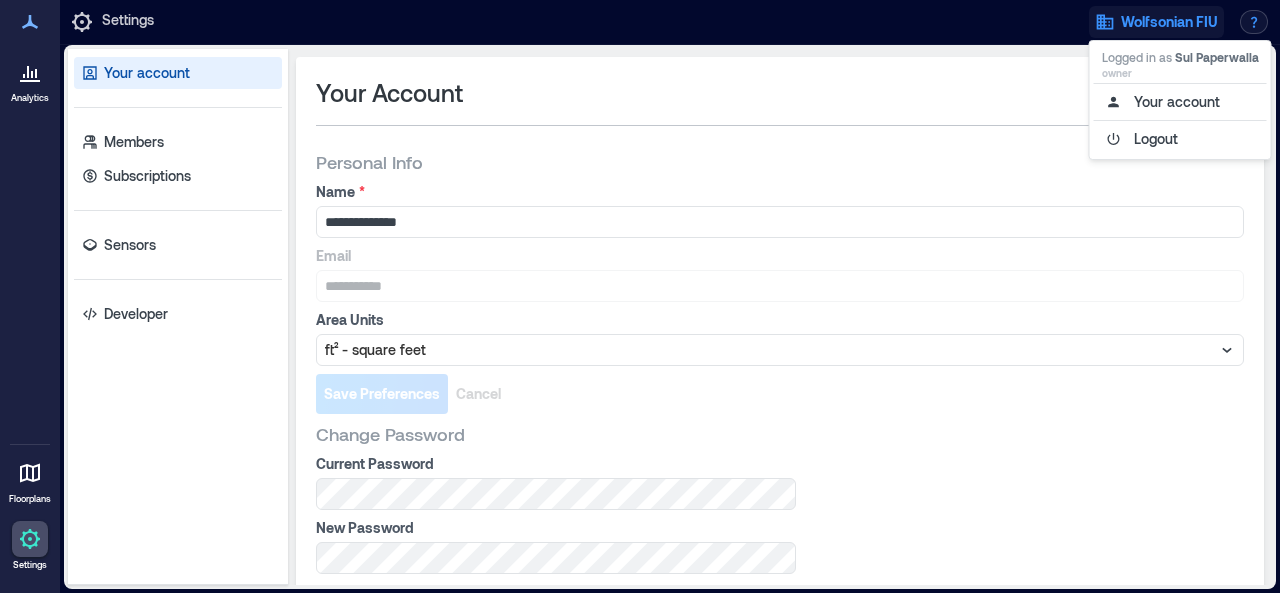 click at bounding box center [1254, 22] 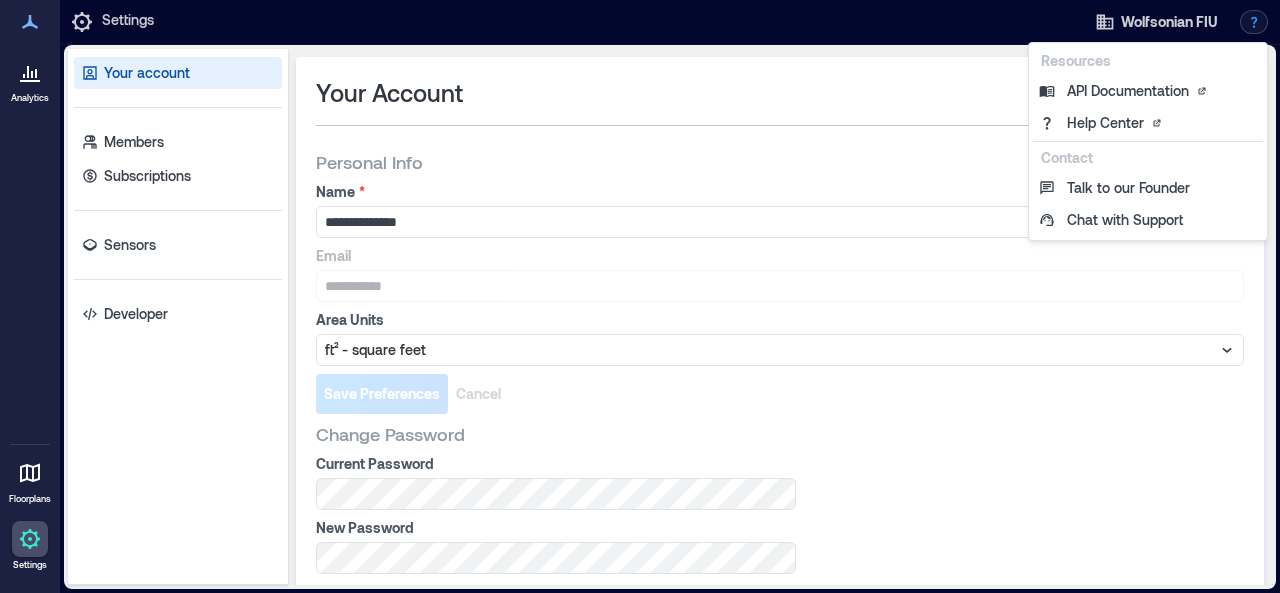 click on "Analytics" at bounding box center [30, 98] 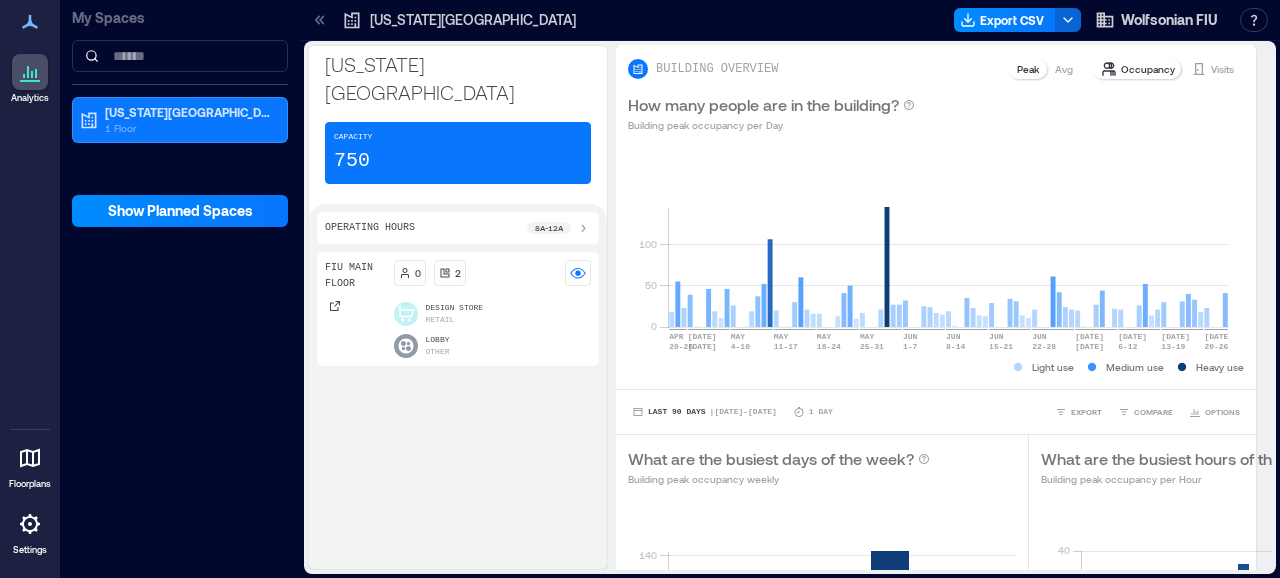 click 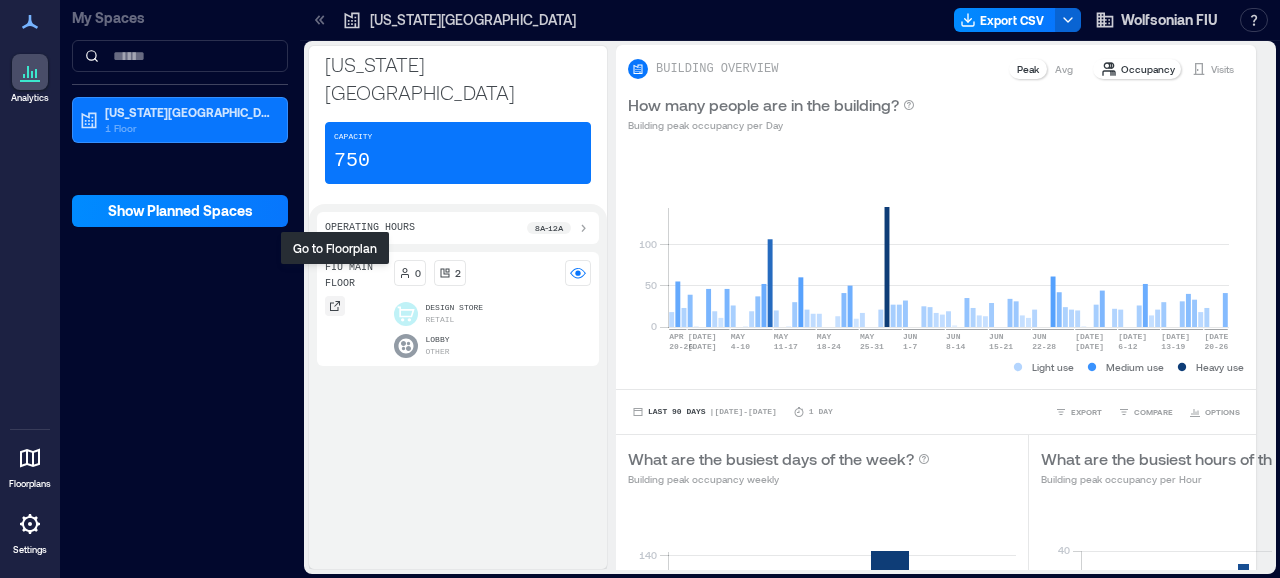 click 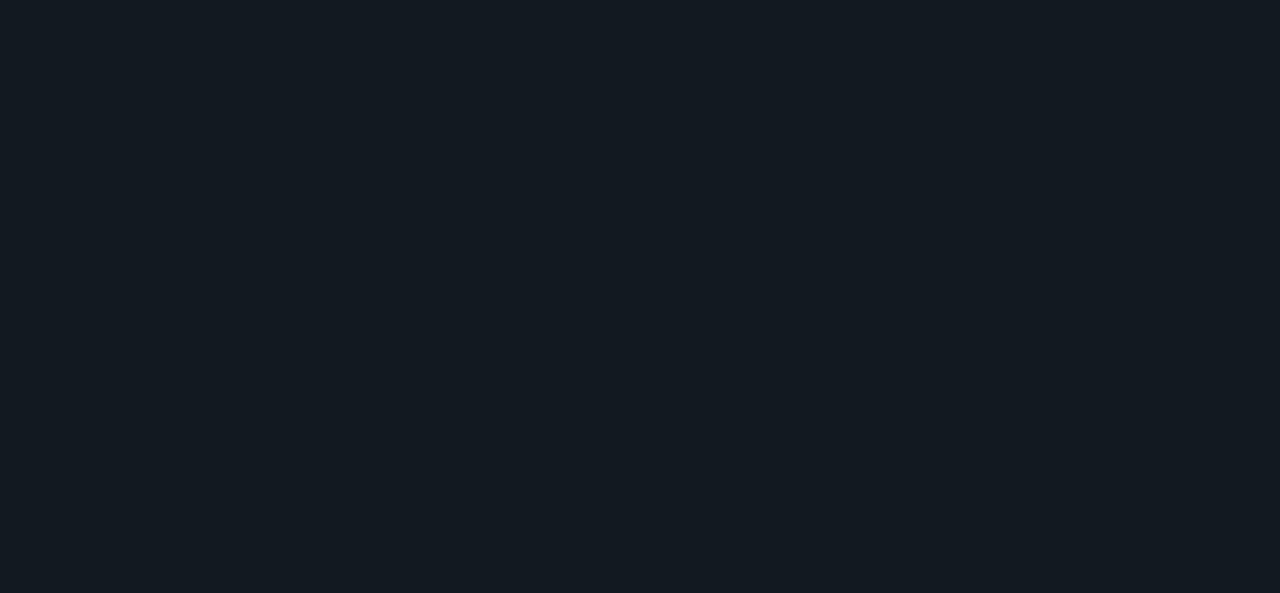 scroll, scrollTop: 0, scrollLeft: 0, axis: both 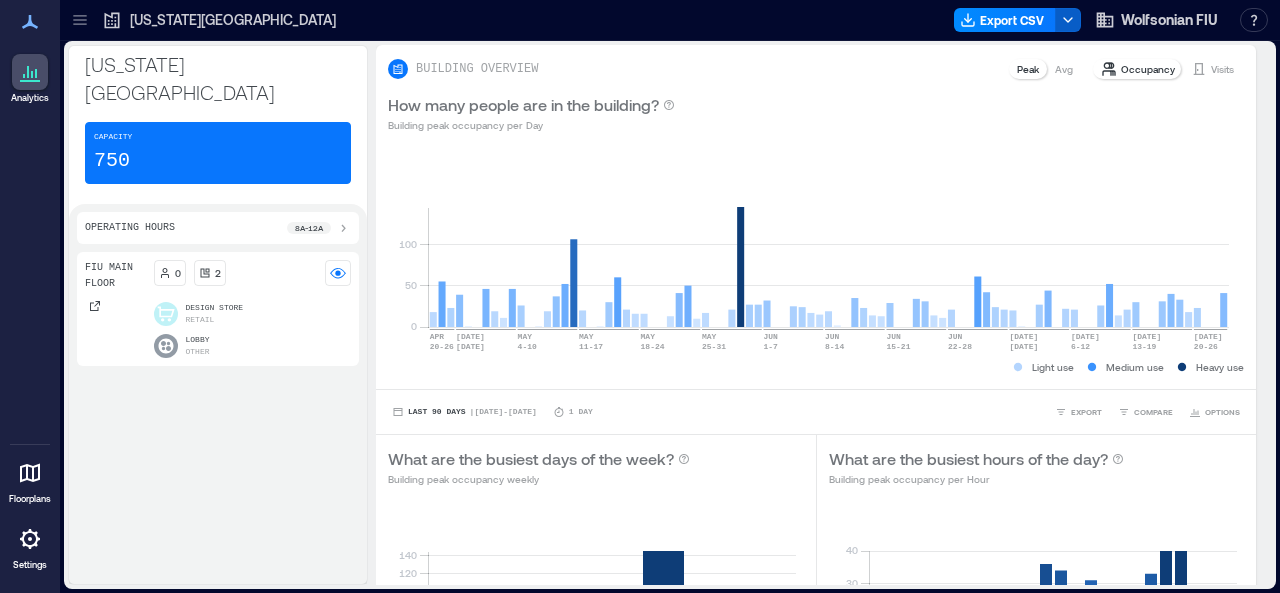 click at bounding box center (1068, 20) 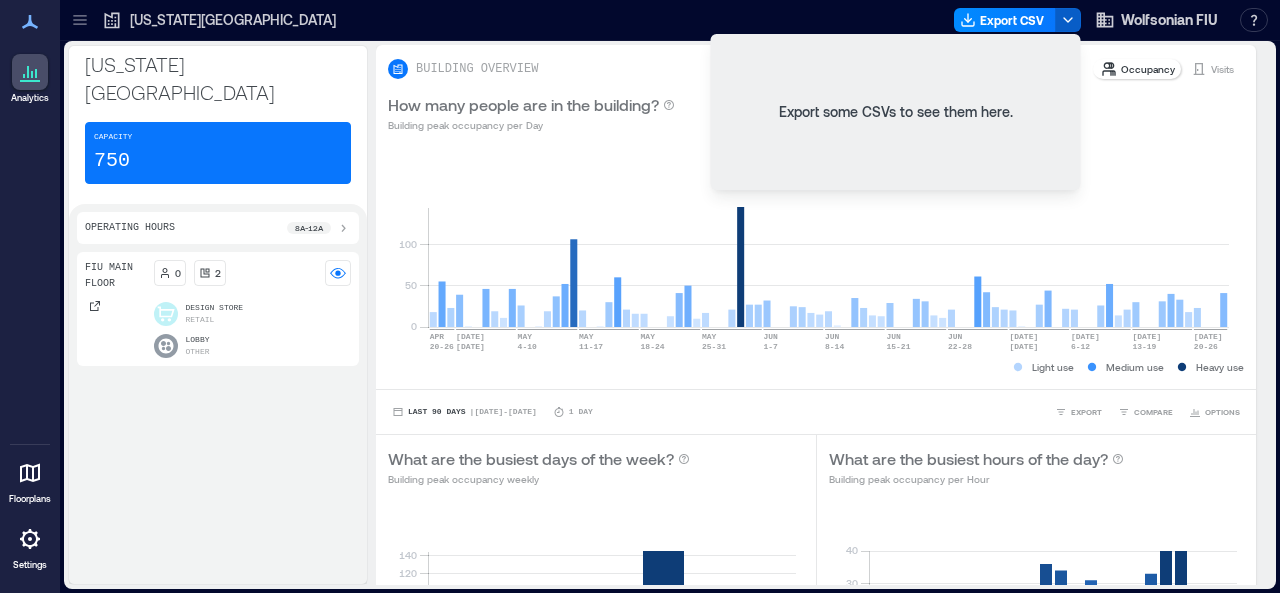 click at bounding box center [1068, 20] 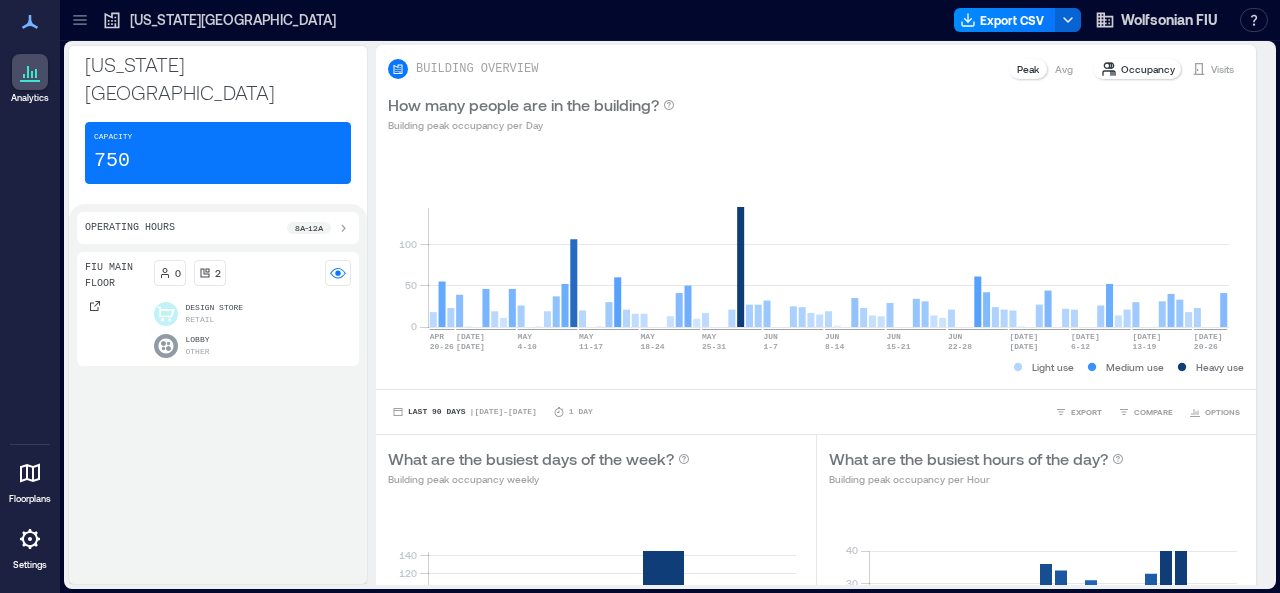 click at bounding box center (80, 20) 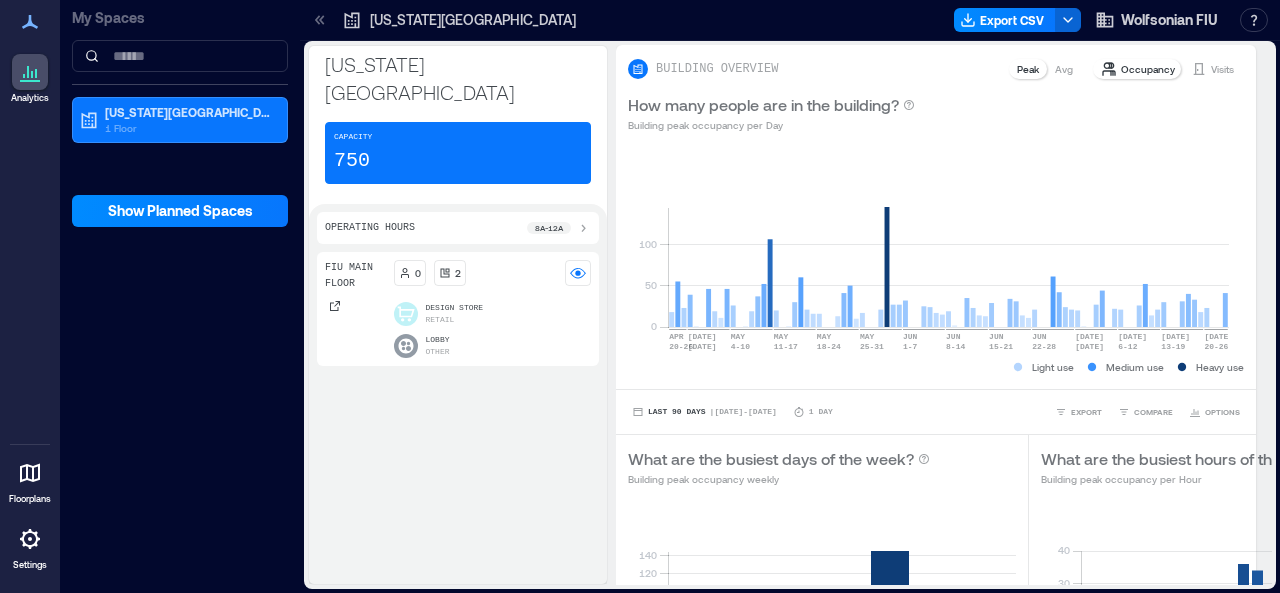 click 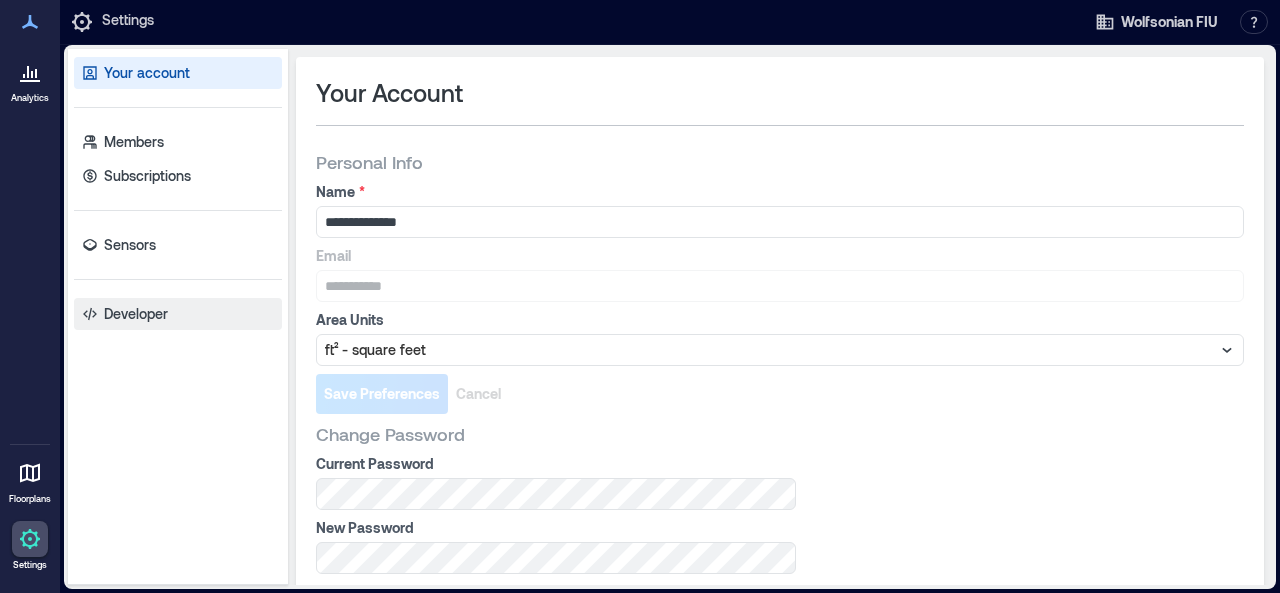 click on "Developer" at bounding box center [178, 314] 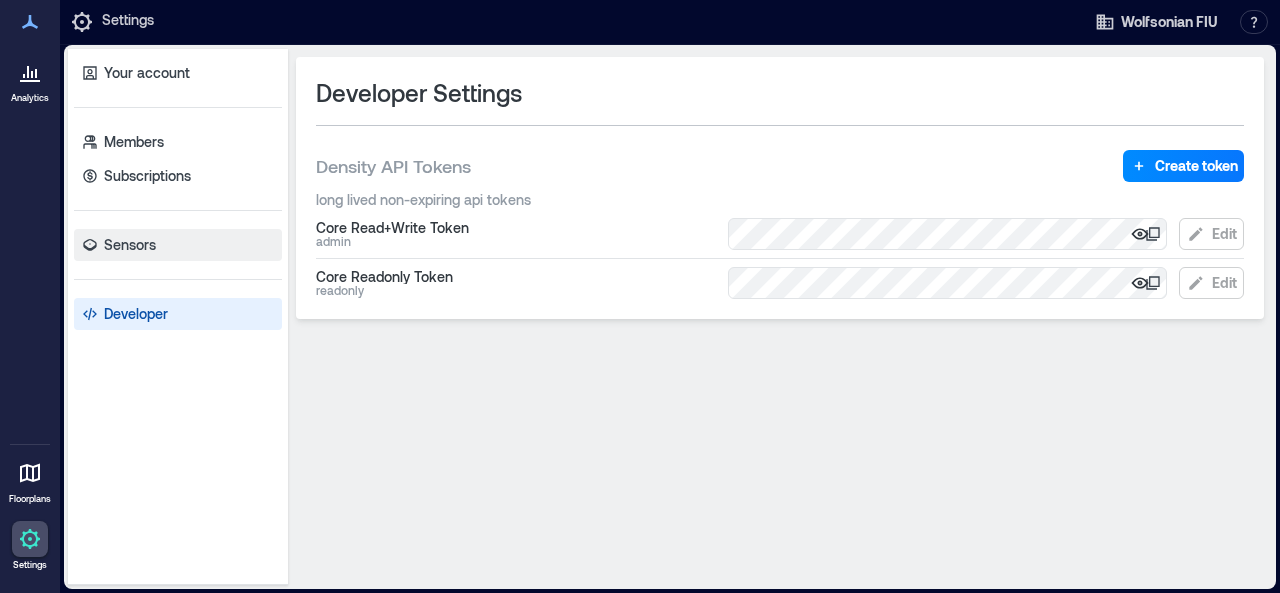 click on "Sensors" at bounding box center (130, 245) 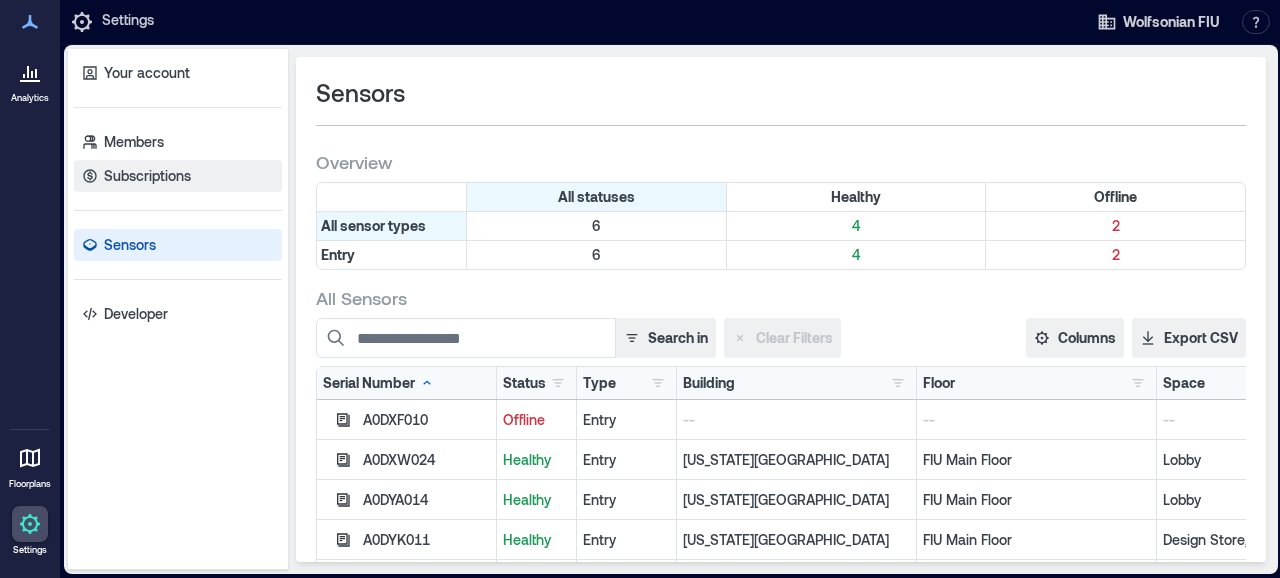 click on "Subscriptions" at bounding box center (147, 176) 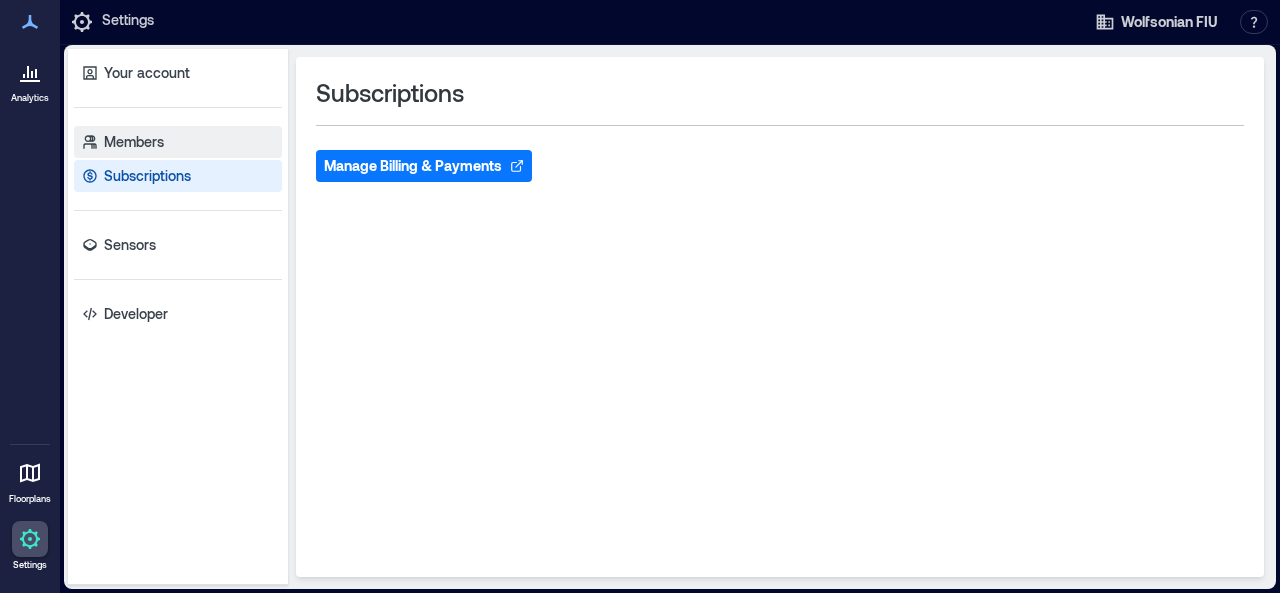click on "Members" at bounding box center [134, 142] 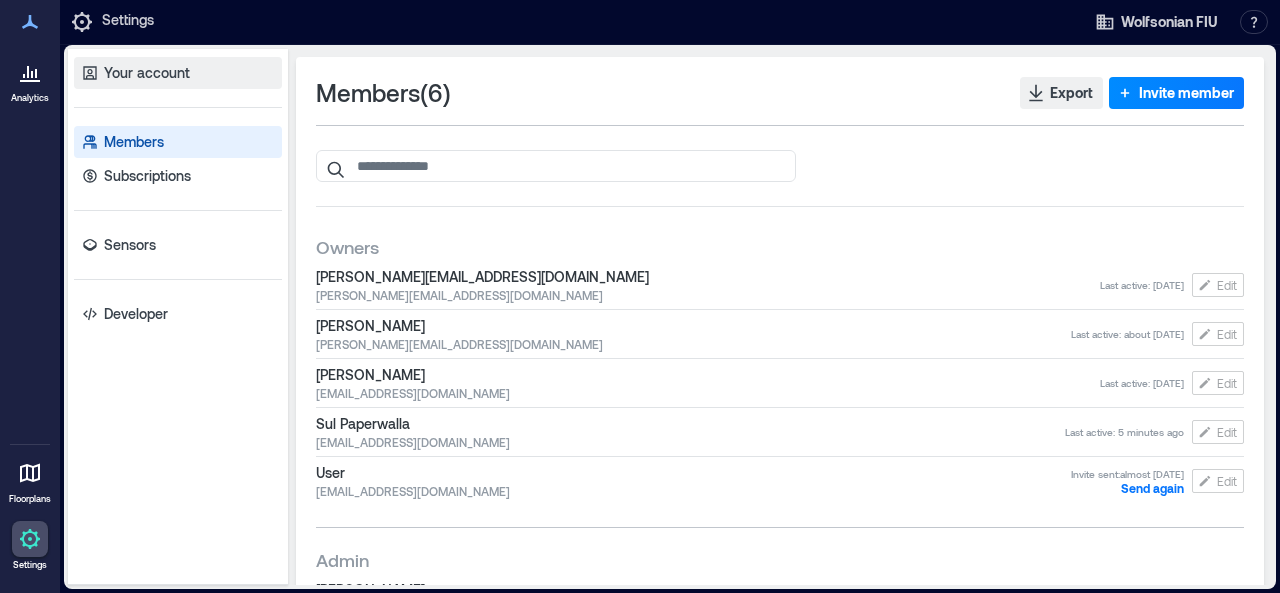 click on "Your account" at bounding box center [147, 73] 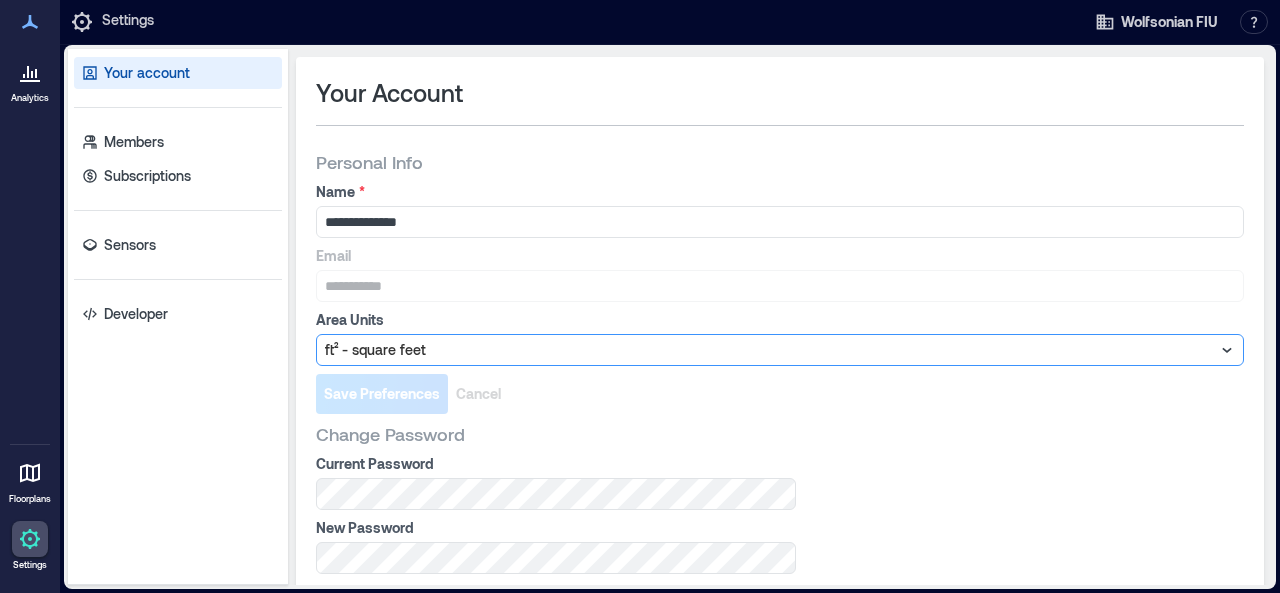 scroll, scrollTop: 40, scrollLeft: 0, axis: vertical 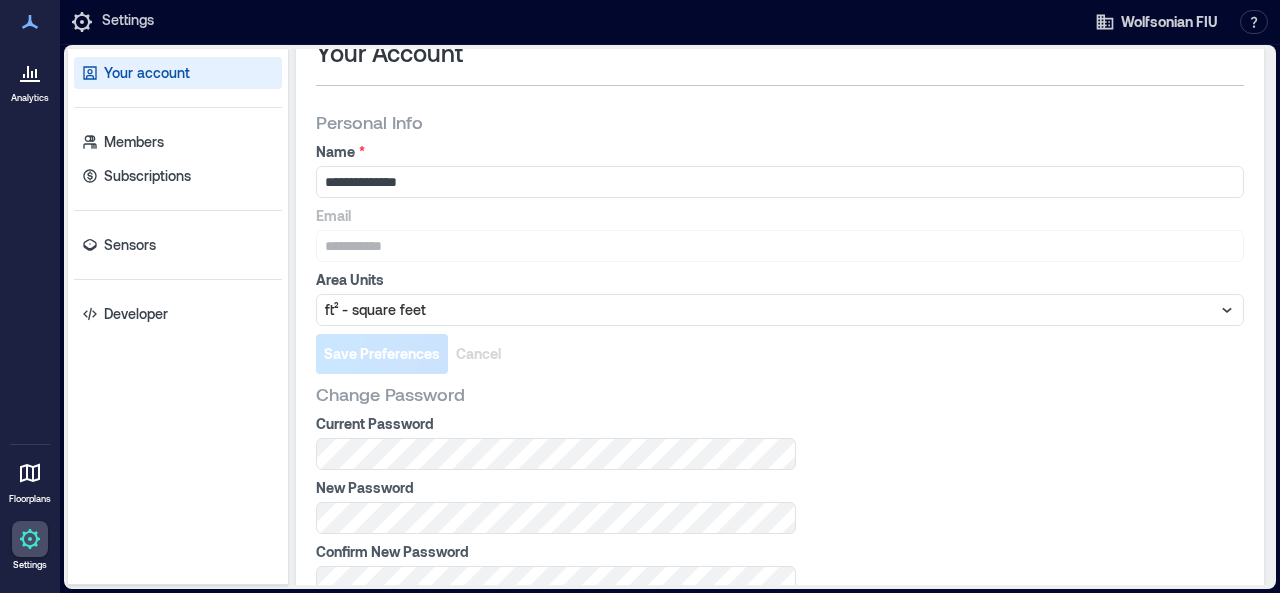 click 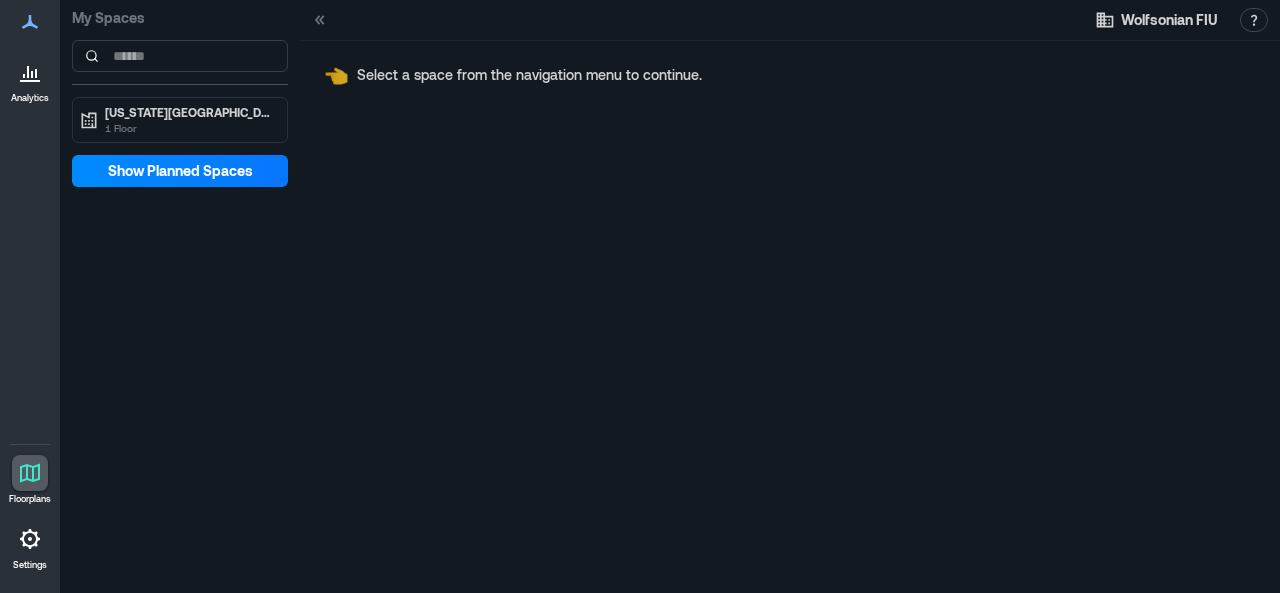 click at bounding box center [30, 72] 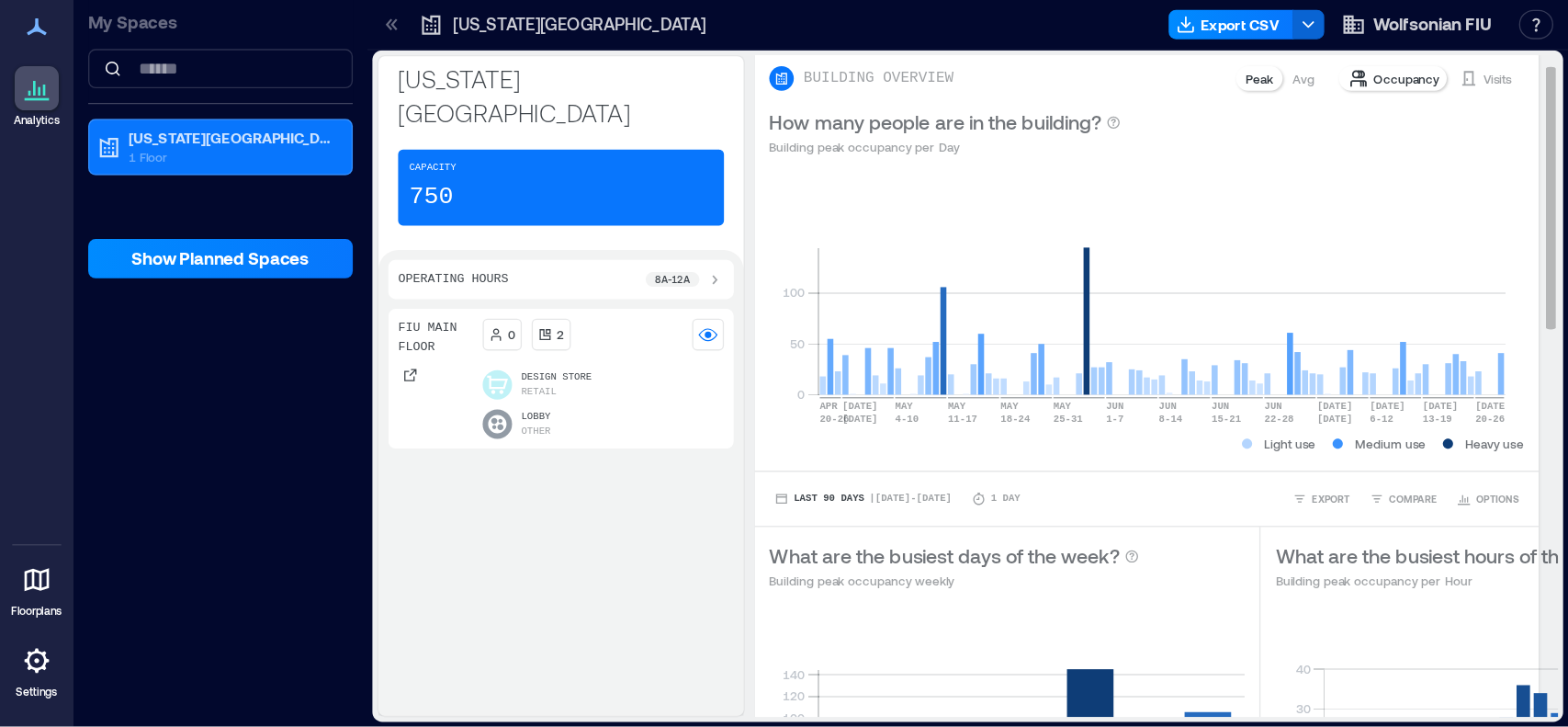 scroll, scrollTop: 0, scrollLeft: 0, axis: both 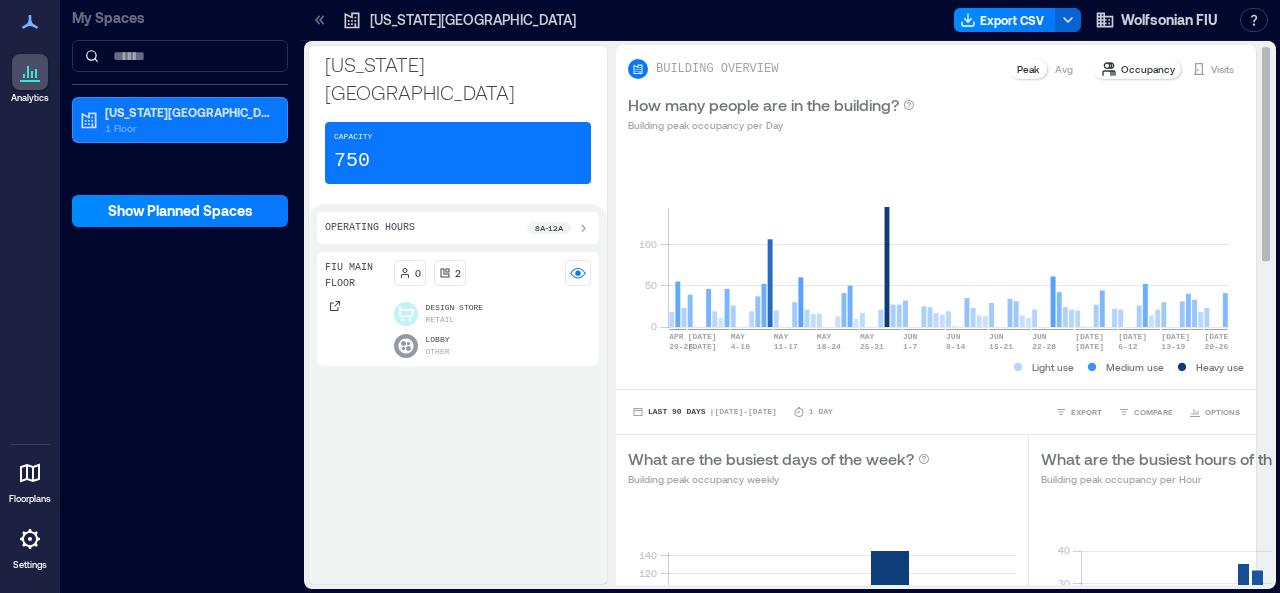 click on "Occupancy" at bounding box center [1148, 69] 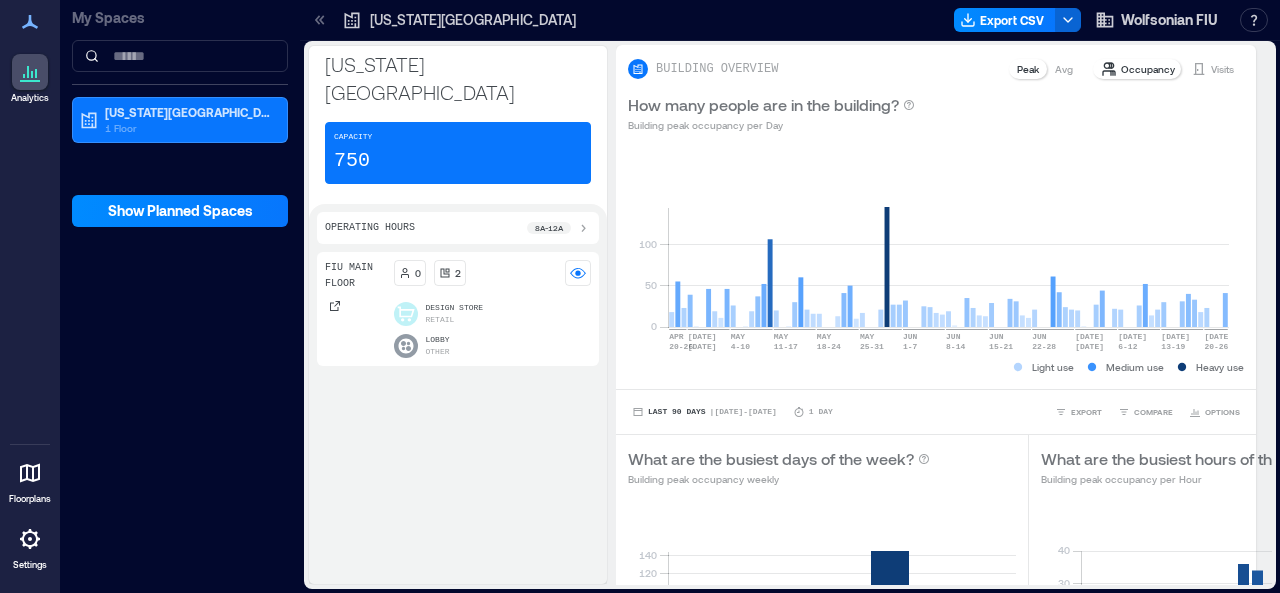 click on "Capacity 750" at bounding box center (458, 153) 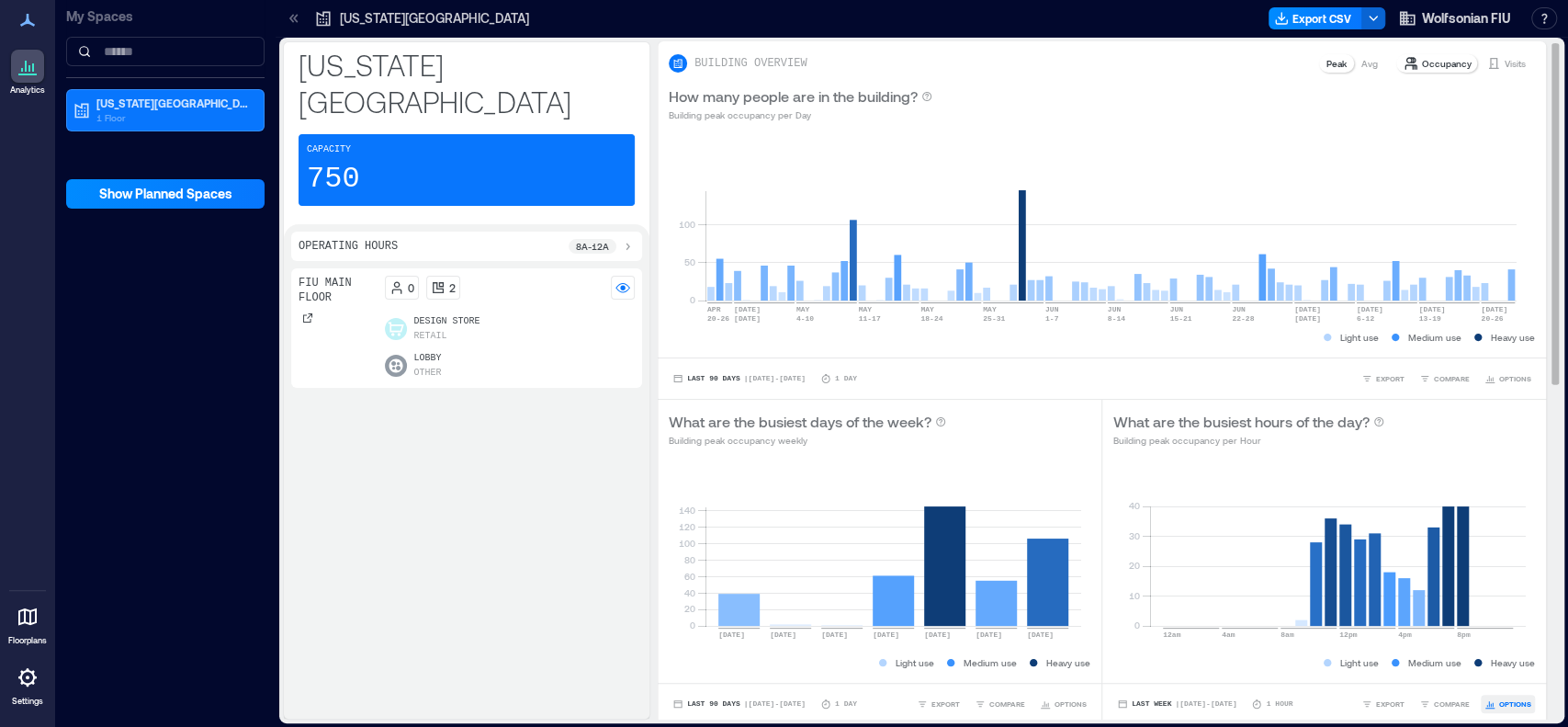 click on "OPTIONS" at bounding box center (1515, 704) 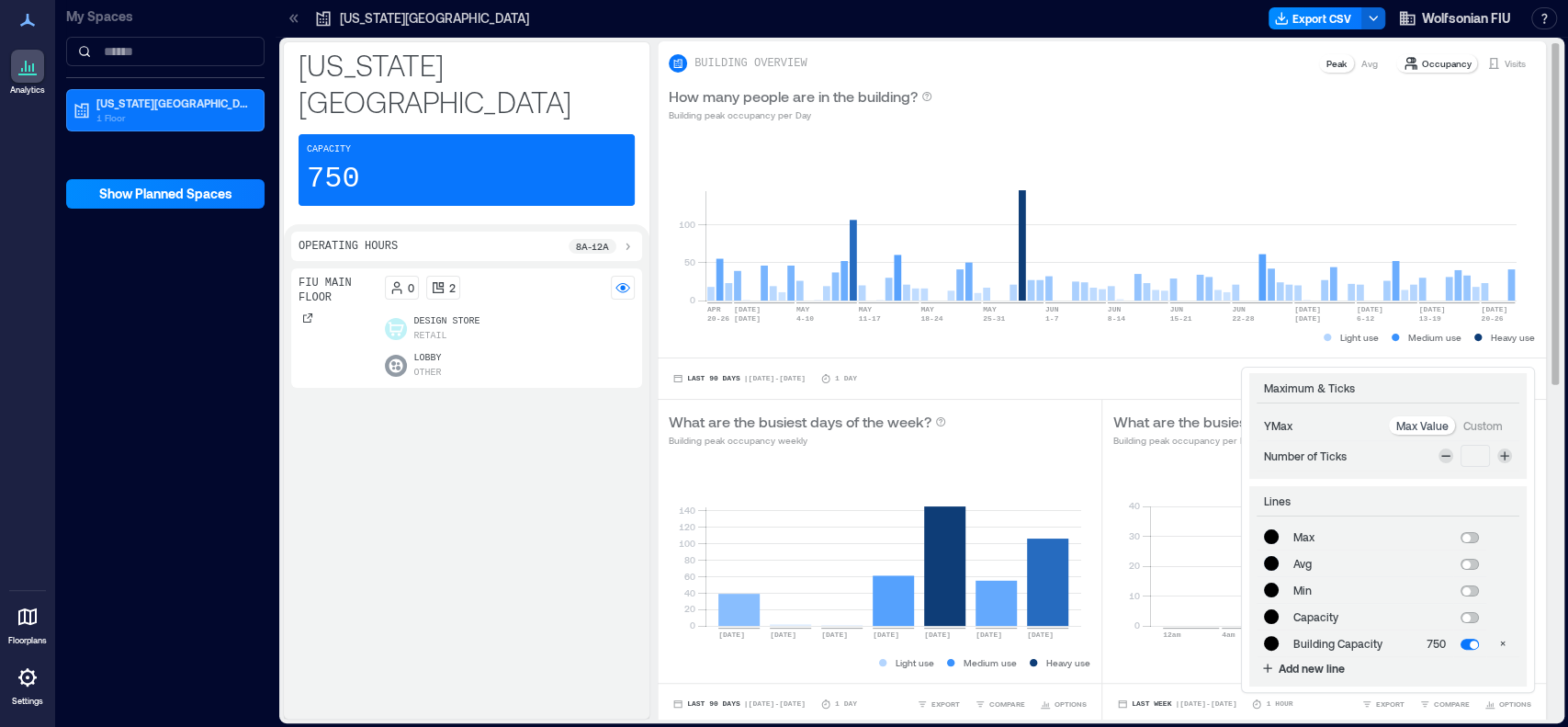 scroll, scrollTop: 575, scrollLeft: 0, axis: vertical 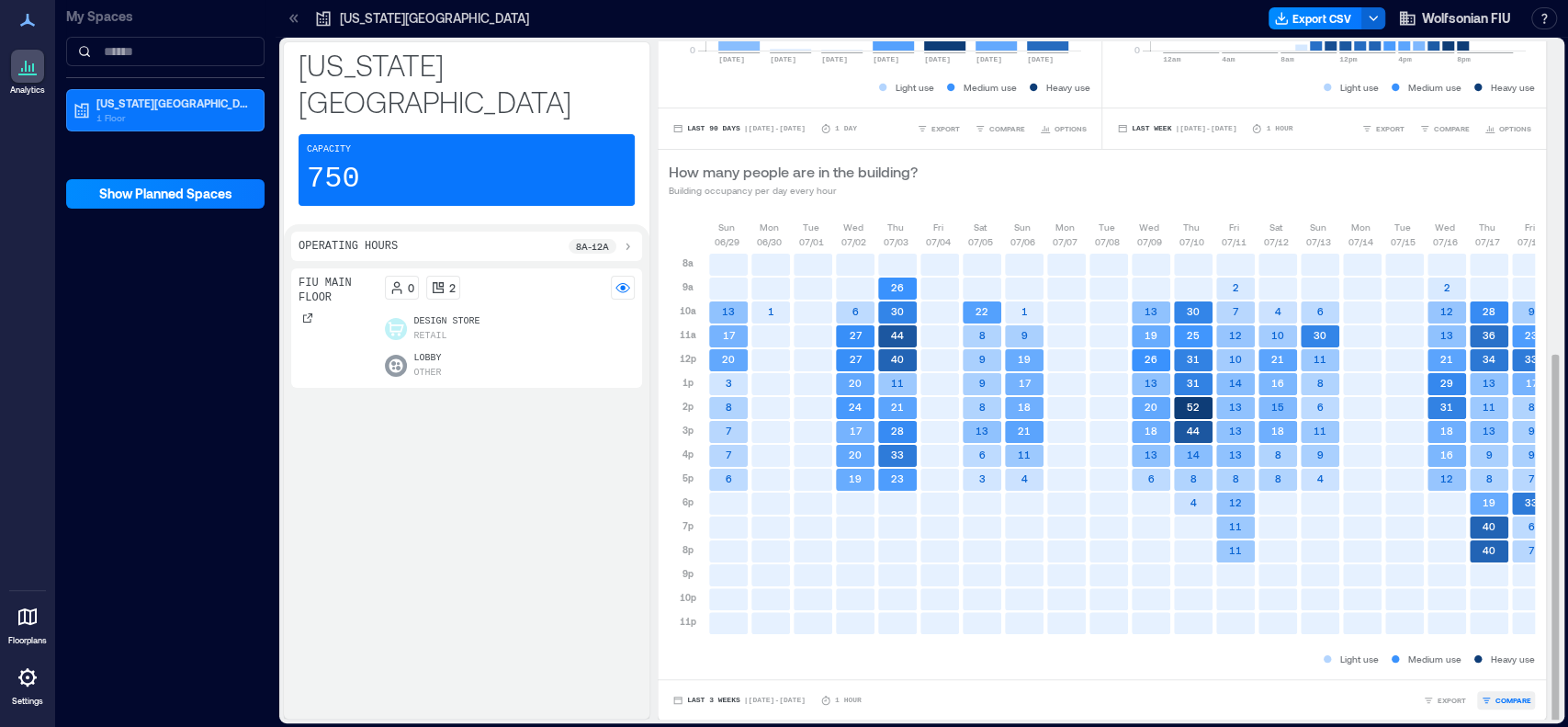 click on "COMPARE" at bounding box center [1513, 700] 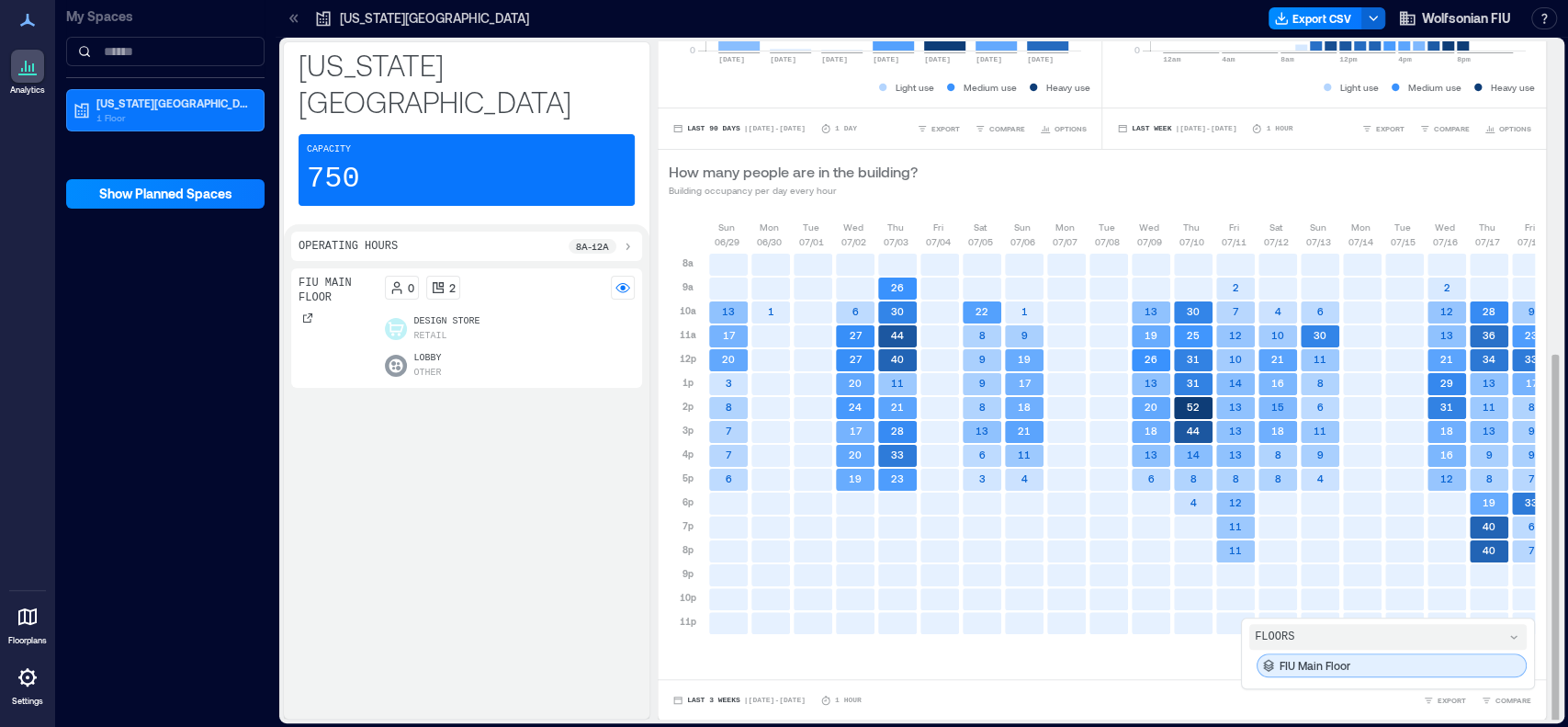 click on "FIU Main Floor" at bounding box center [1314, 665] 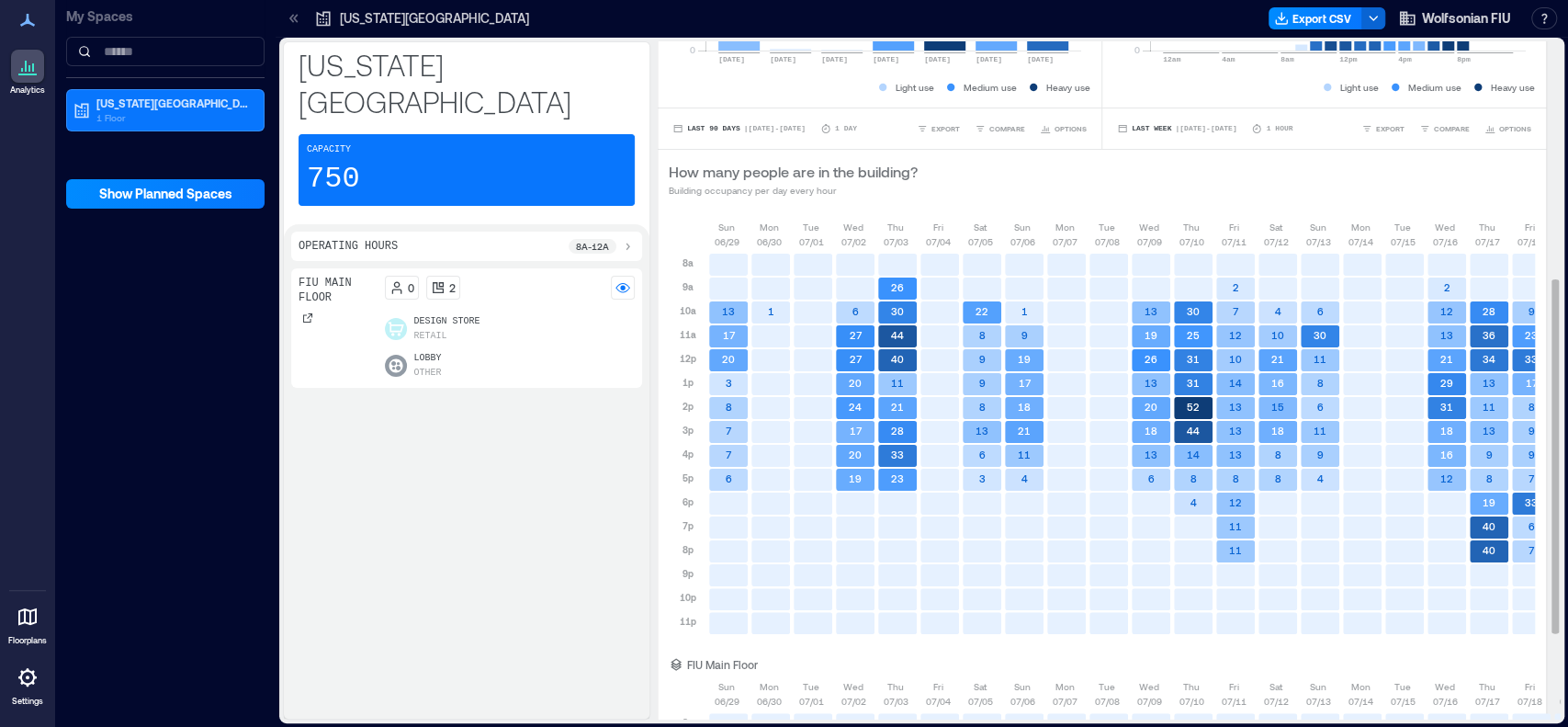 scroll, scrollTop: 1035, scrollLeft: 0, axis: vertical 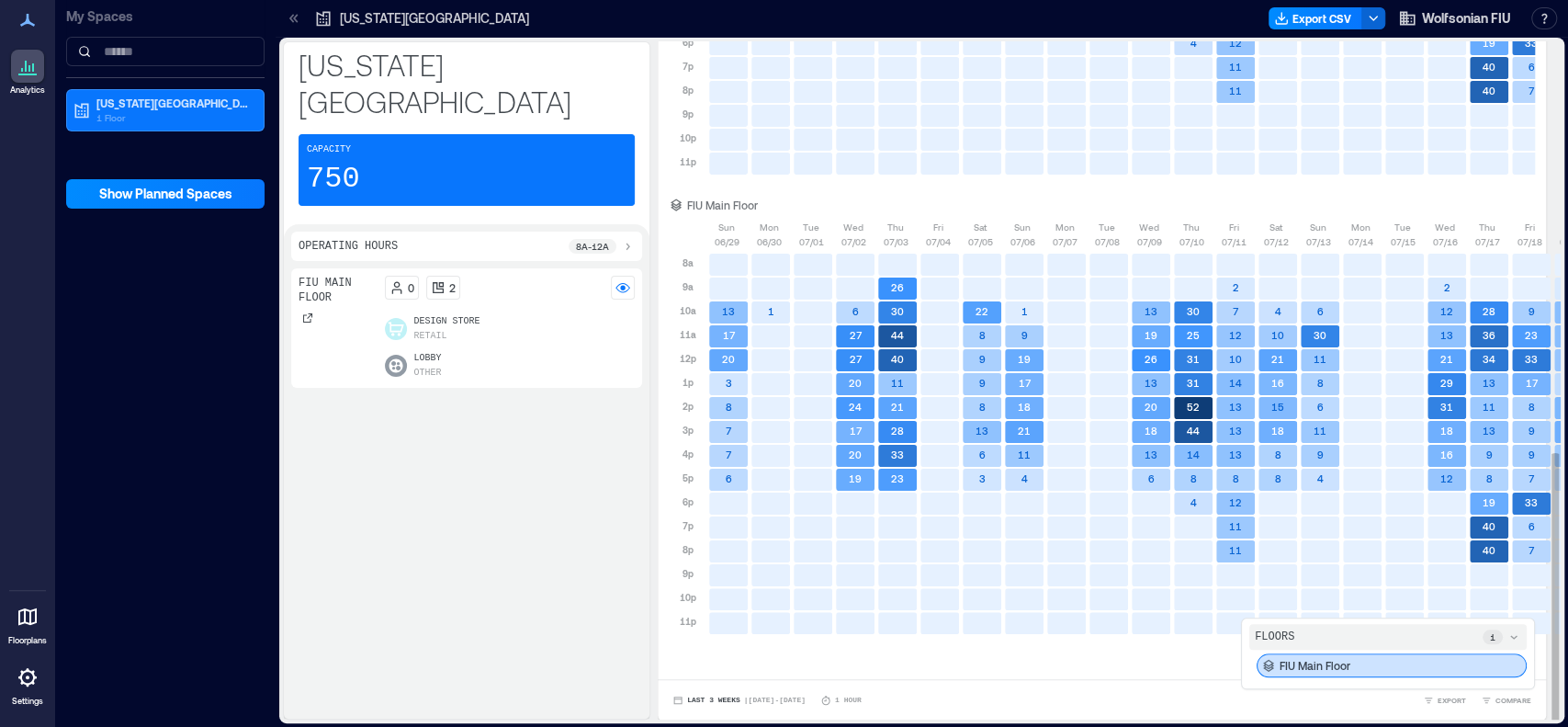 click on "FIU Main Floor" at bounding box center (1392, 665) 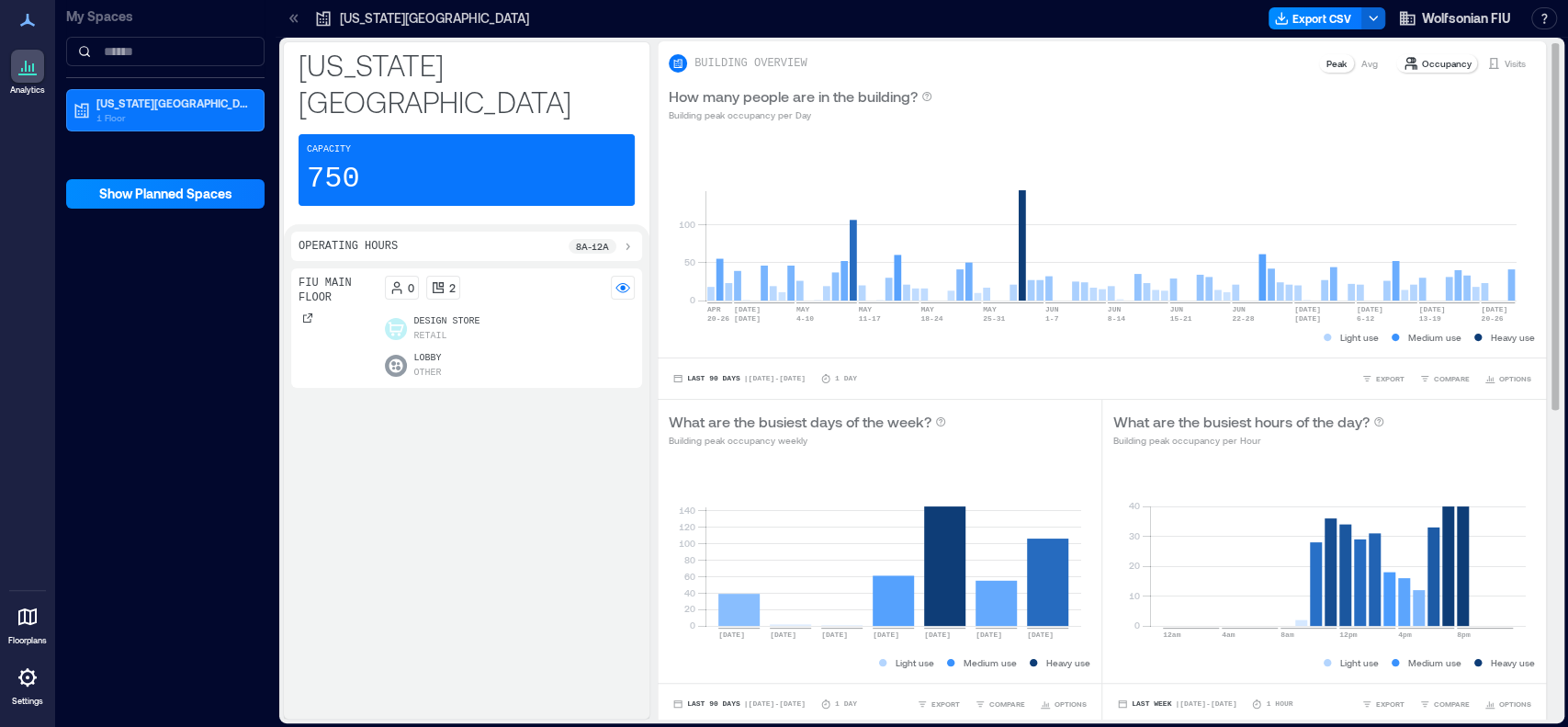 scroll, scrollTop: 0, scrollLeft: 0, axis: both 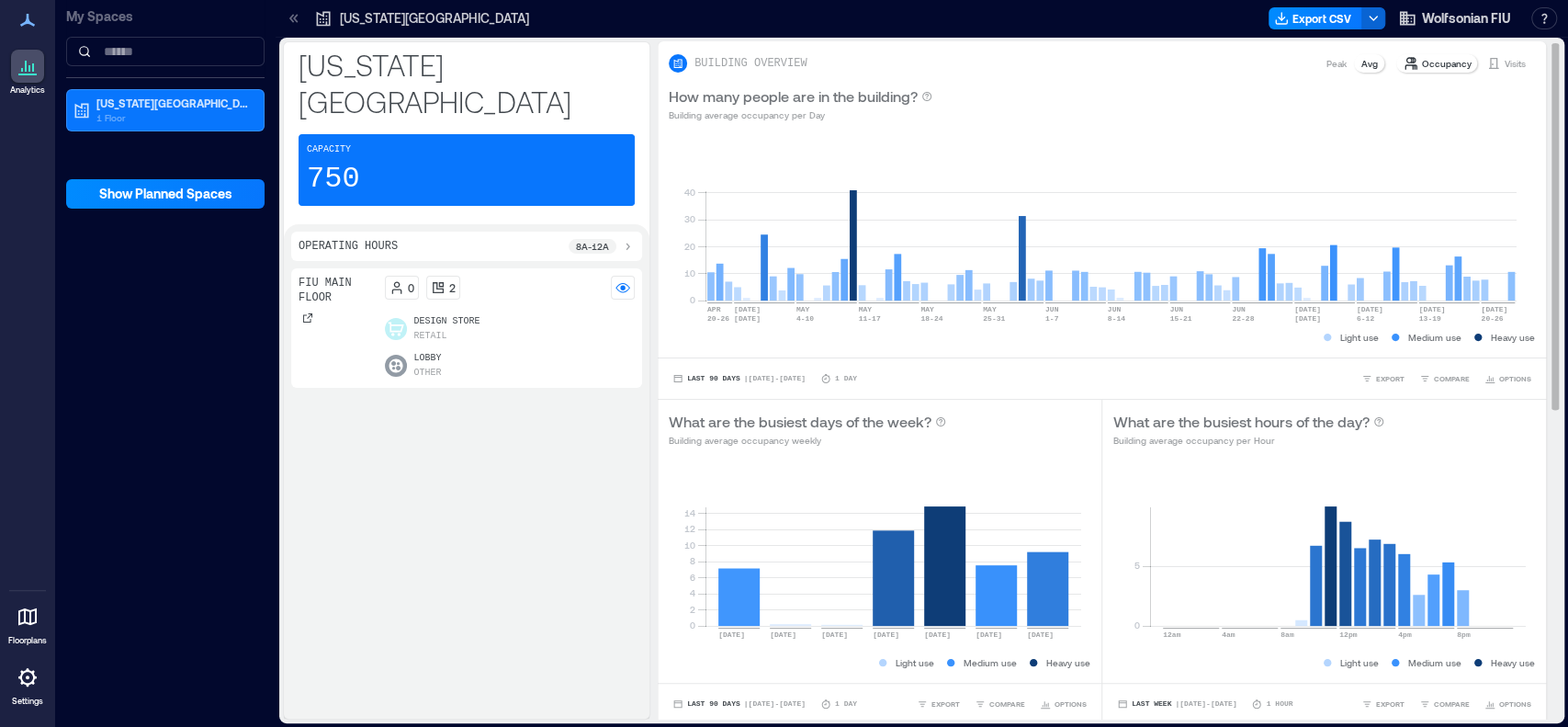 click on "Visits" at bounding box center (1506, 63) 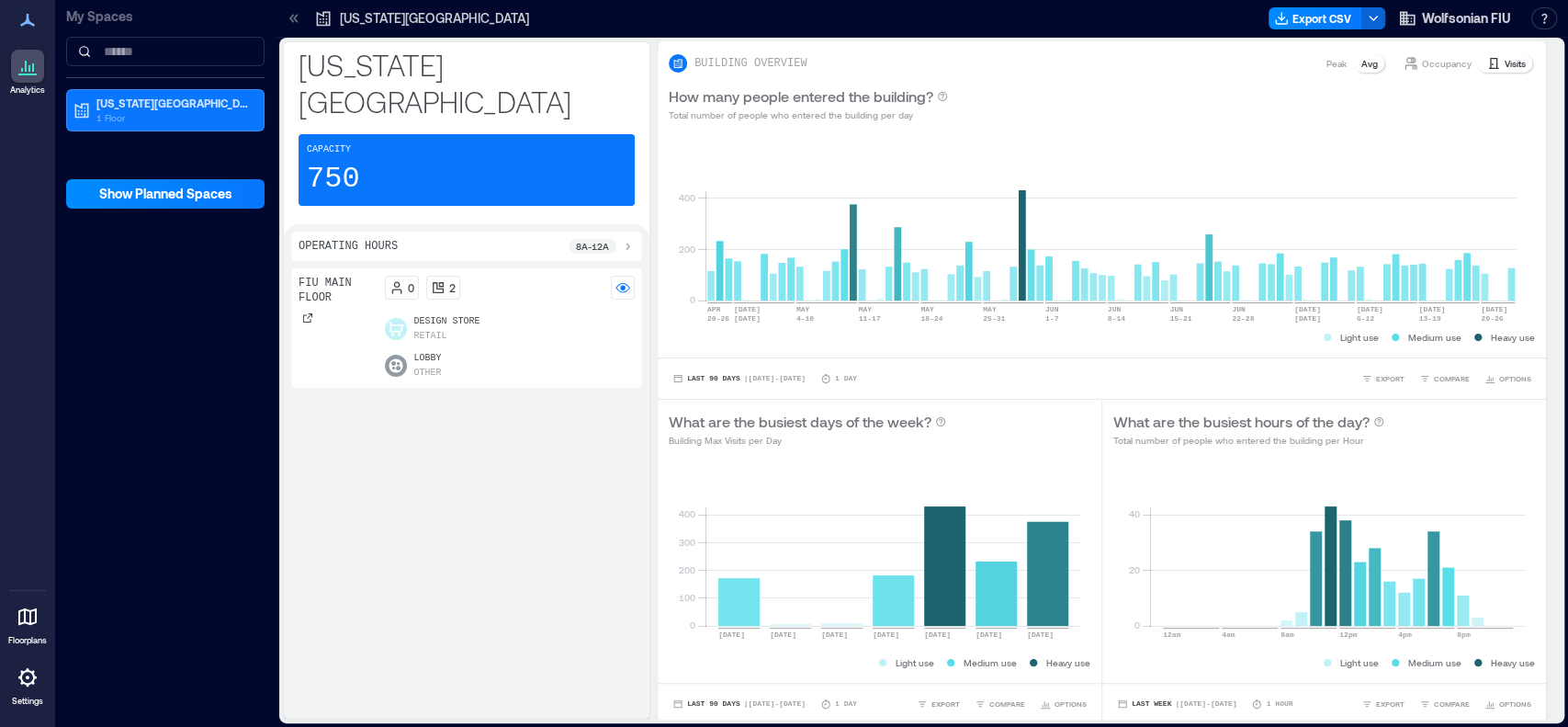 click 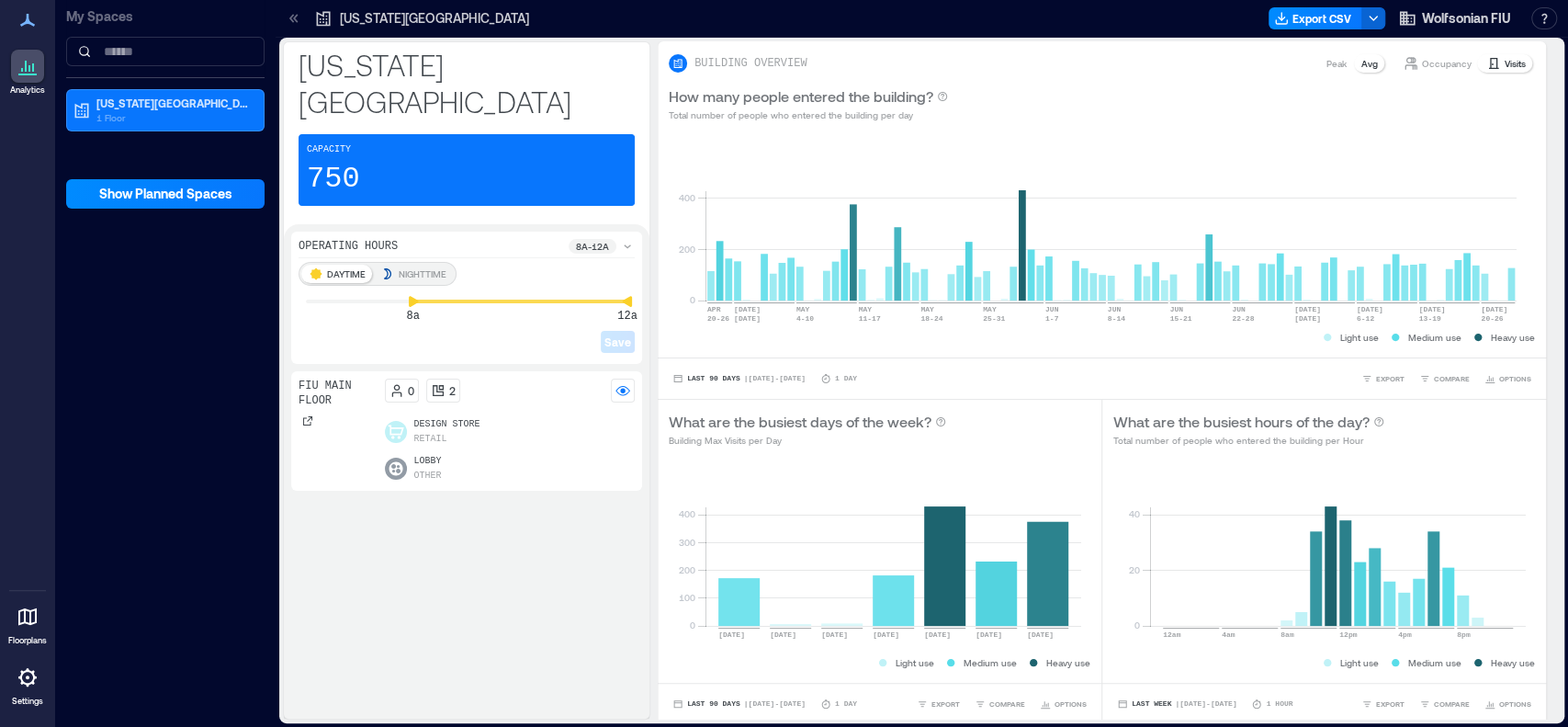 click 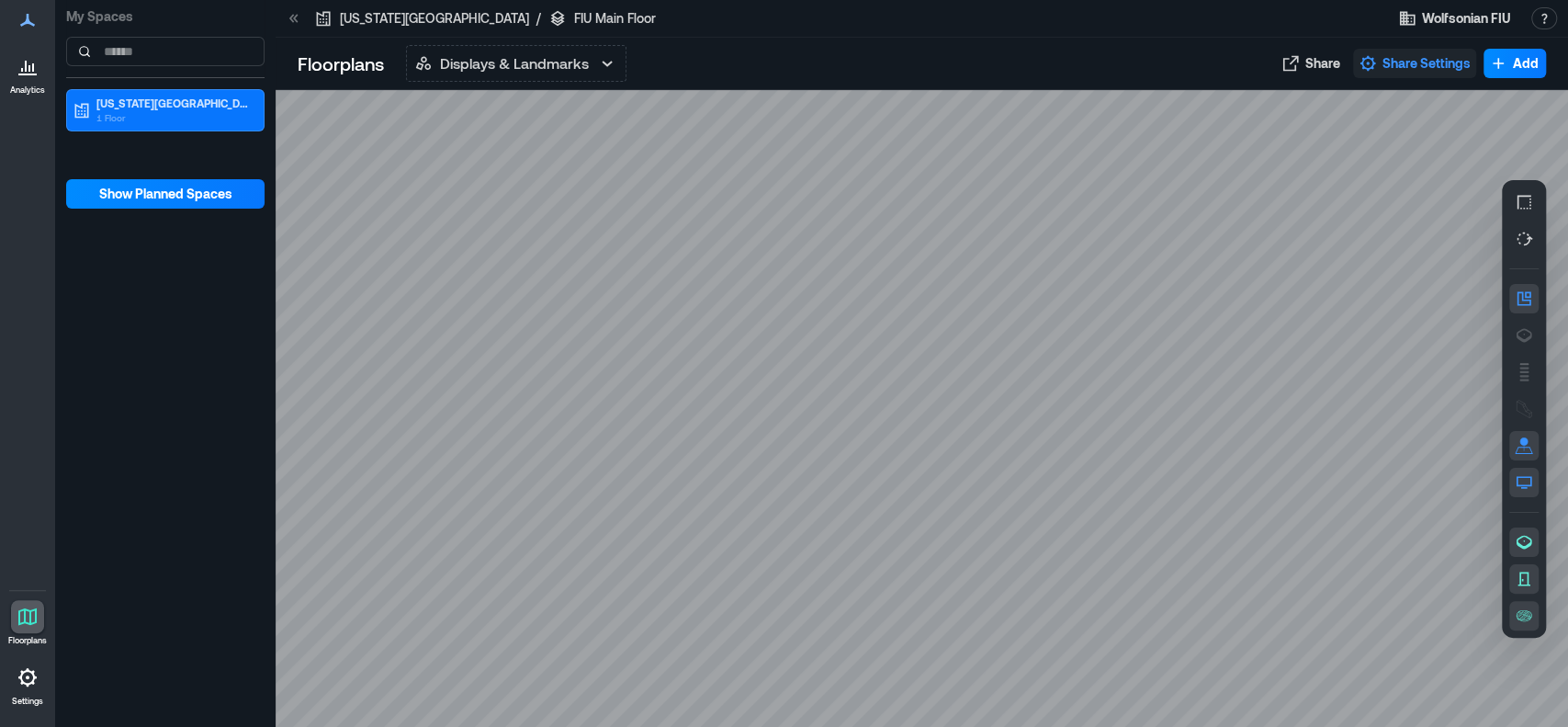 click on "Share Settings" at bounding box center (1427, 63) 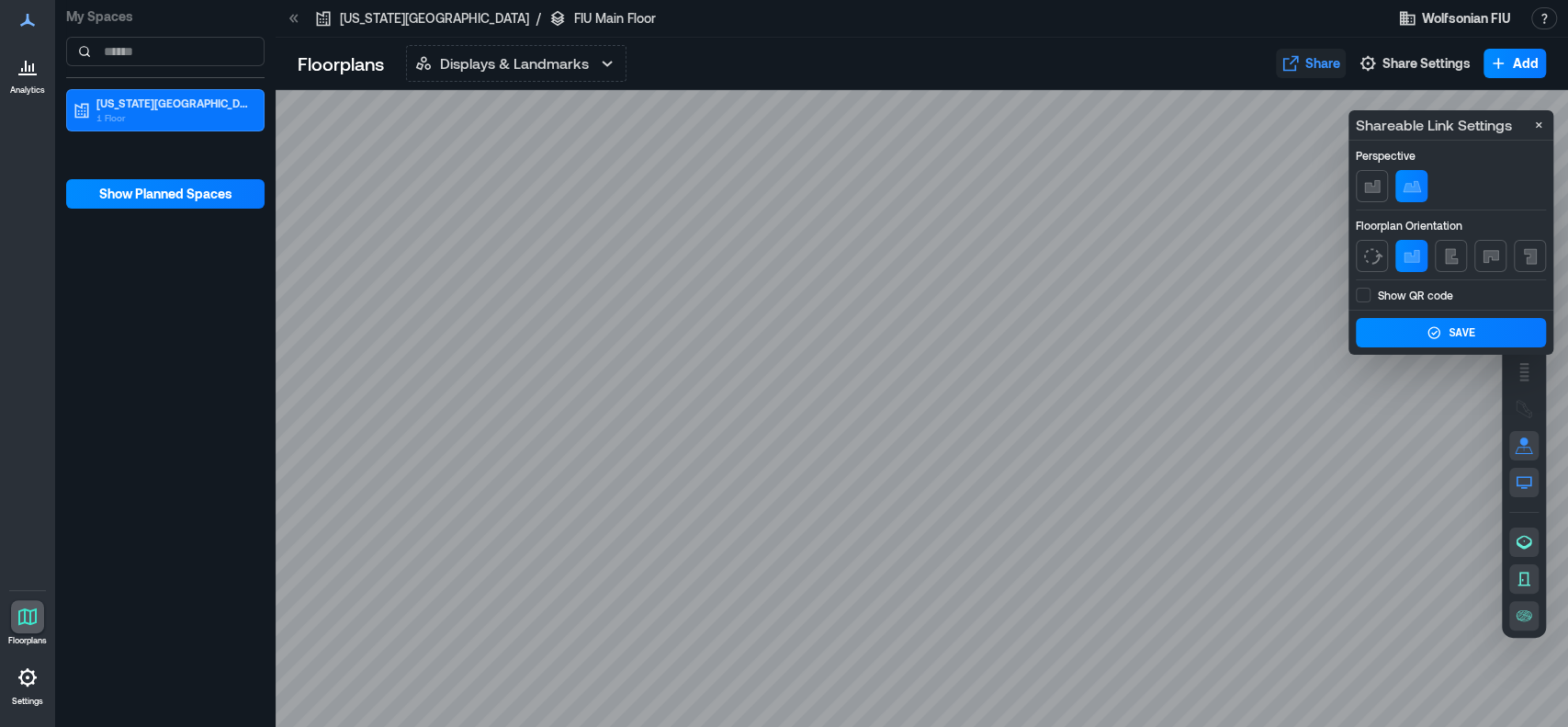 click on "Share" at bounding box center (1323, 63) 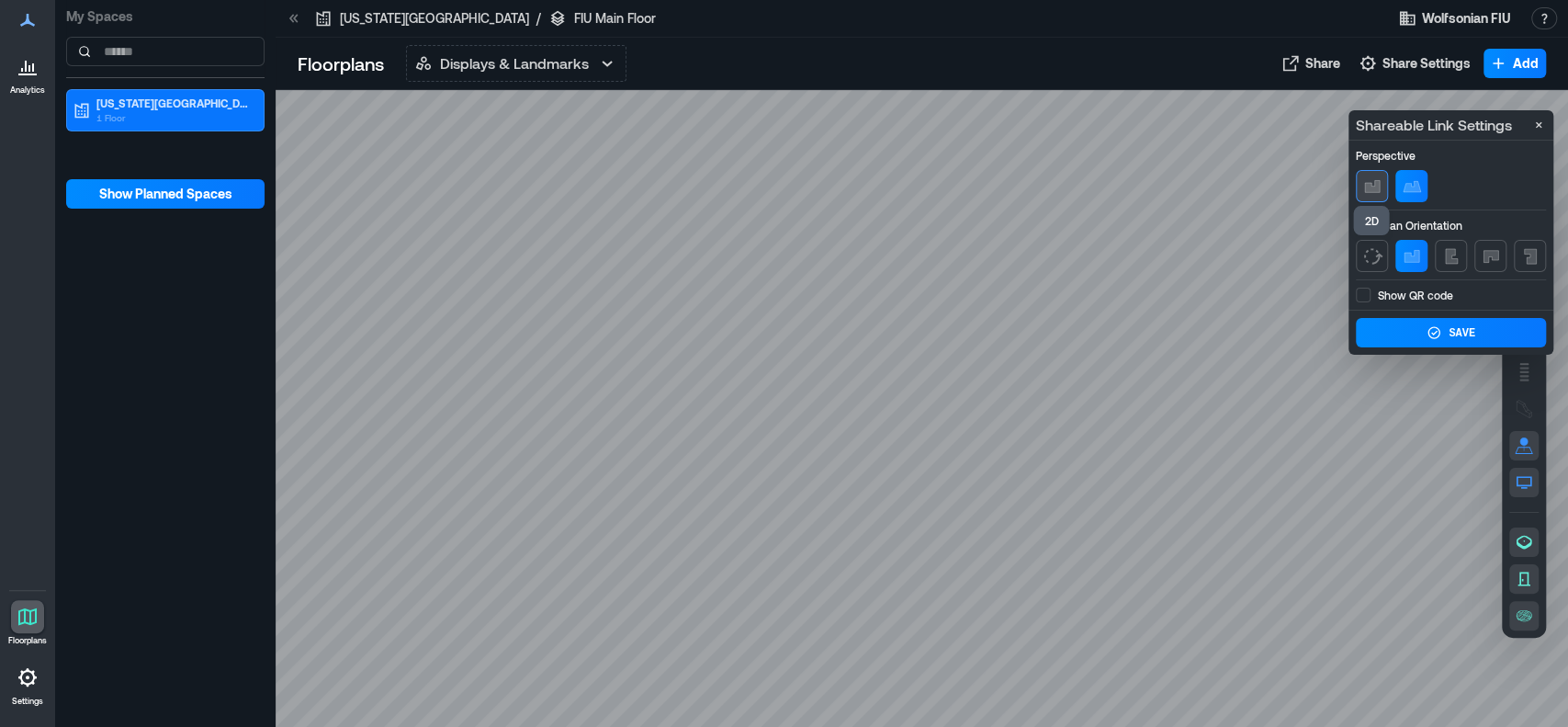 click at bounding box center [1371, 186] 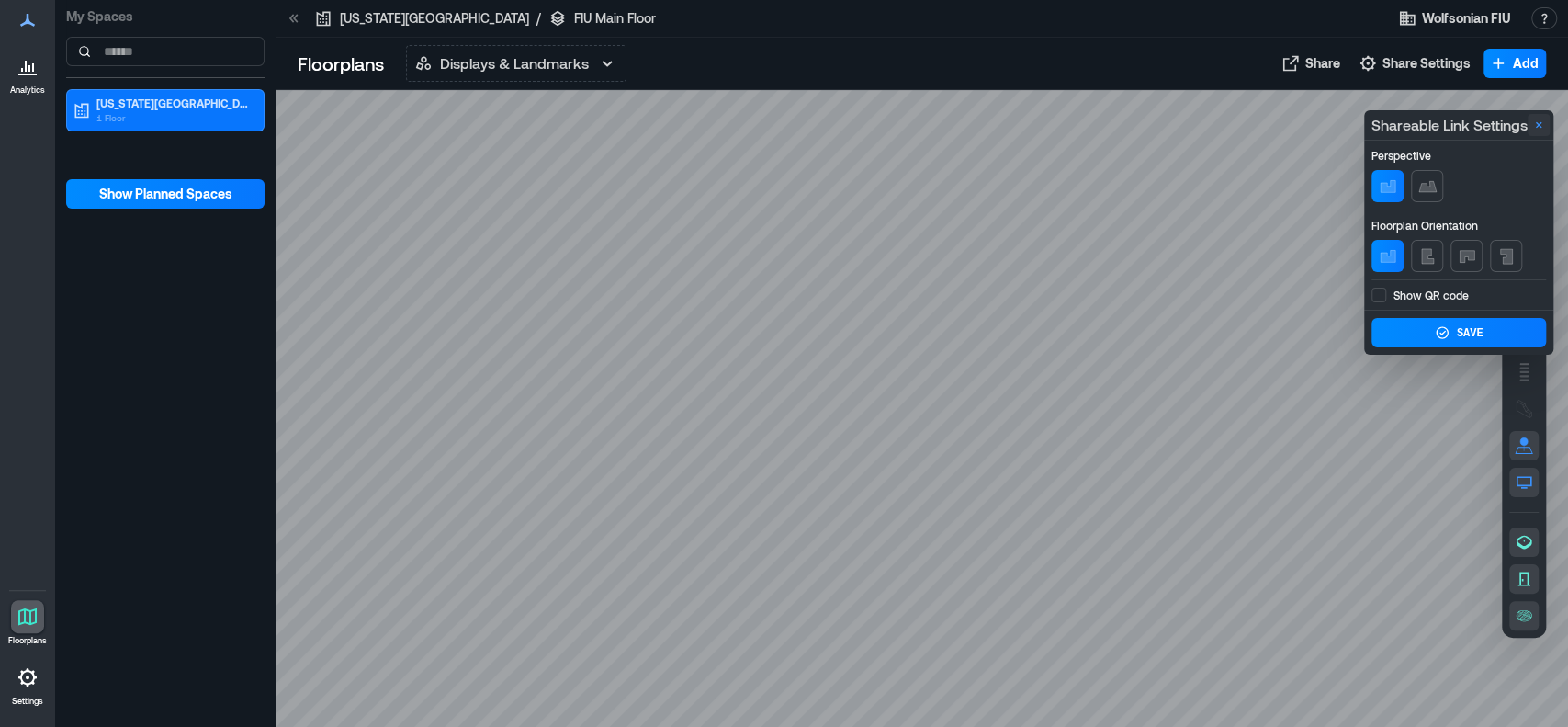 click 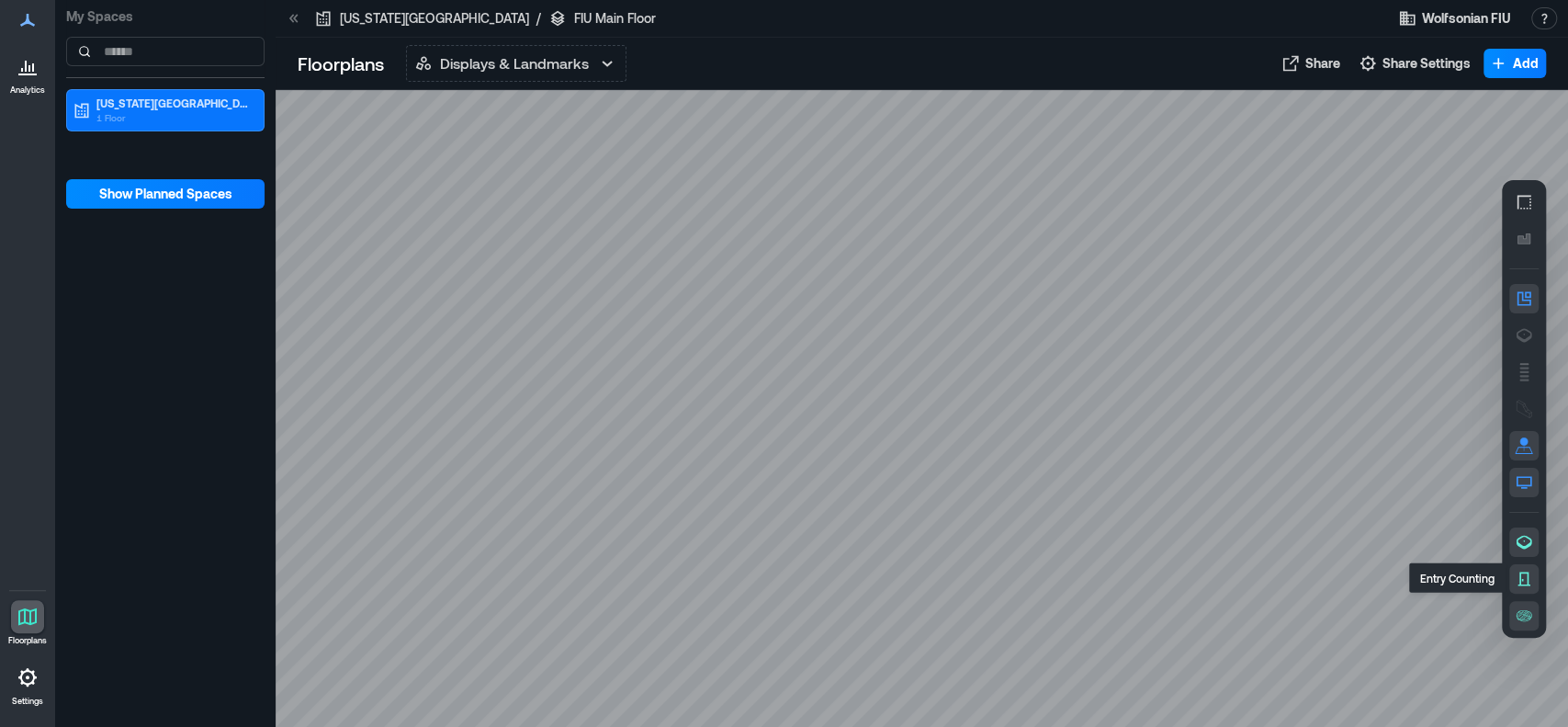 click 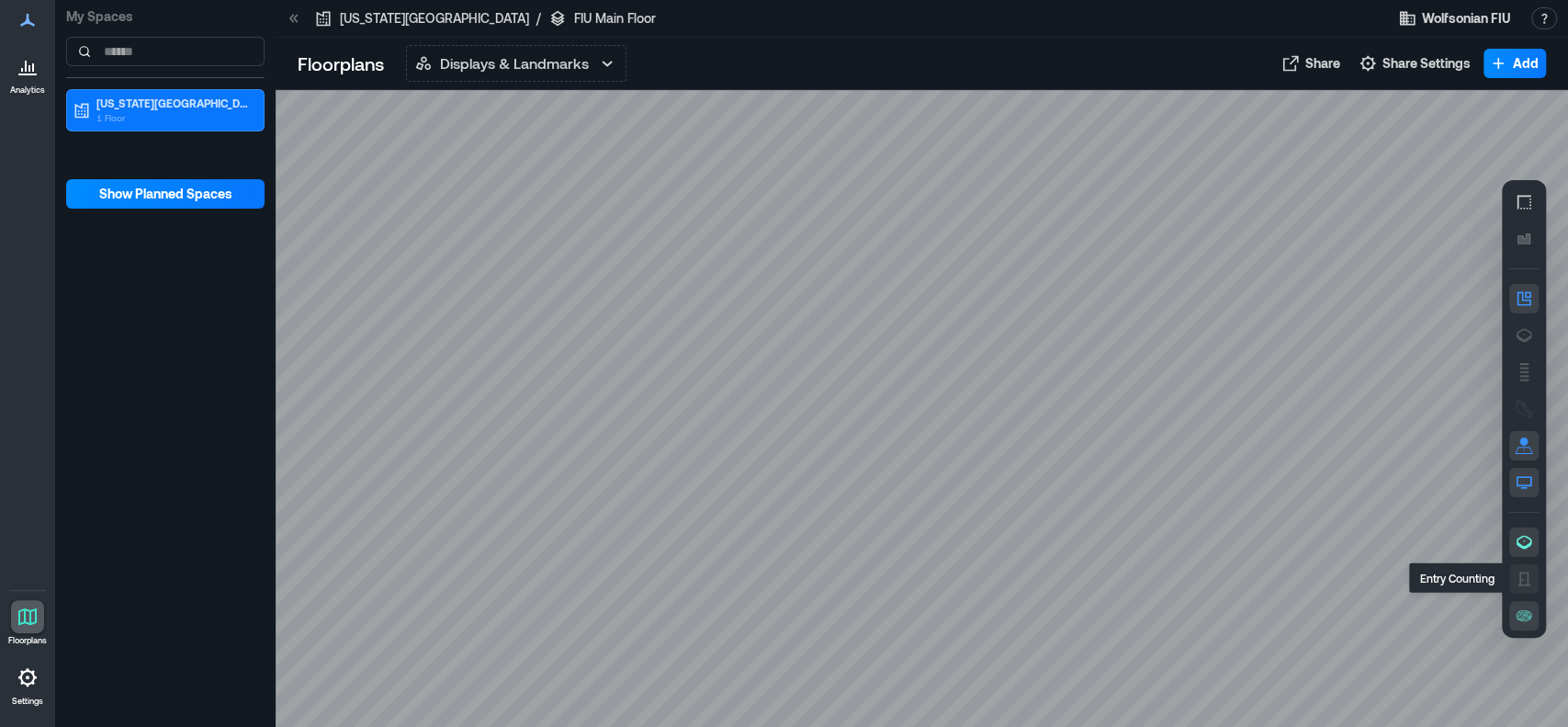 click 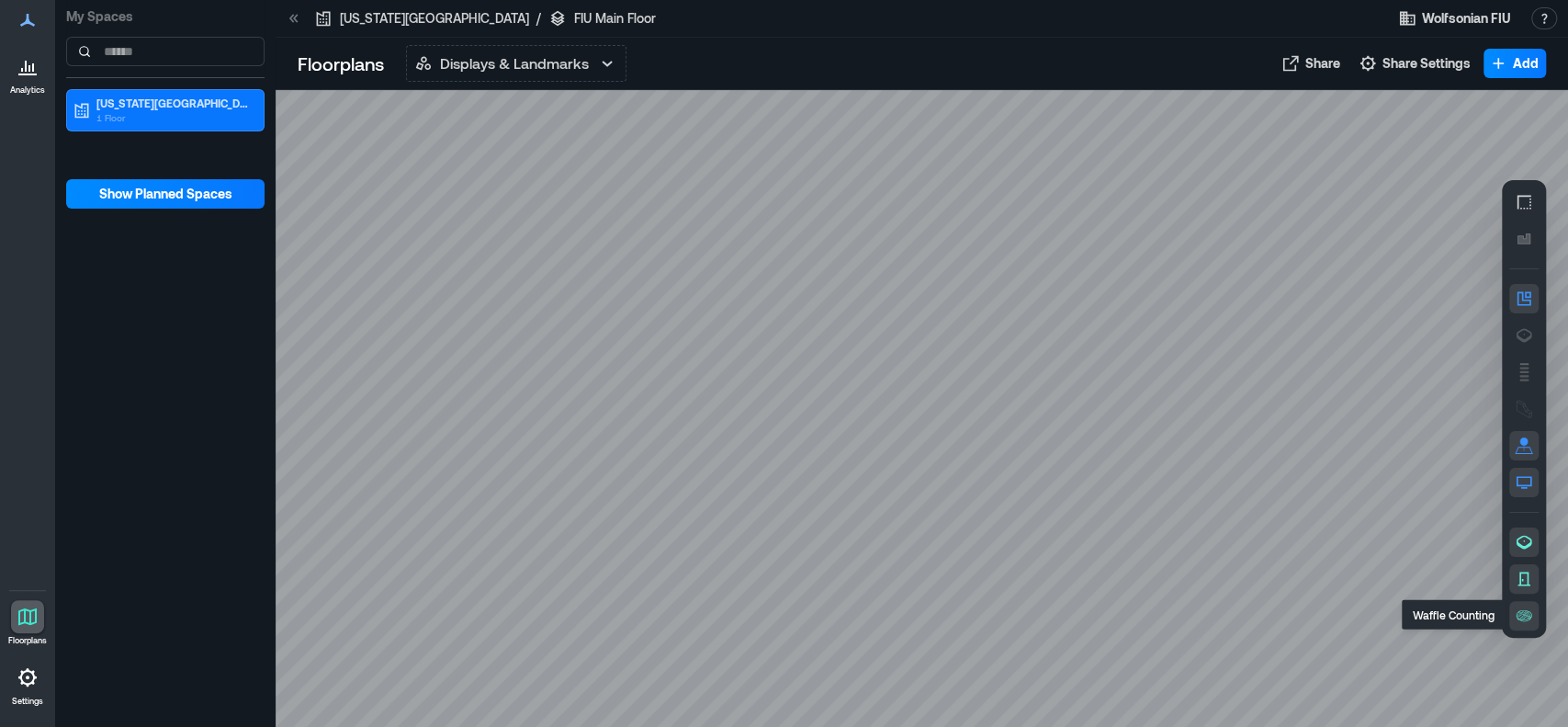 click 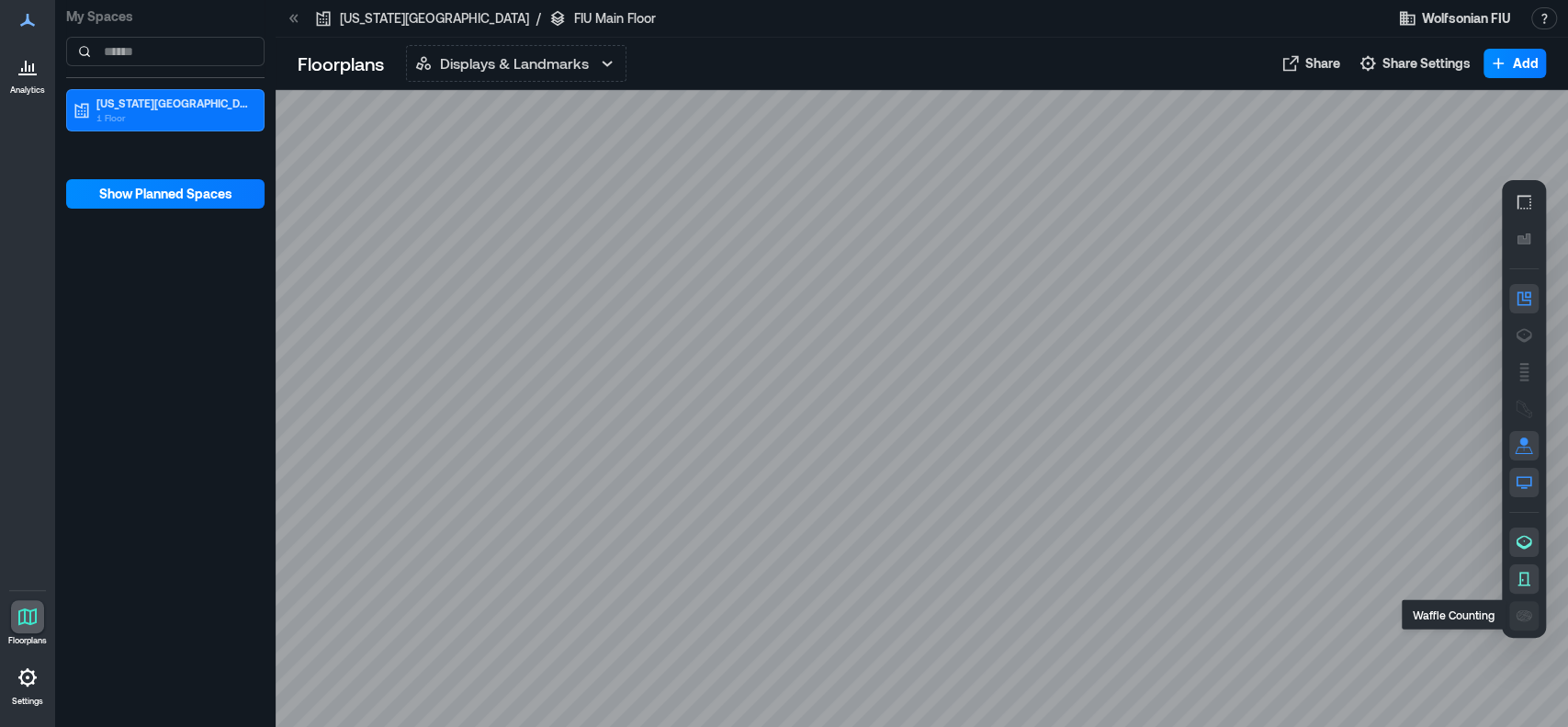 click 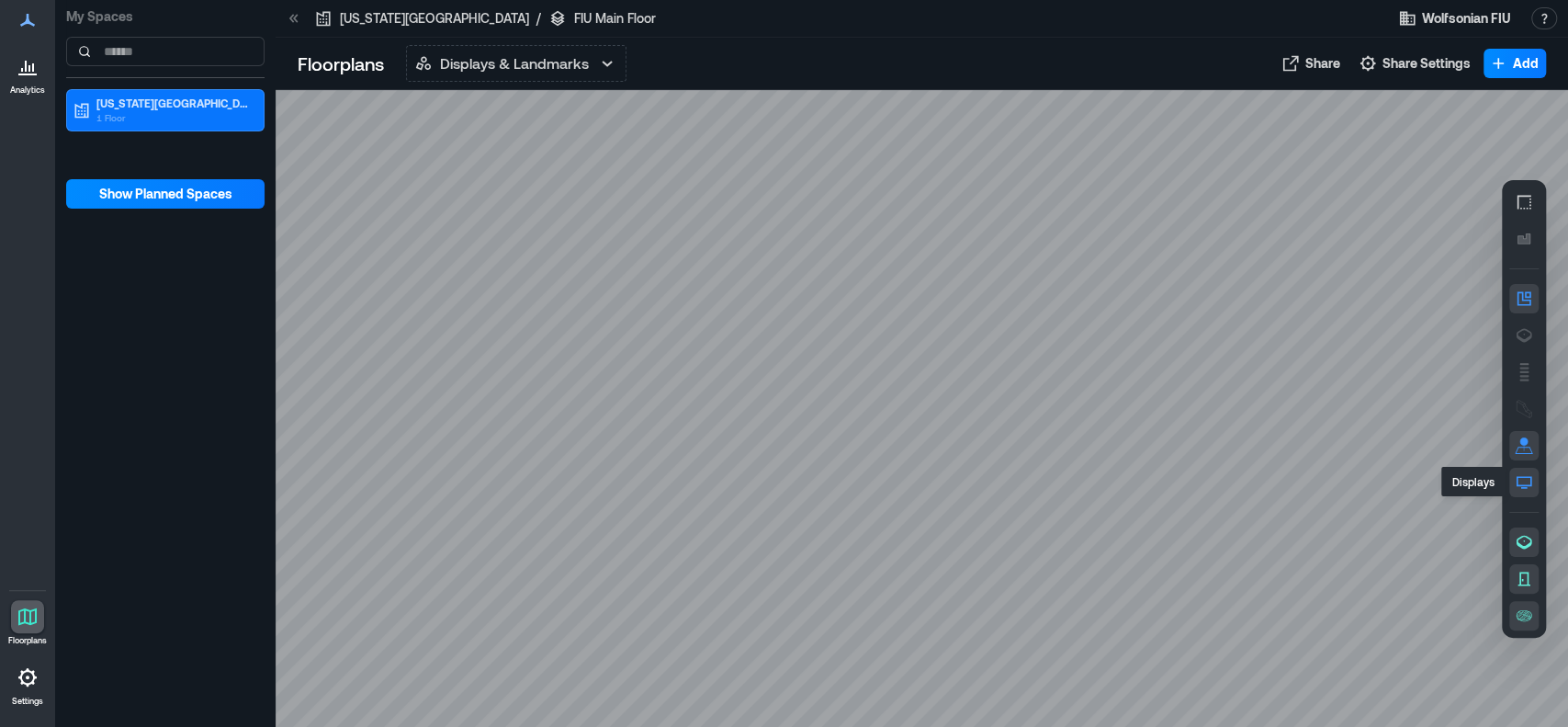 click 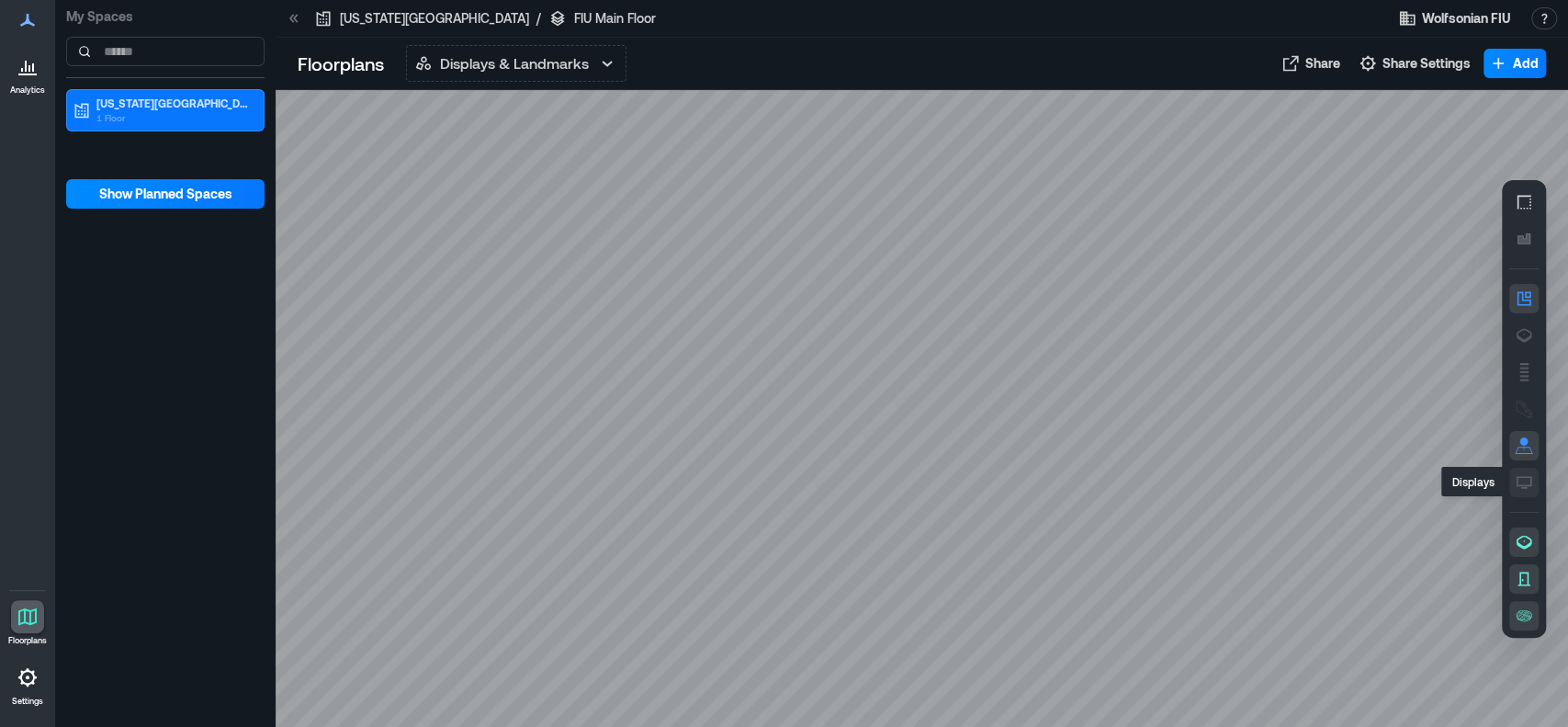 click 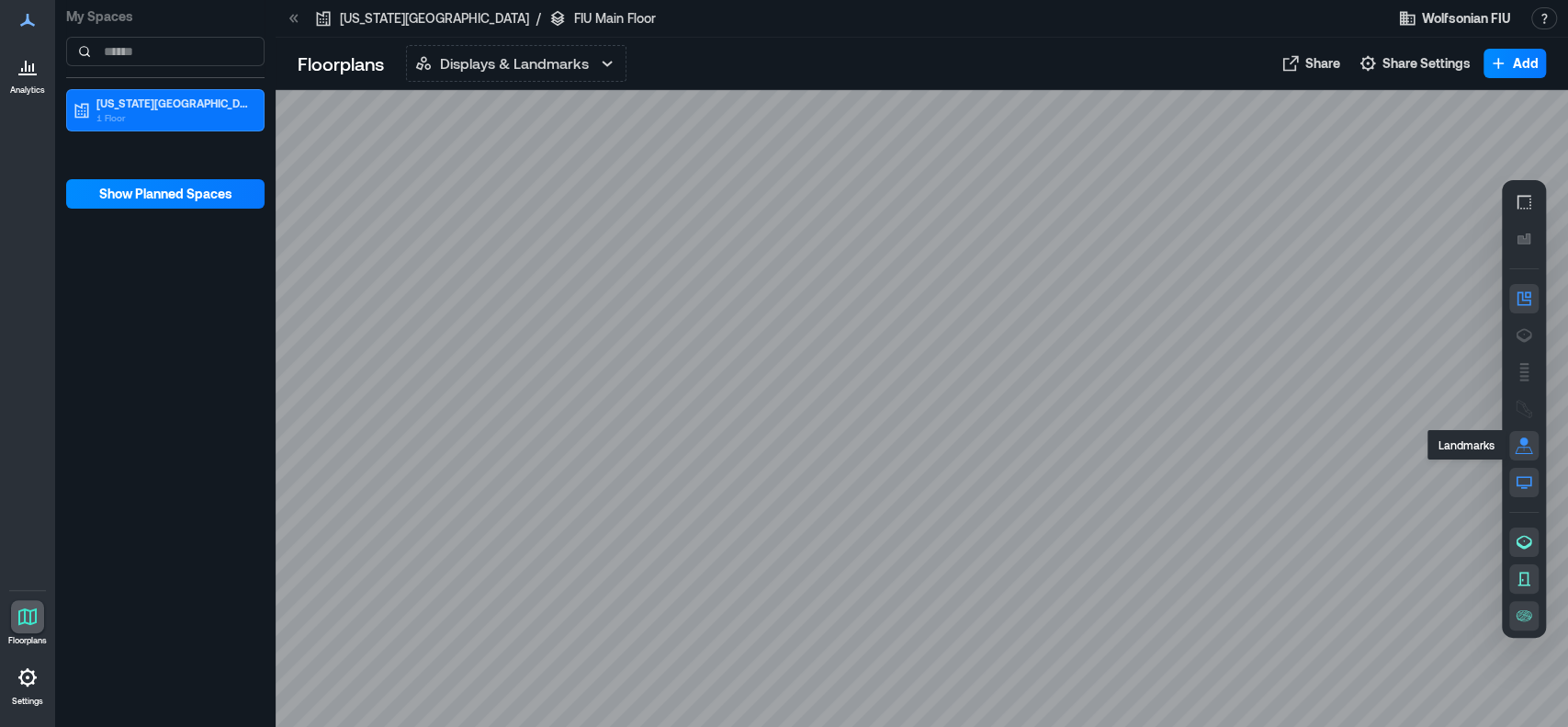 click 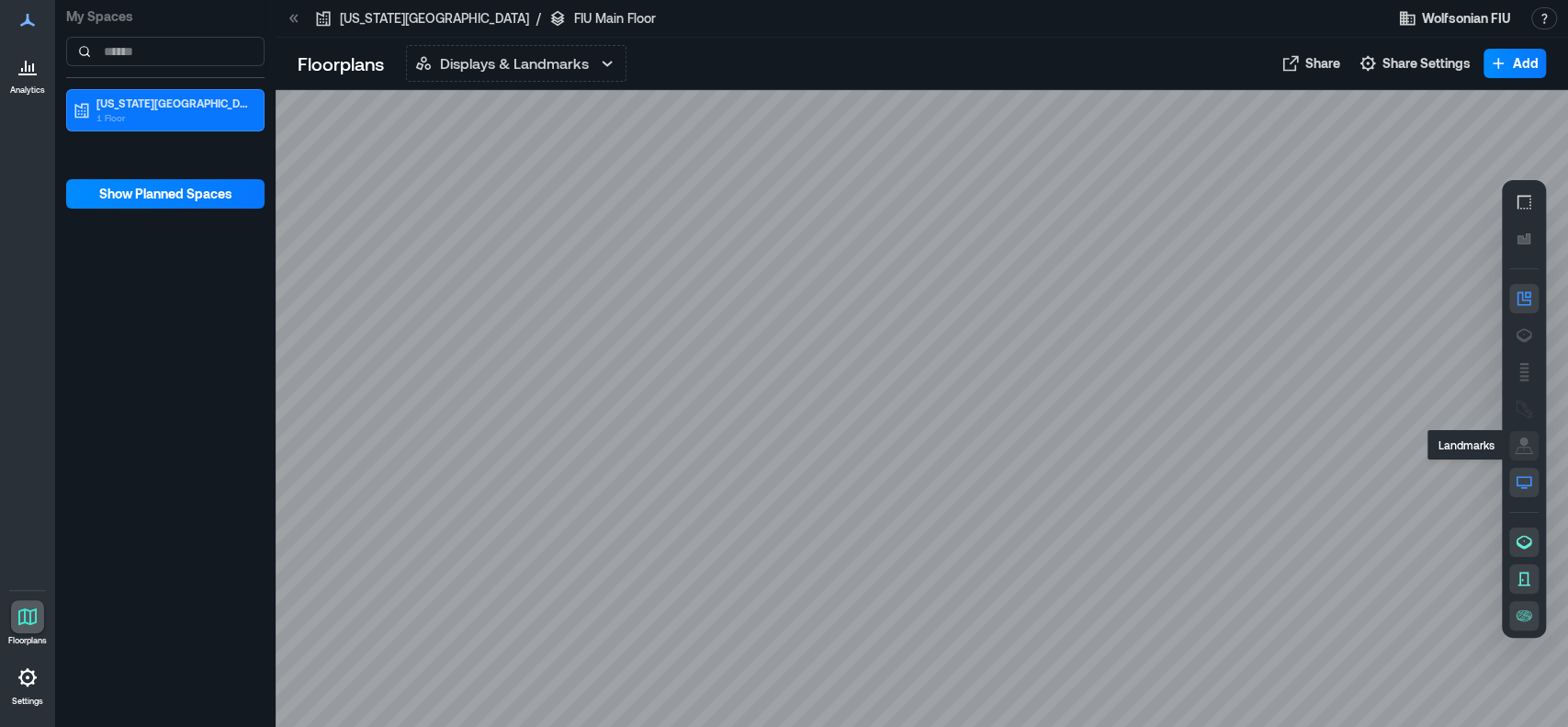 click 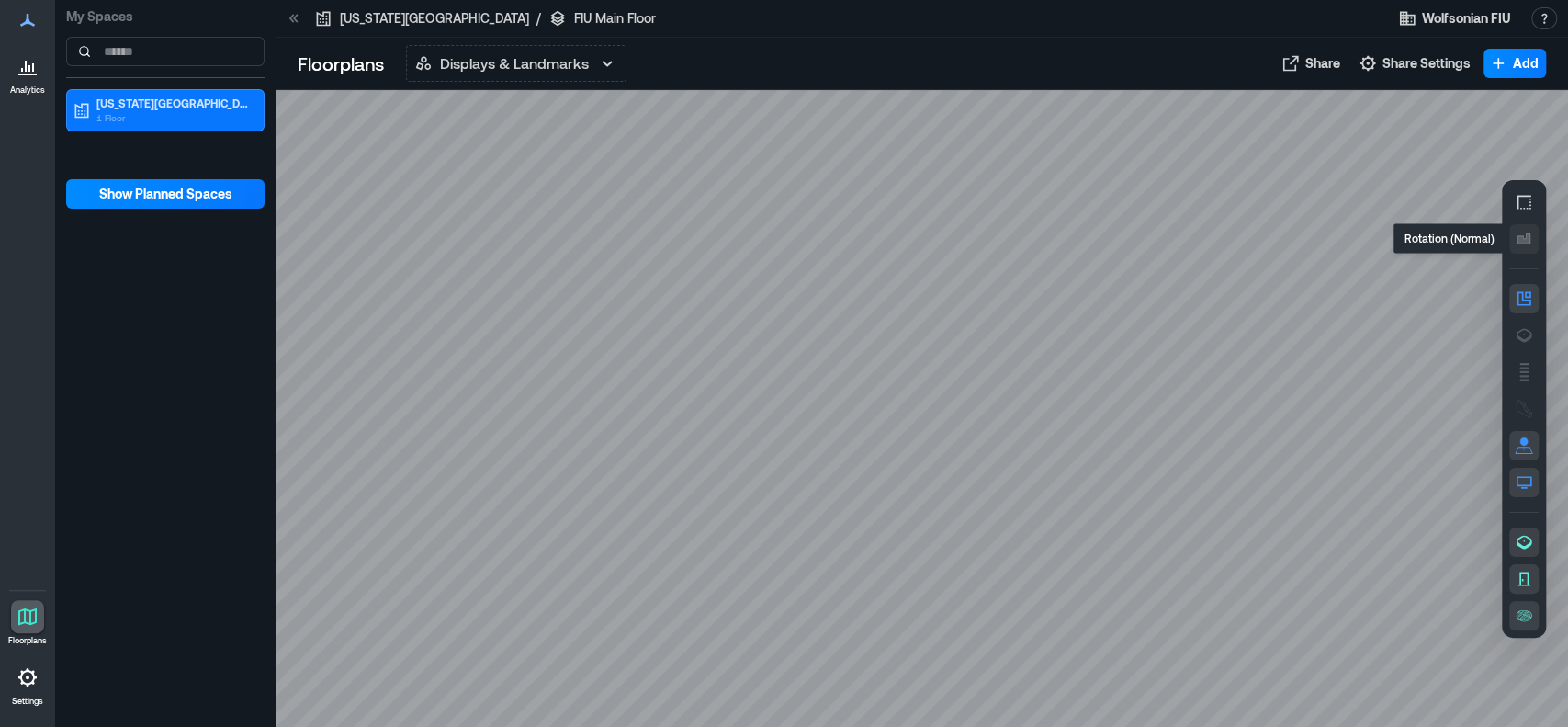 click at bounding box center [1524, 239] 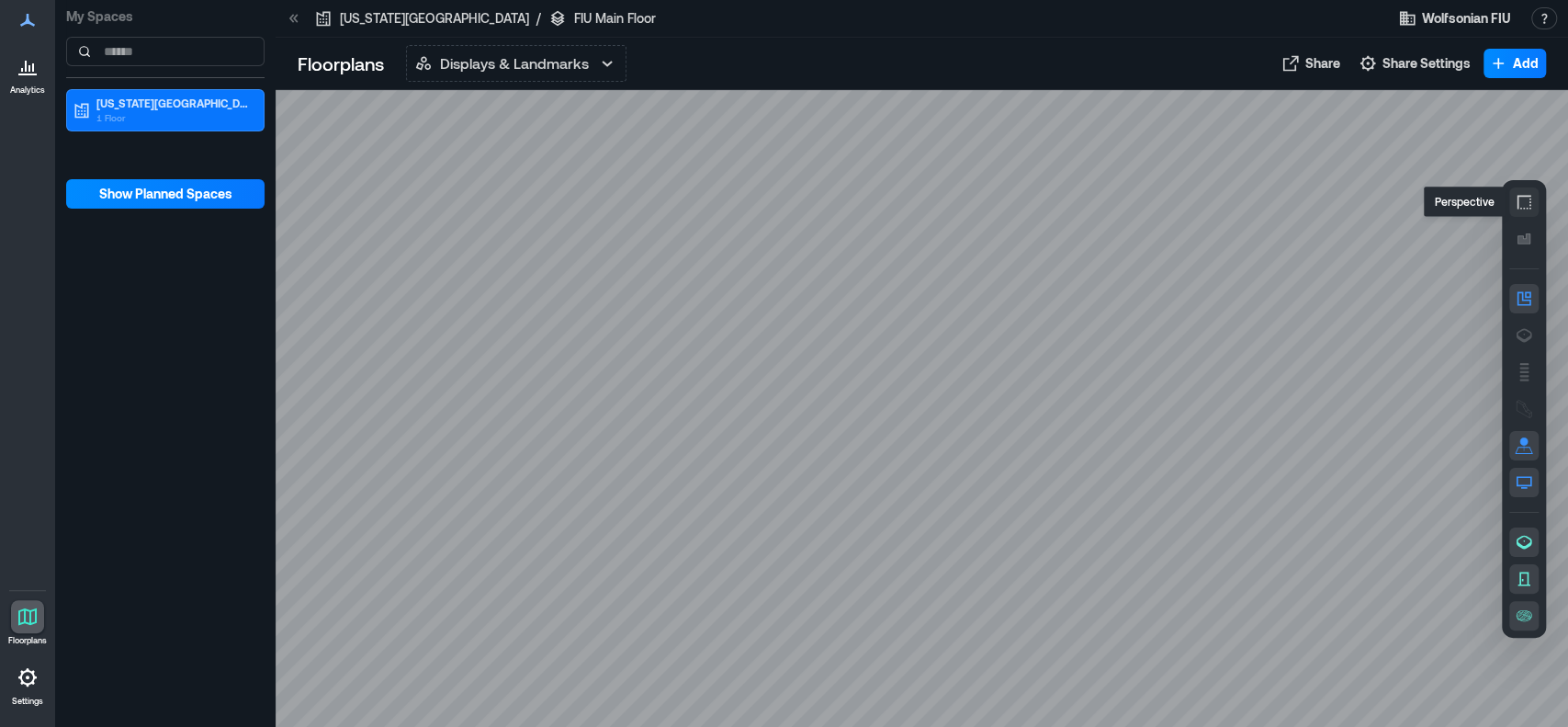 click 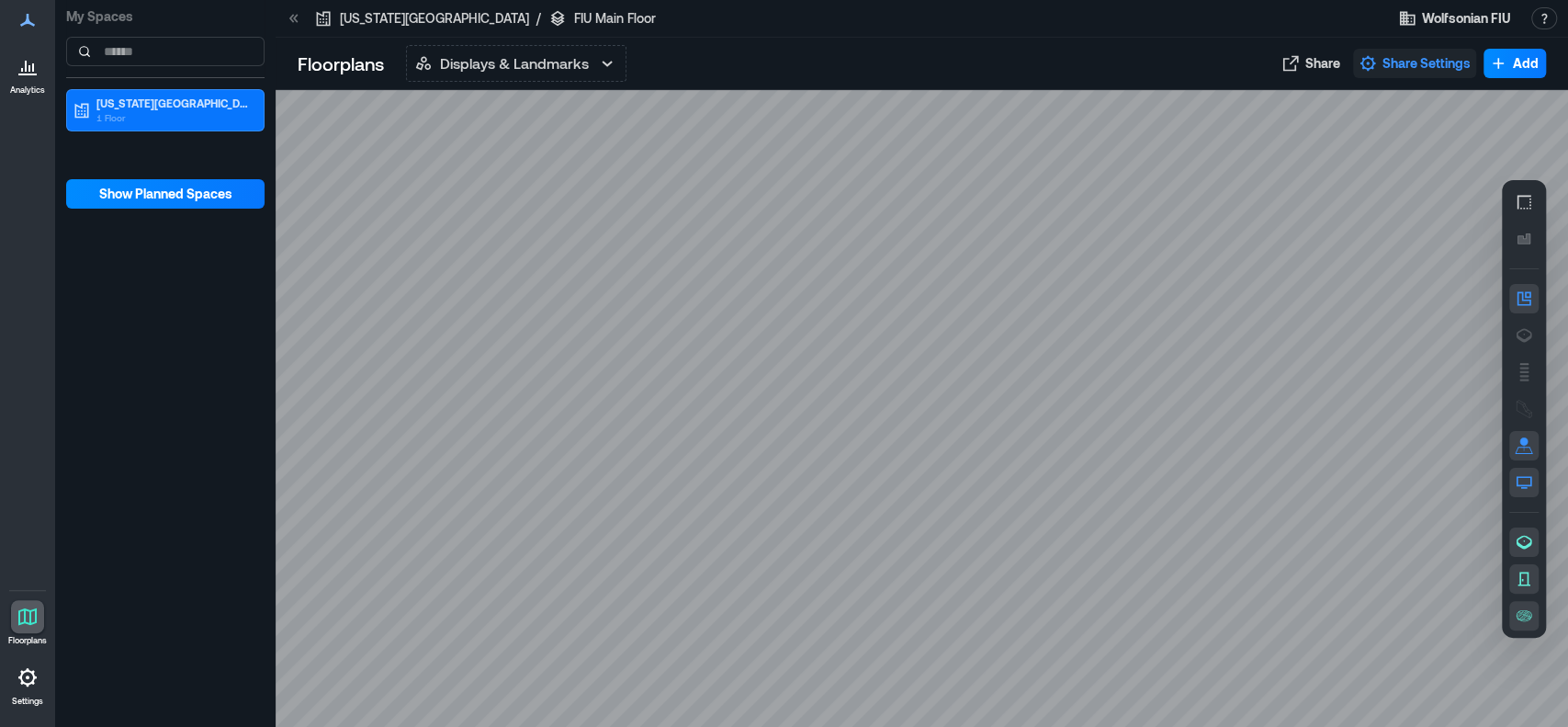click on "Share Settings" at bounding box center [1427, 63] 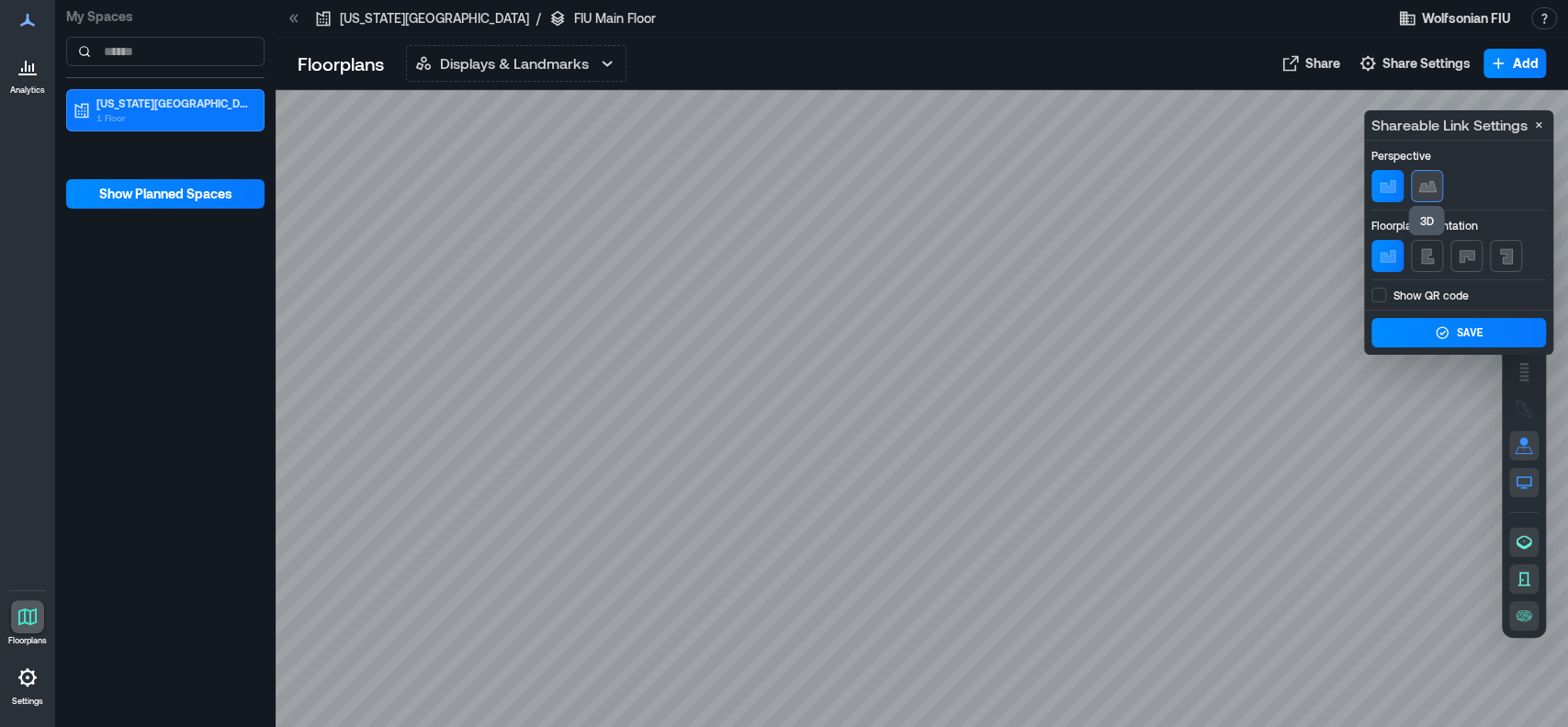 click 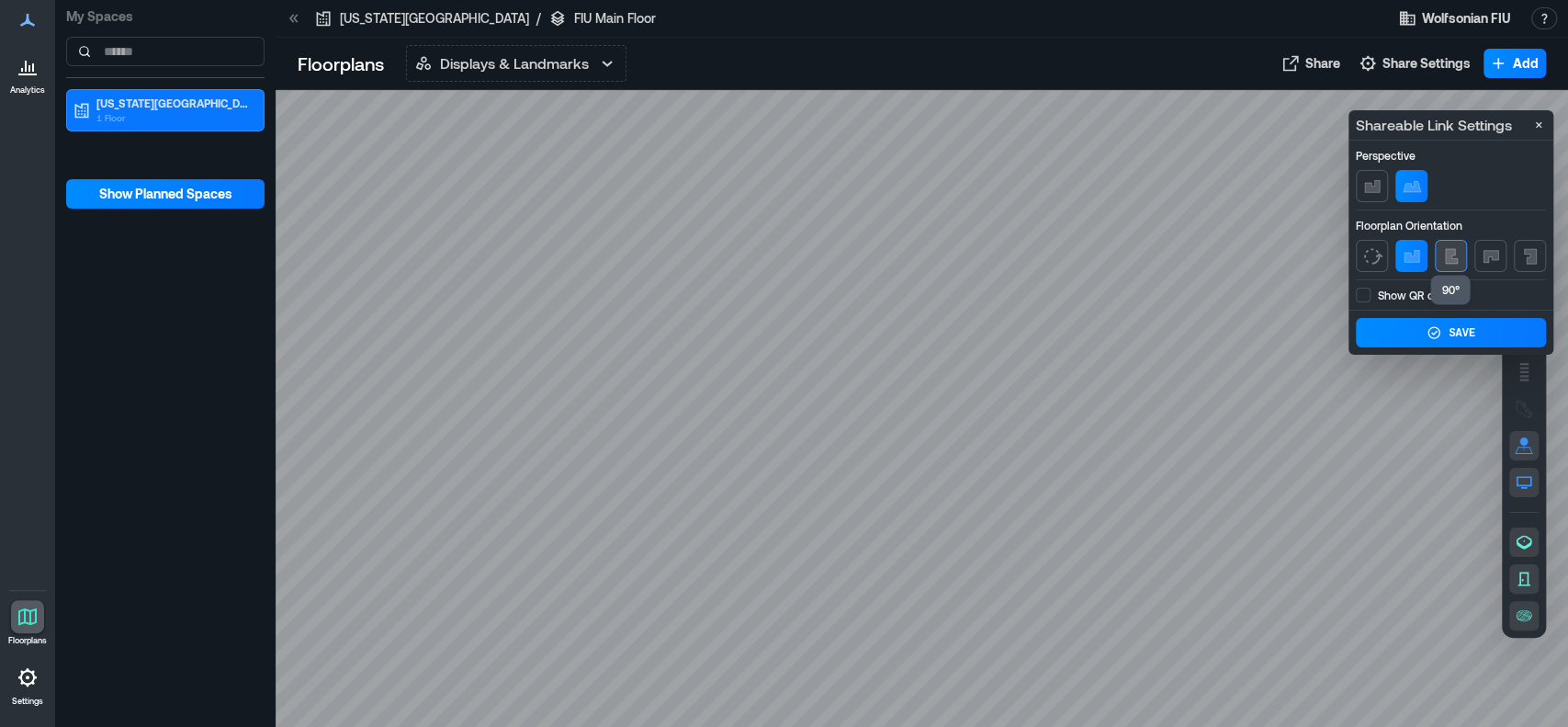 click 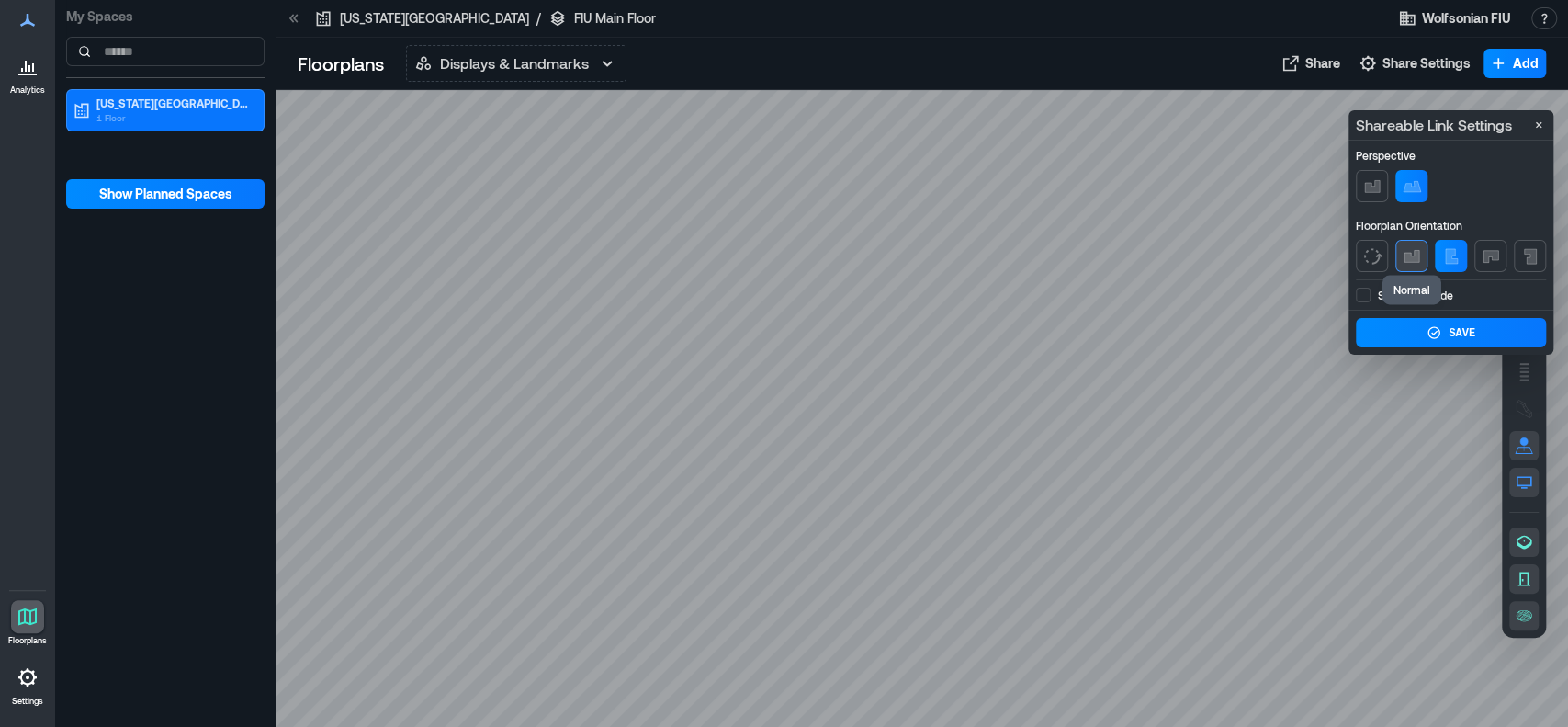click 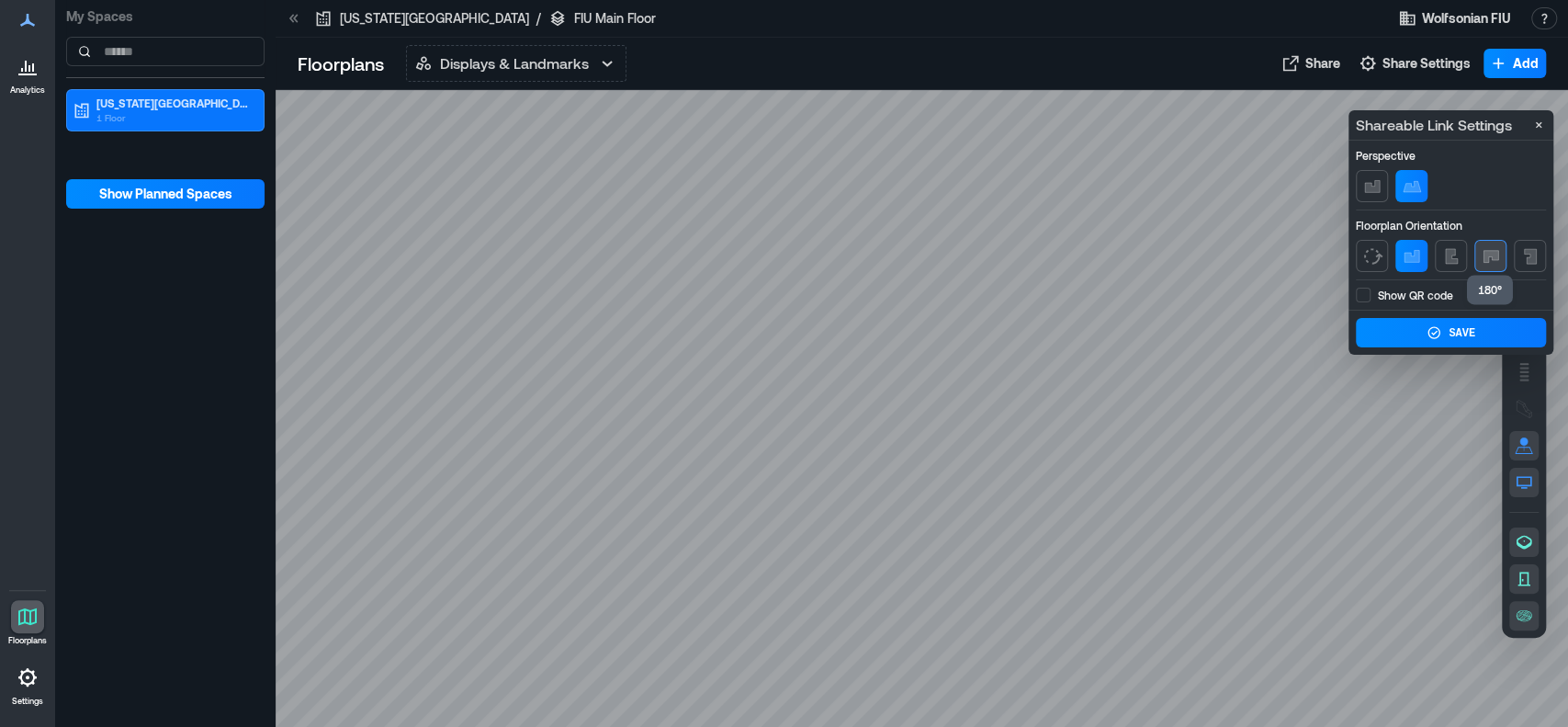 click 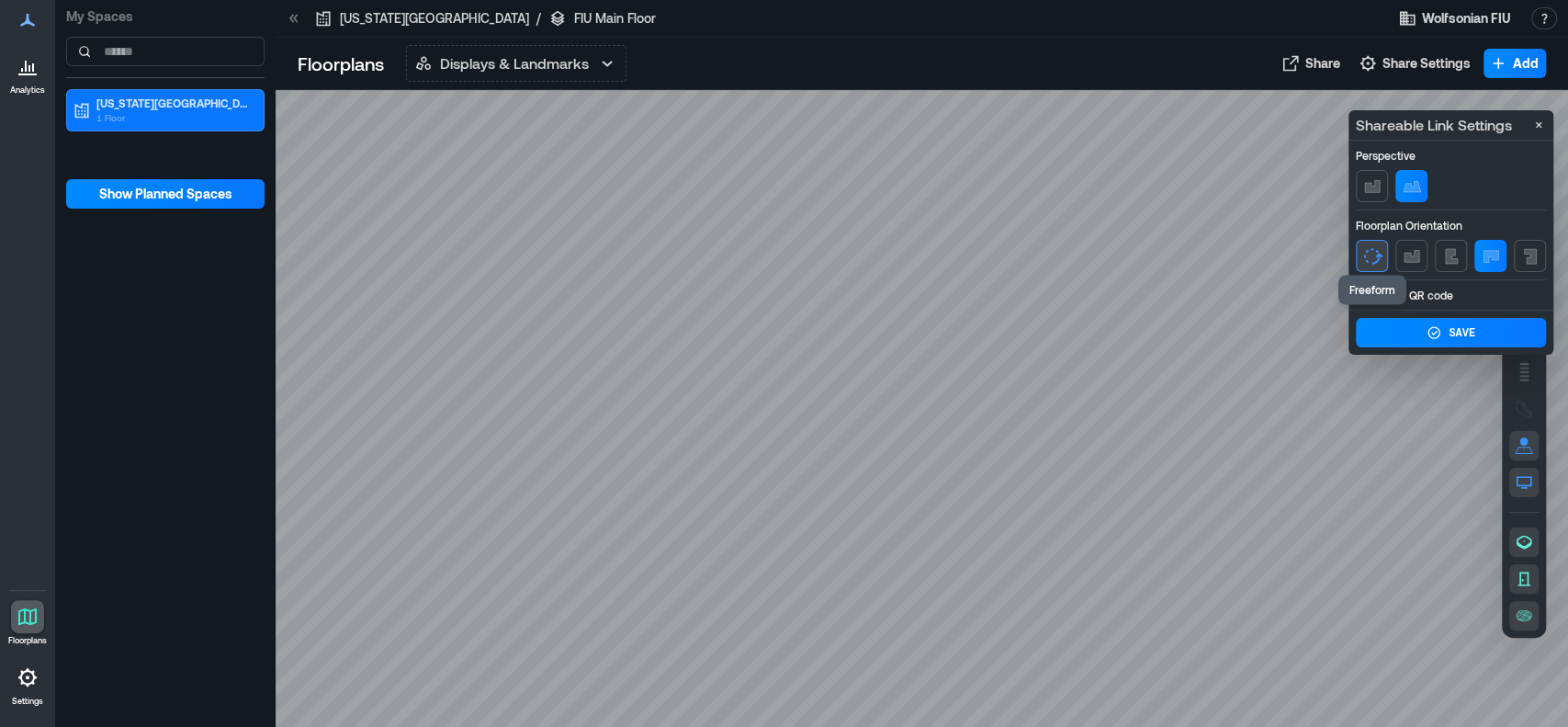 click 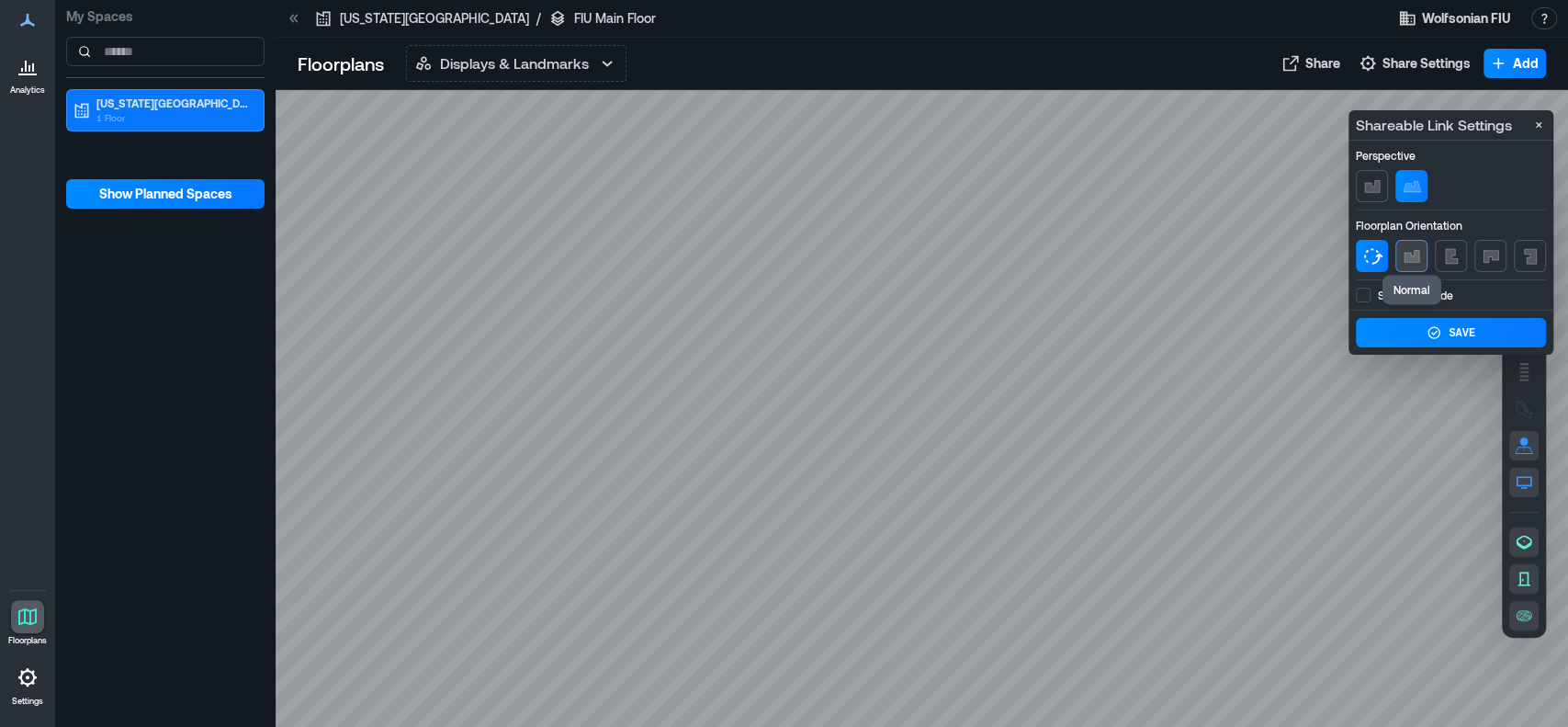 click 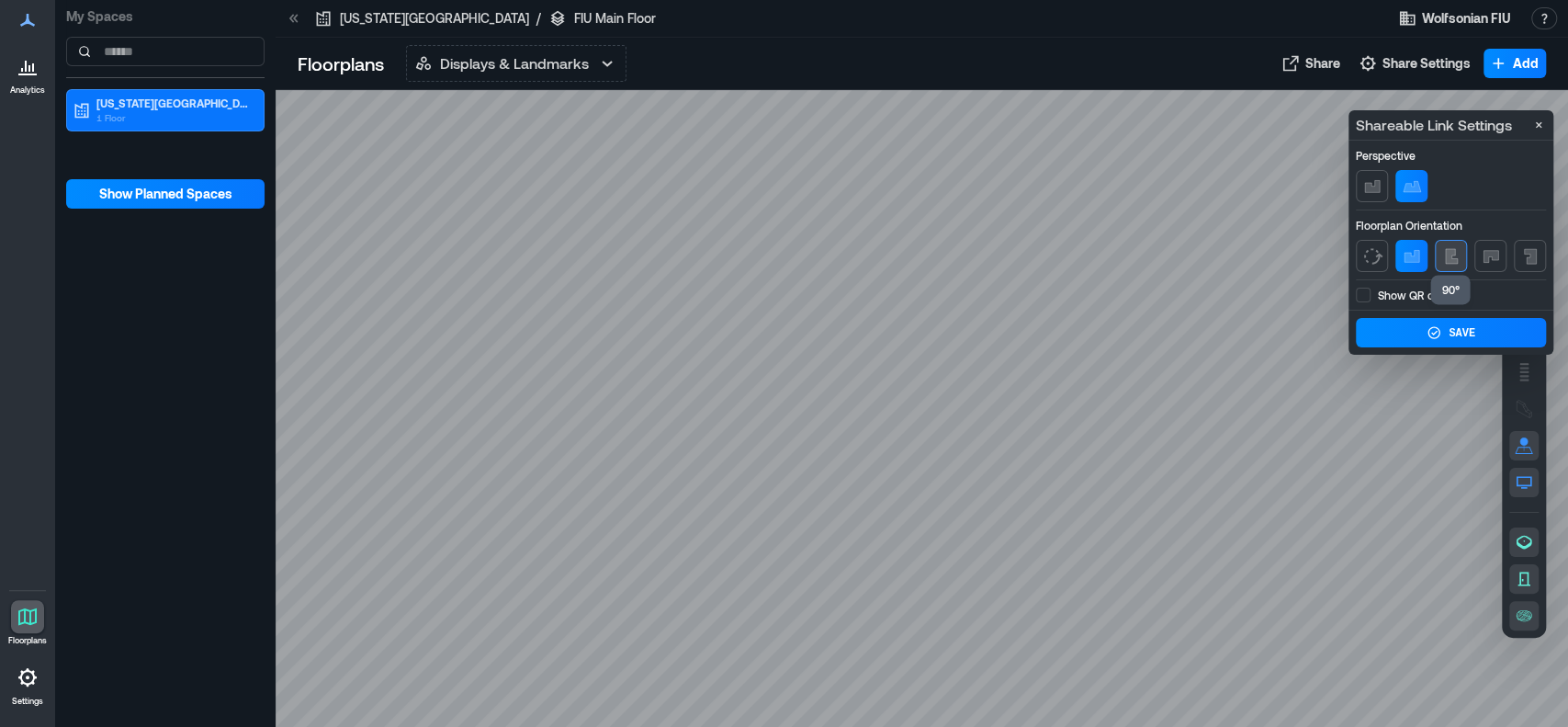 click 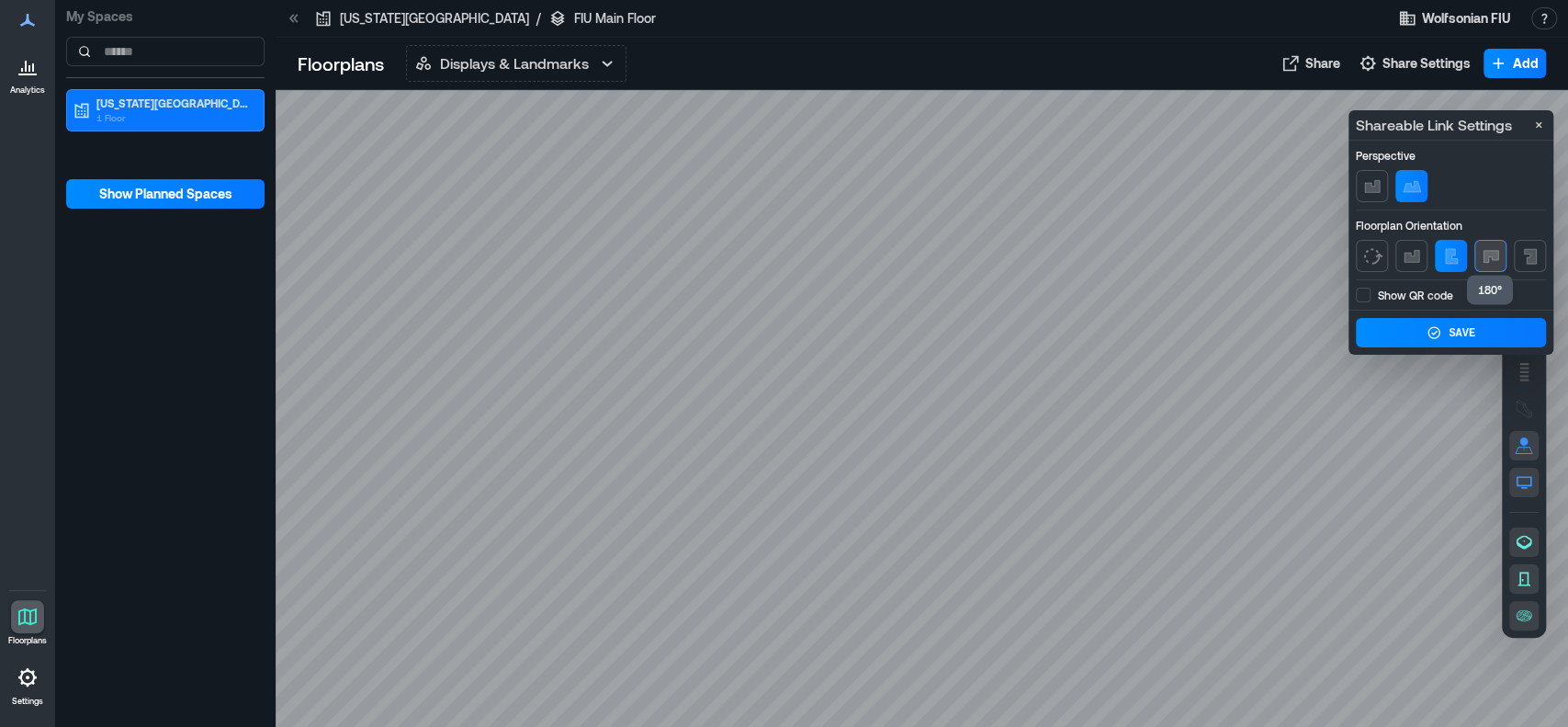 click 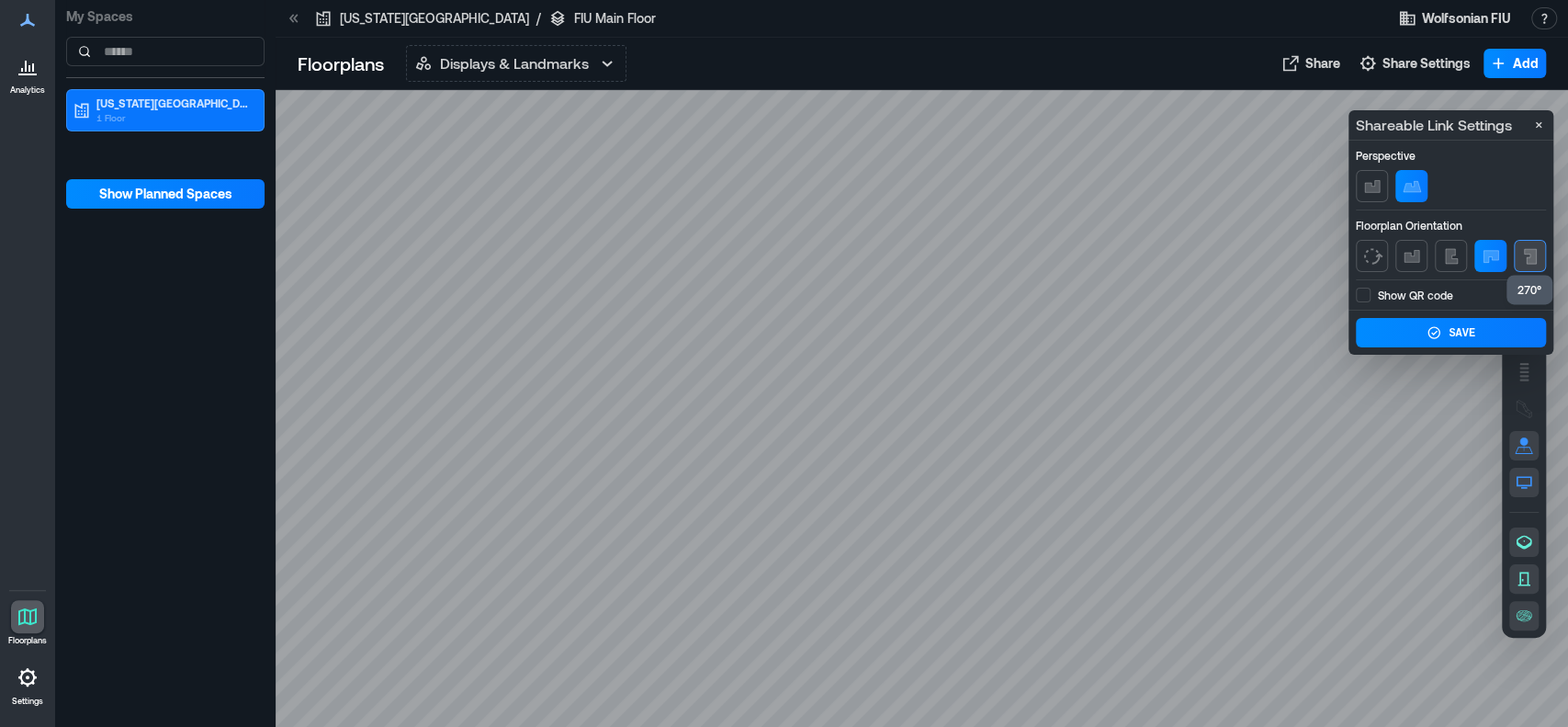 click 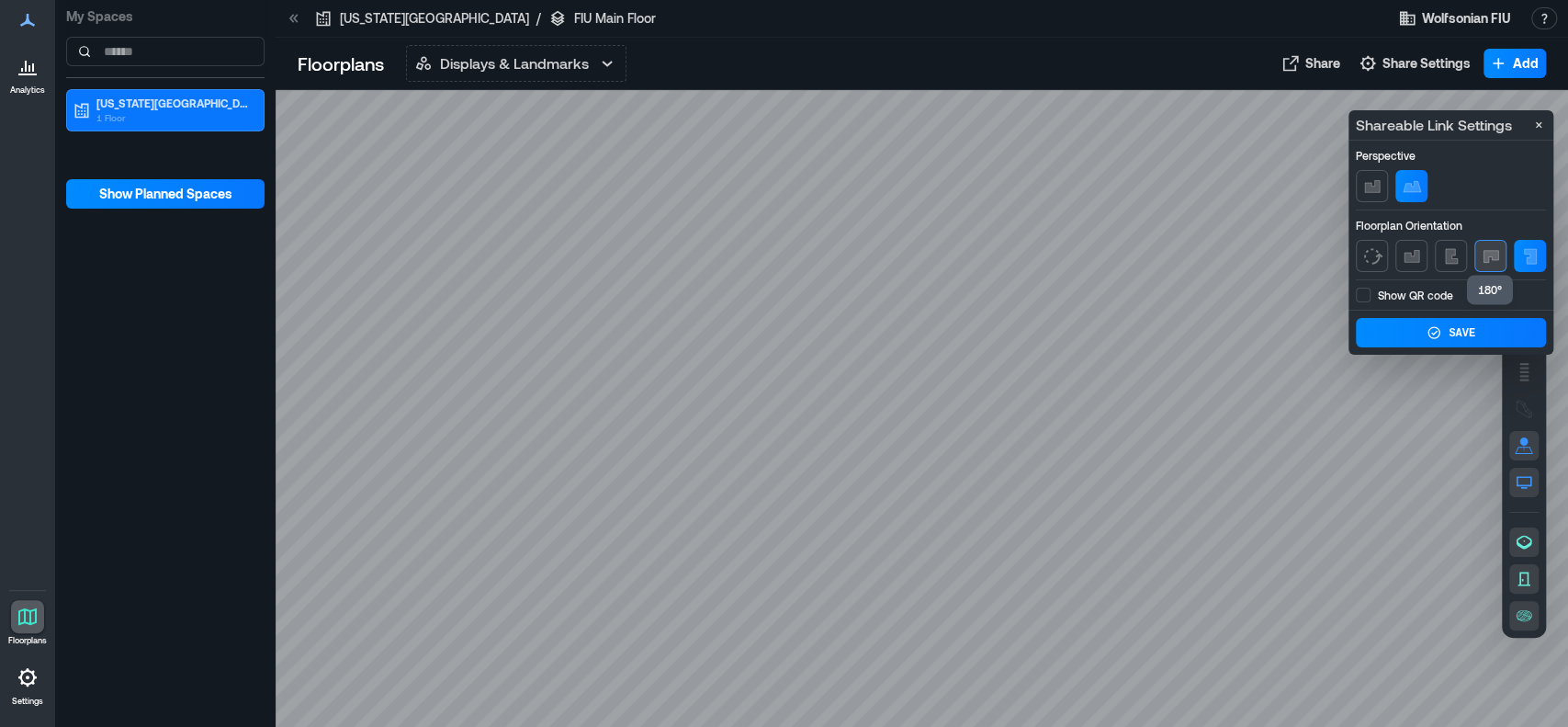 click at bounding box center (1490, 256) 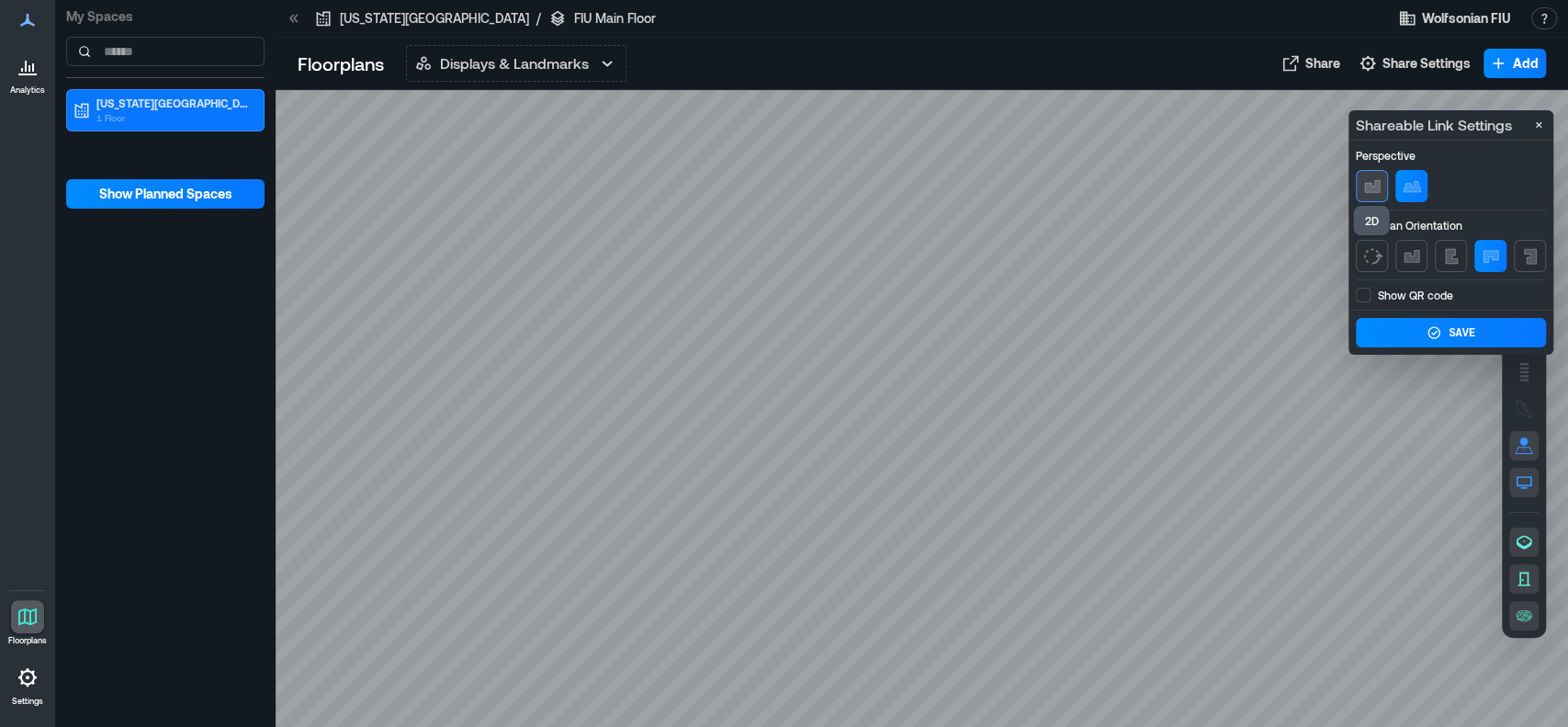 click 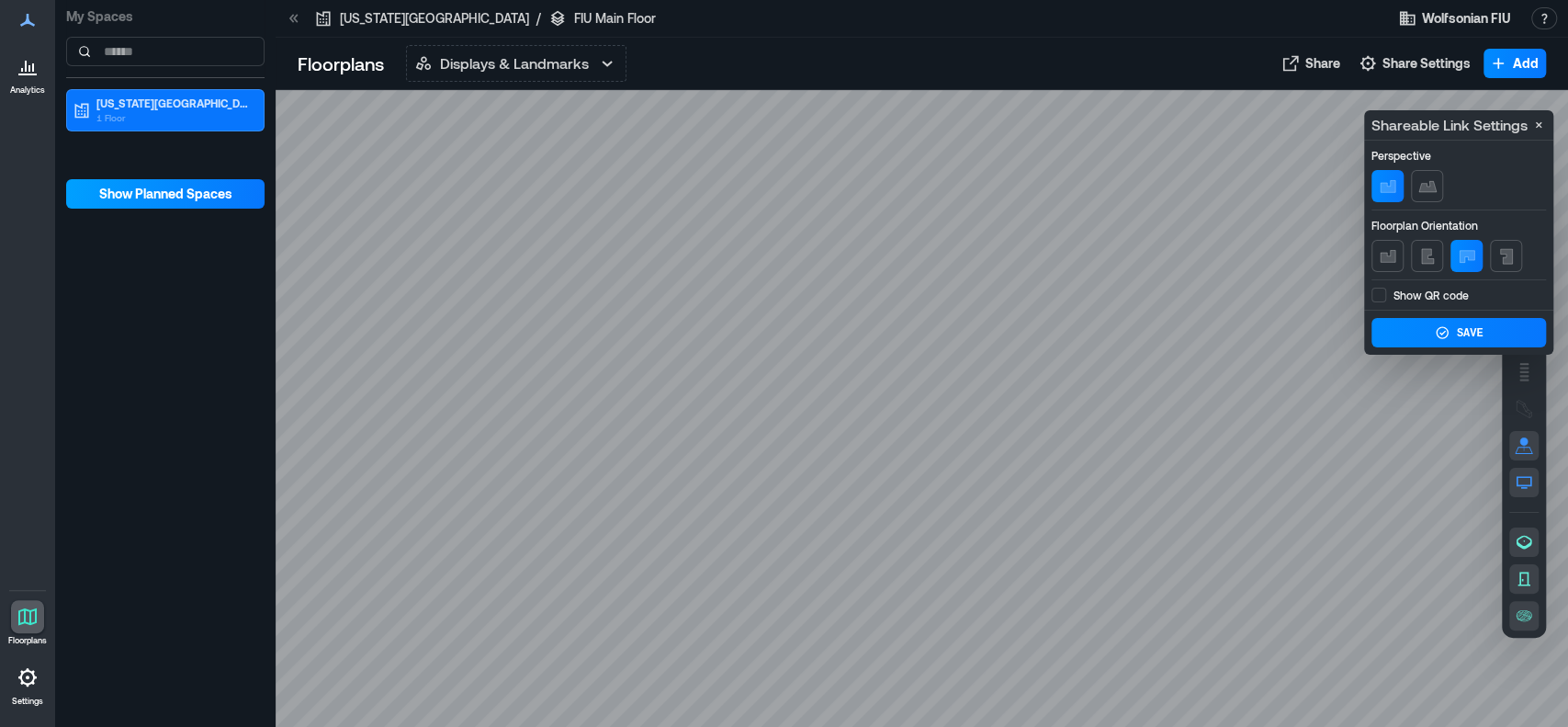 click on "Show Planned Spaces" at bounding box center [165, 194] 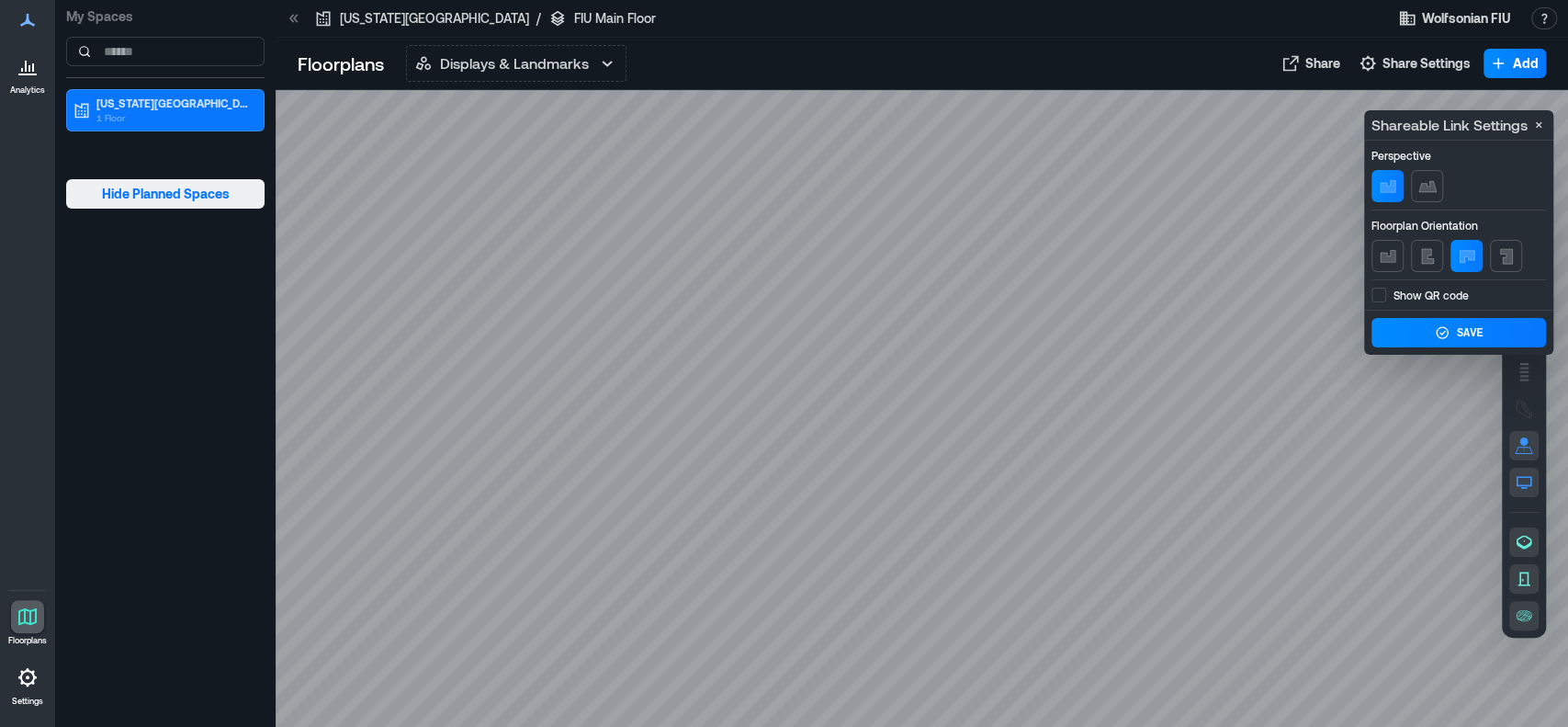 click on "Hide Planned Spaces" at bounding box center (165, 194) 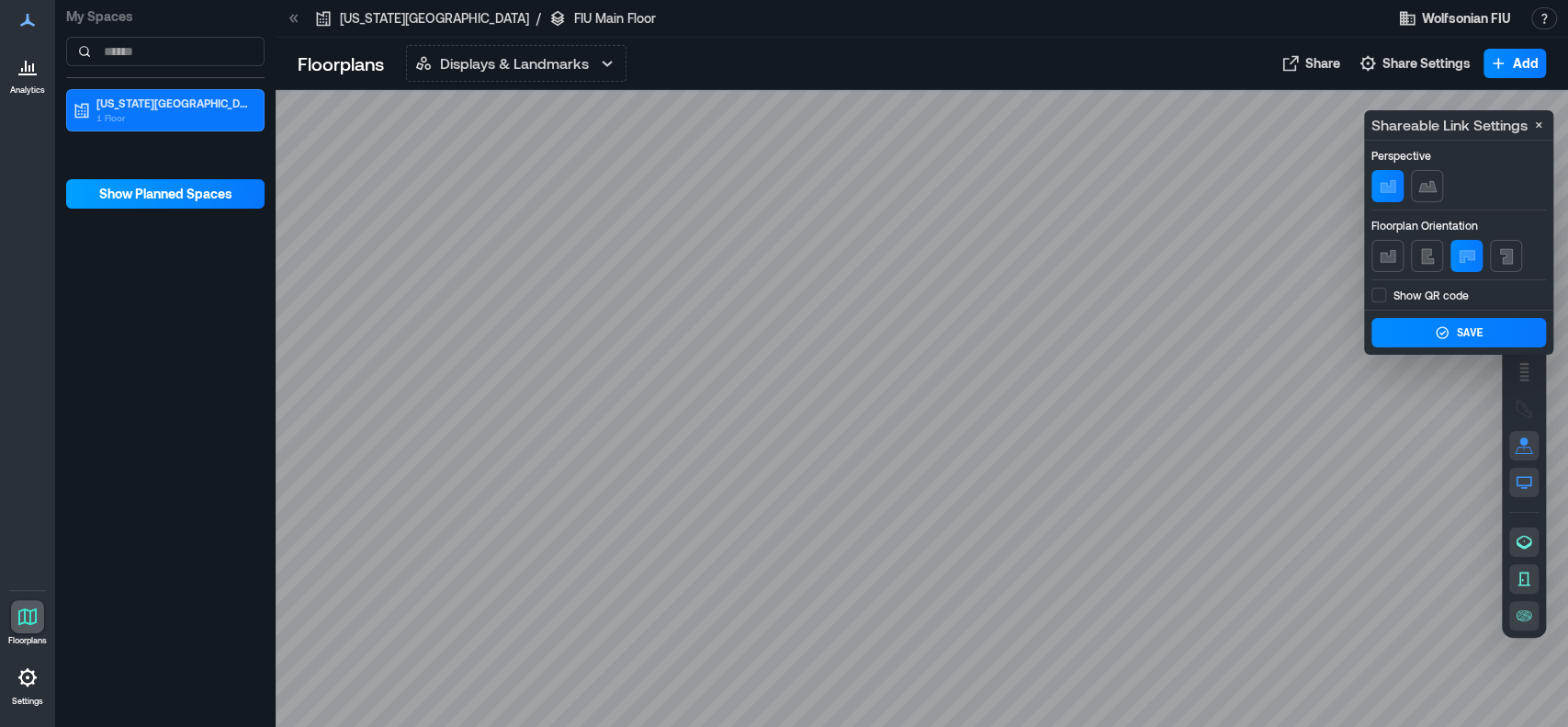 click on "Show Planned Spaces" at bounding box center (165, 194) 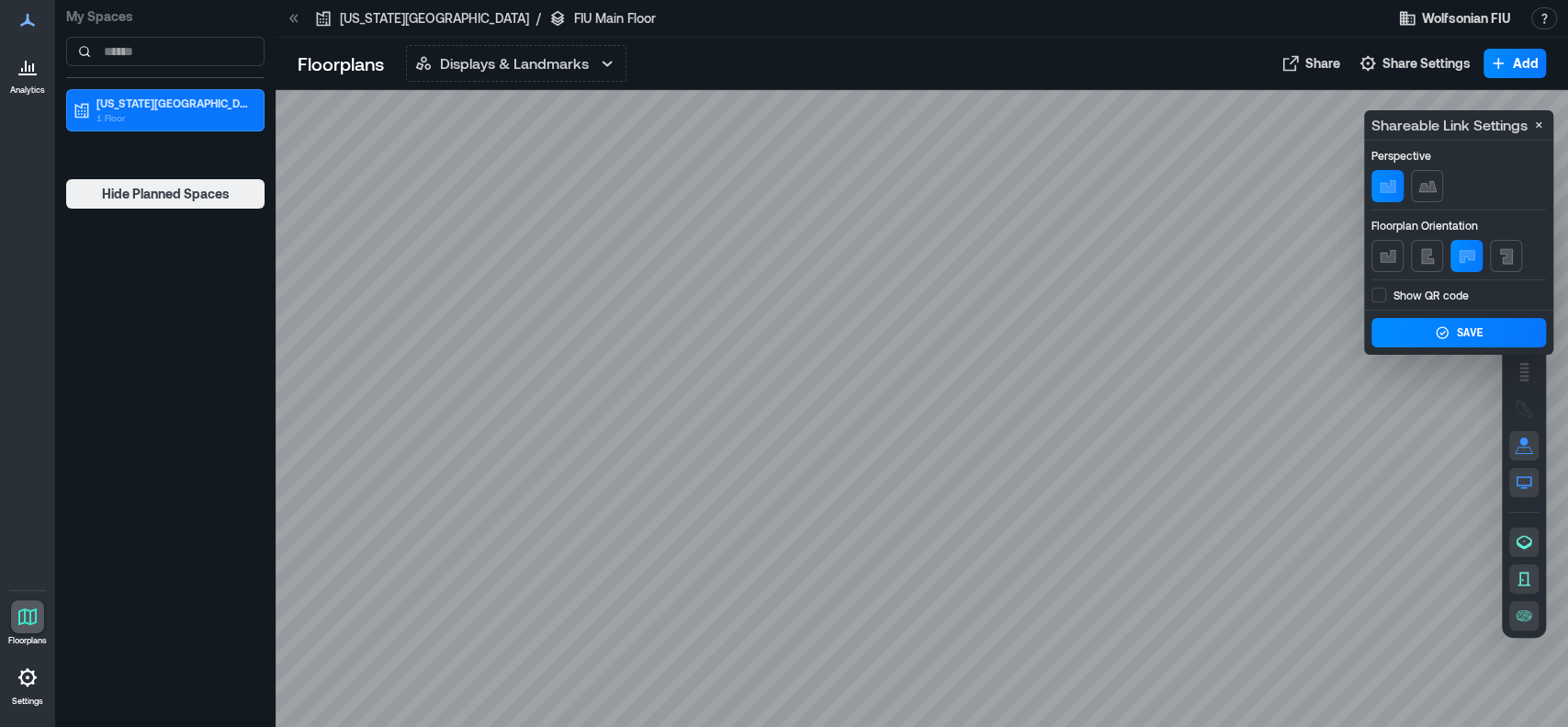 click 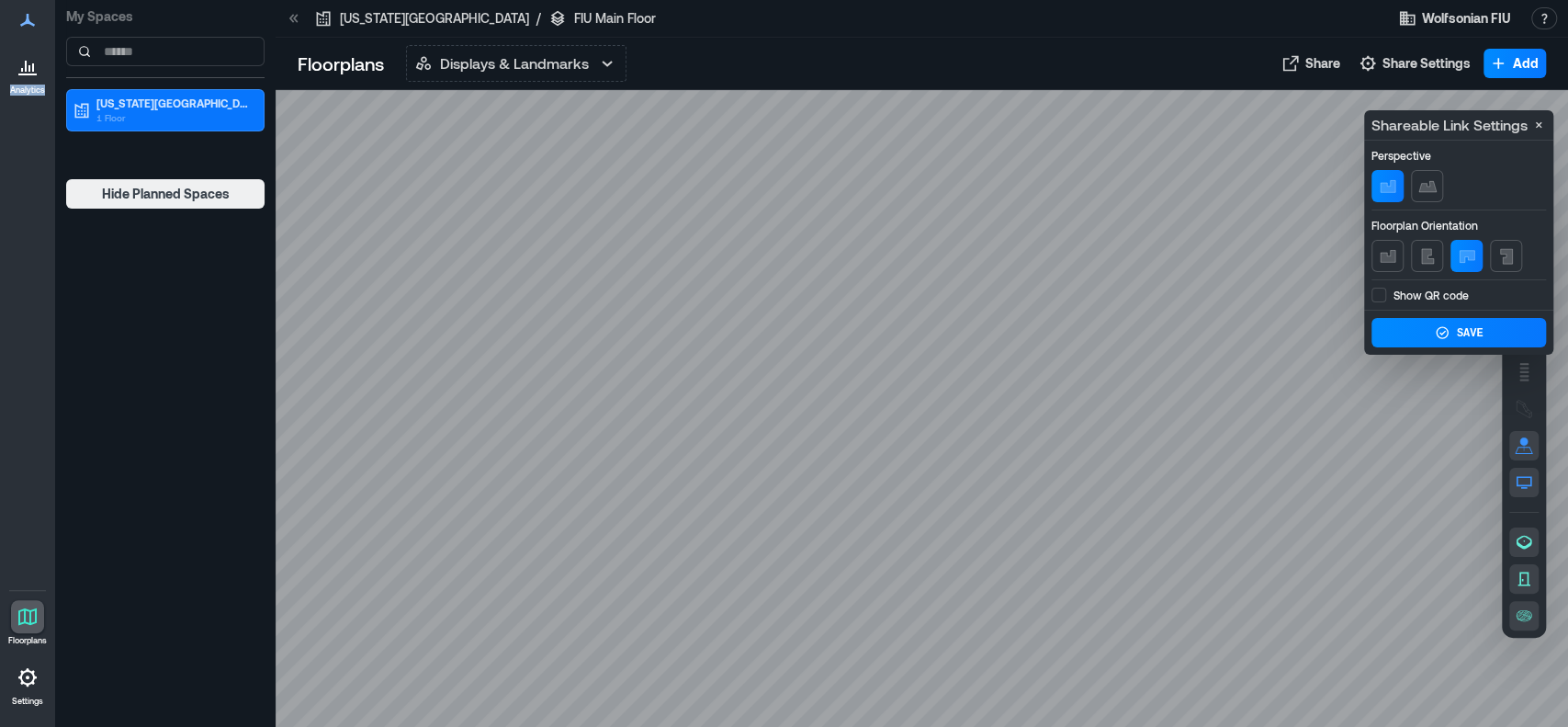 click 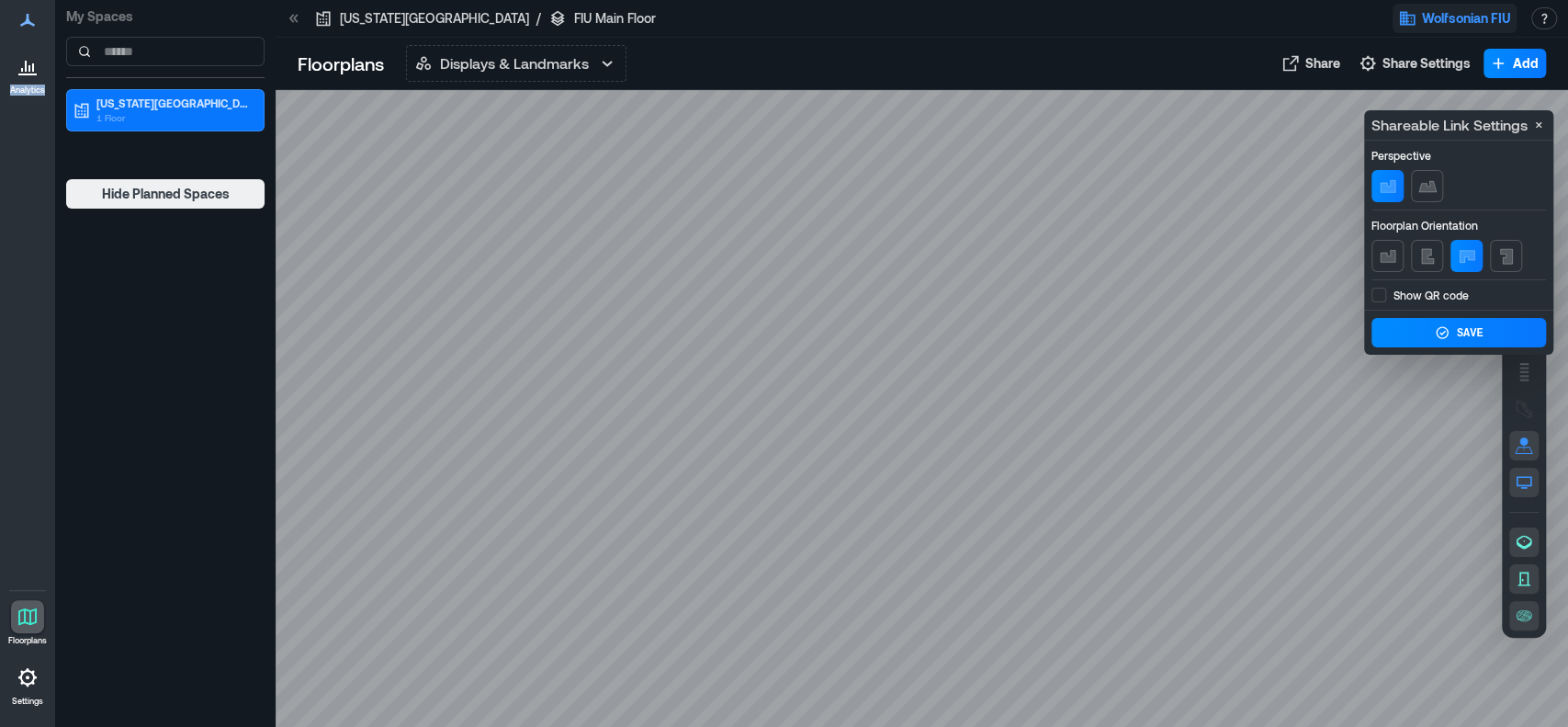 click on "Wolfsonian FIU" at bounding box center (1466, 18) 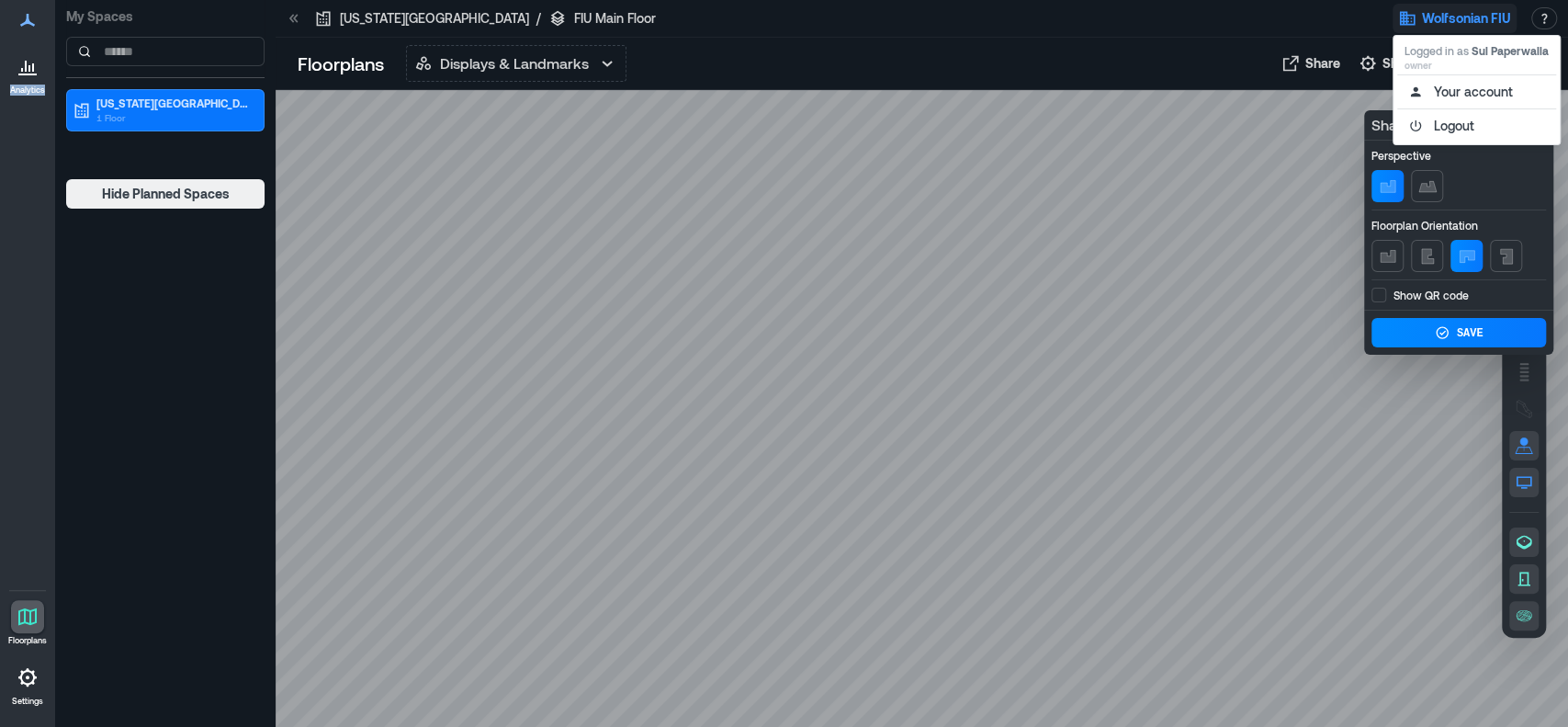 click on "Wolfsonian FIU" at bounding box center (1466, 18) 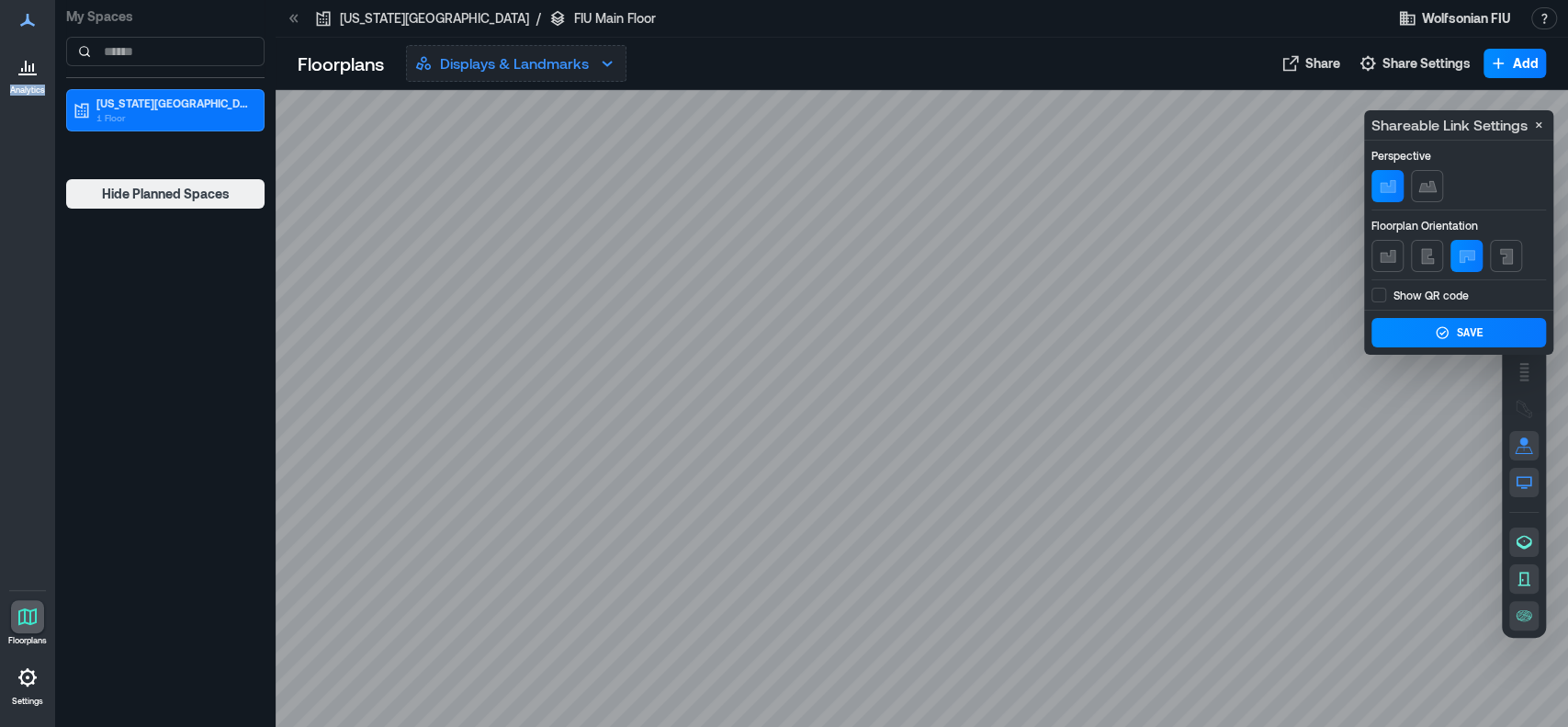 click 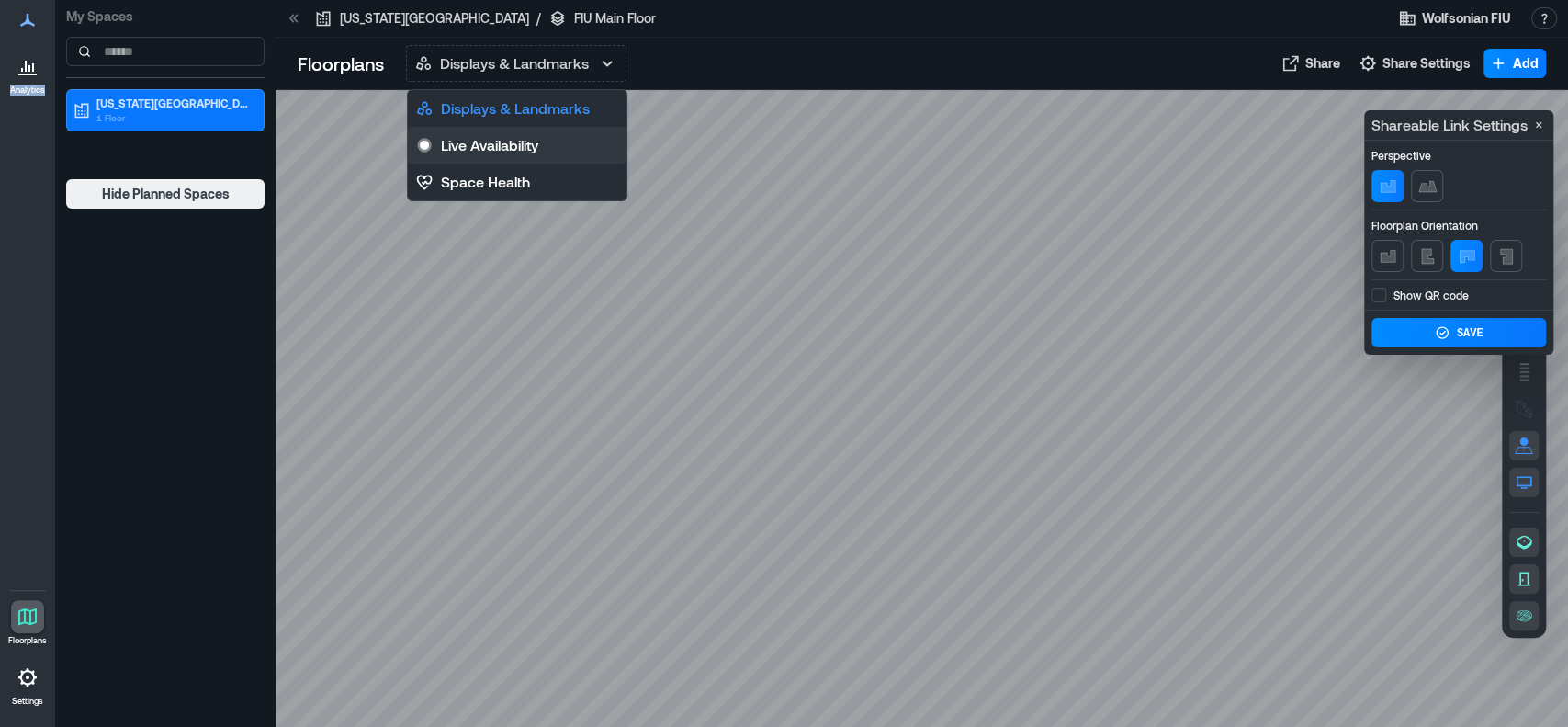 click on "Live Availability" at bounding box center [490, 145] 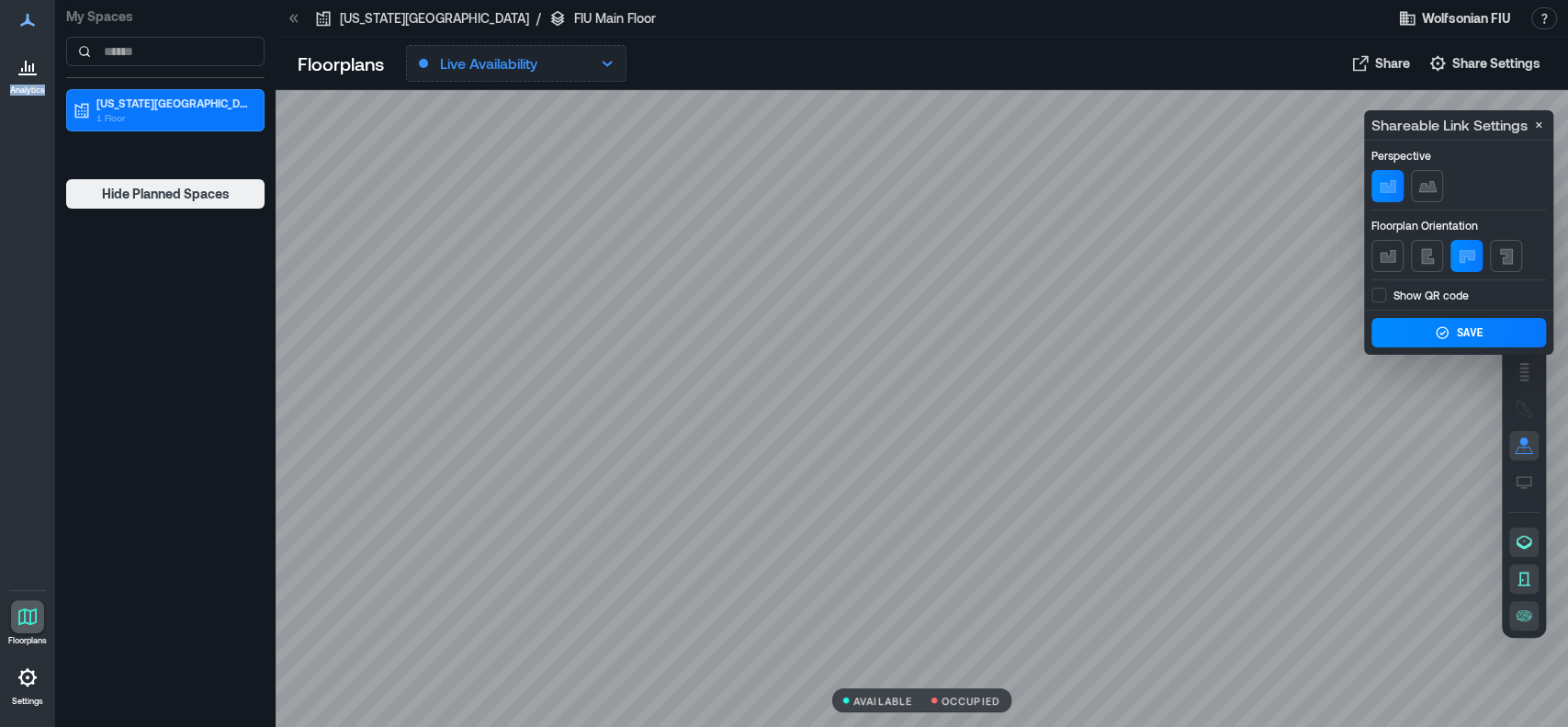click on "Live Availability" at bounding box center [516, 63] 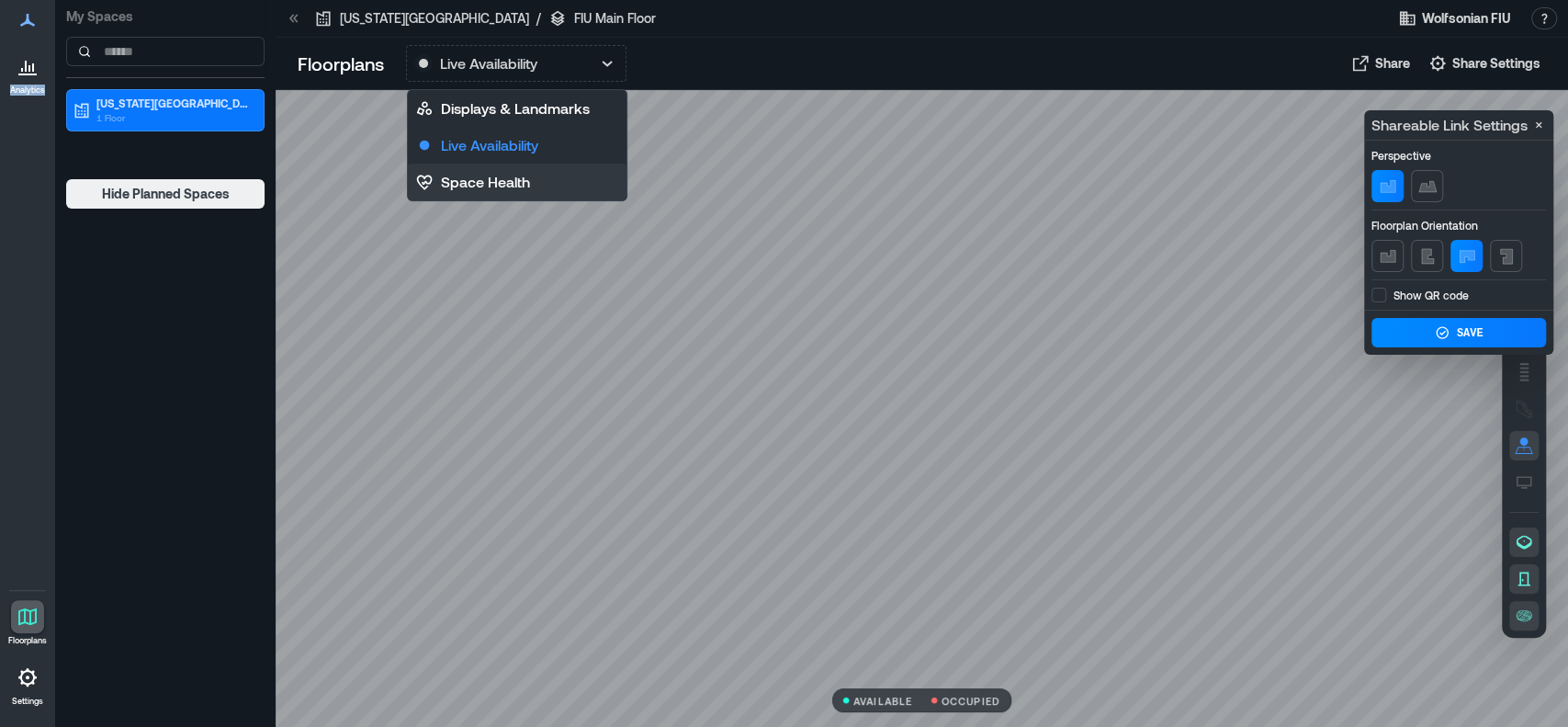 click on "Space Health" at bounding box center (485, 182) 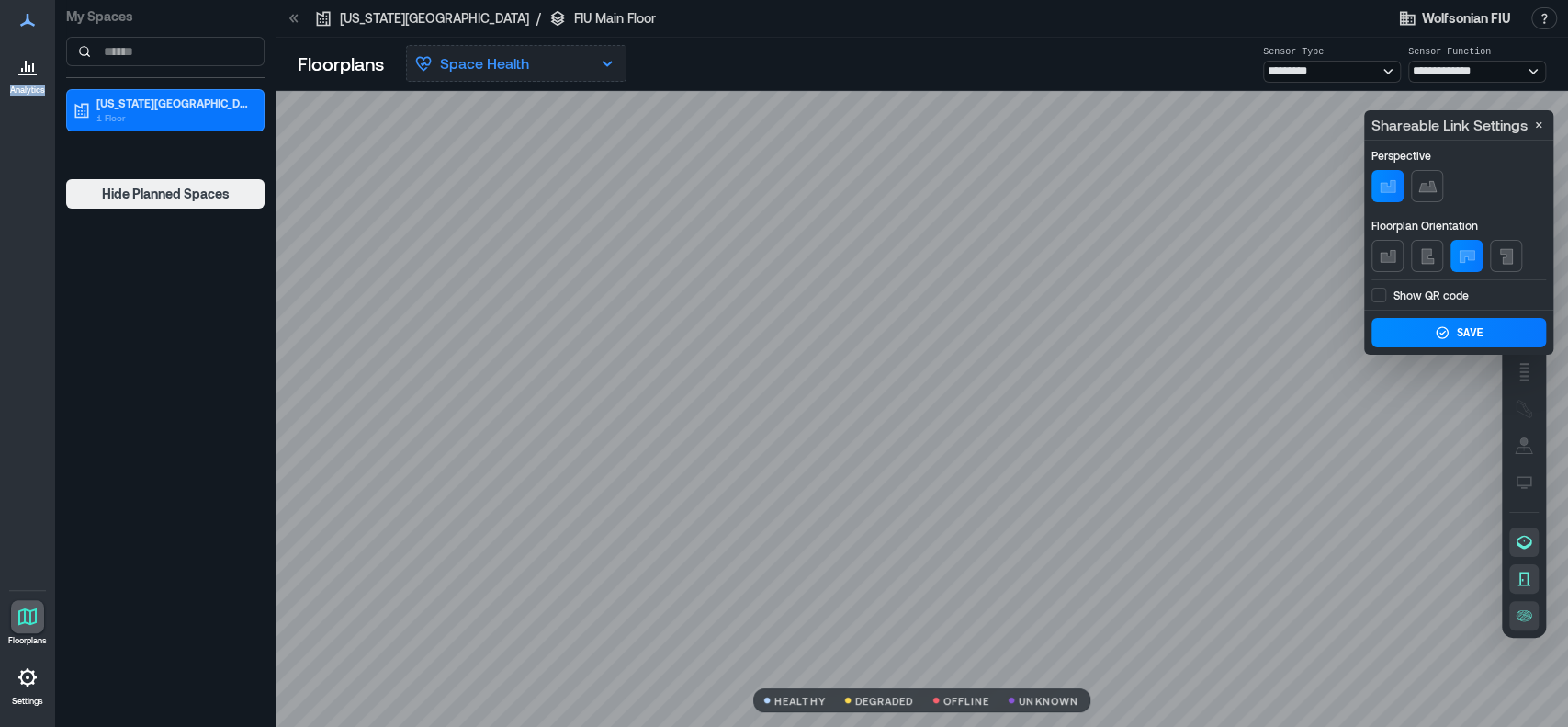 click on "Space Health" at bounding box center [516, 63] 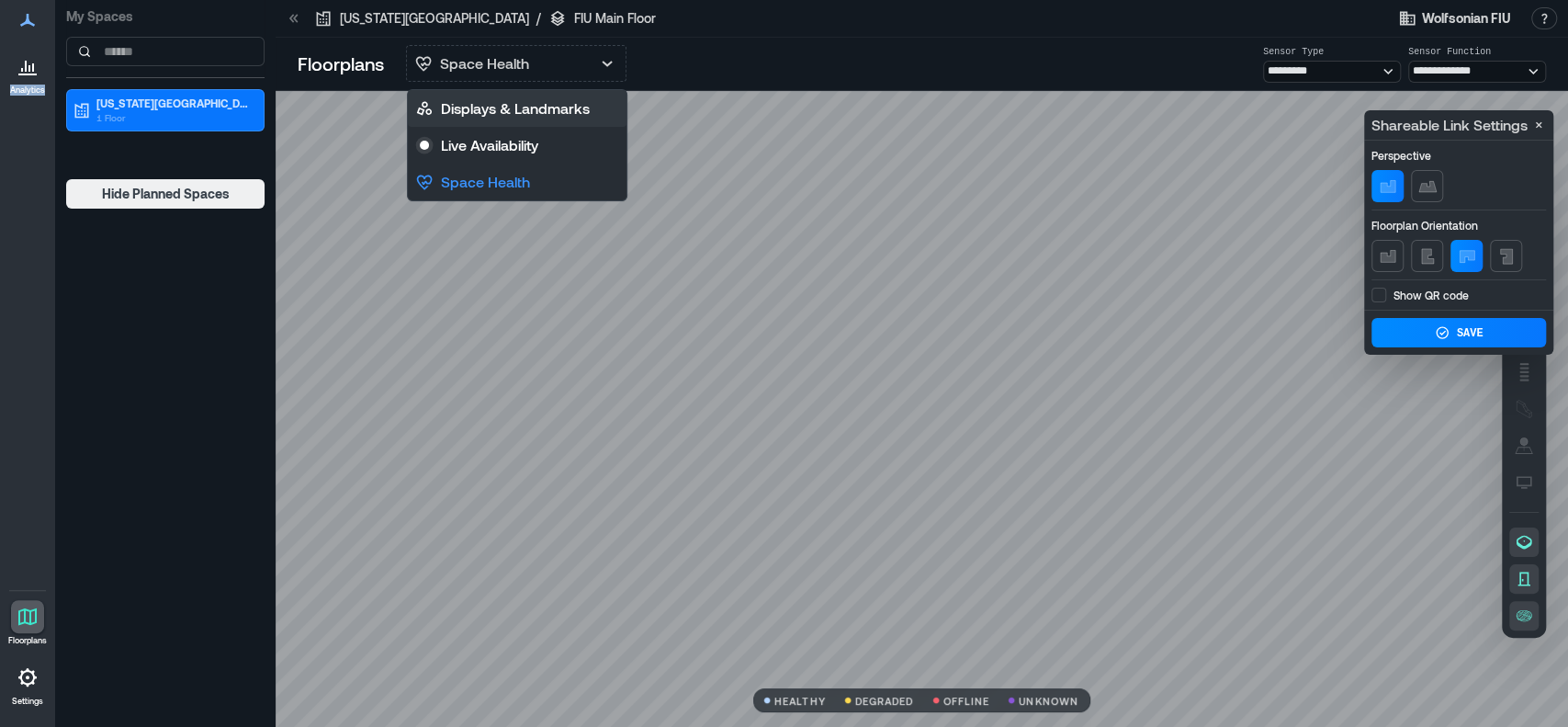 click on "Displays & Landmarks" at bounding box center (515, 108) 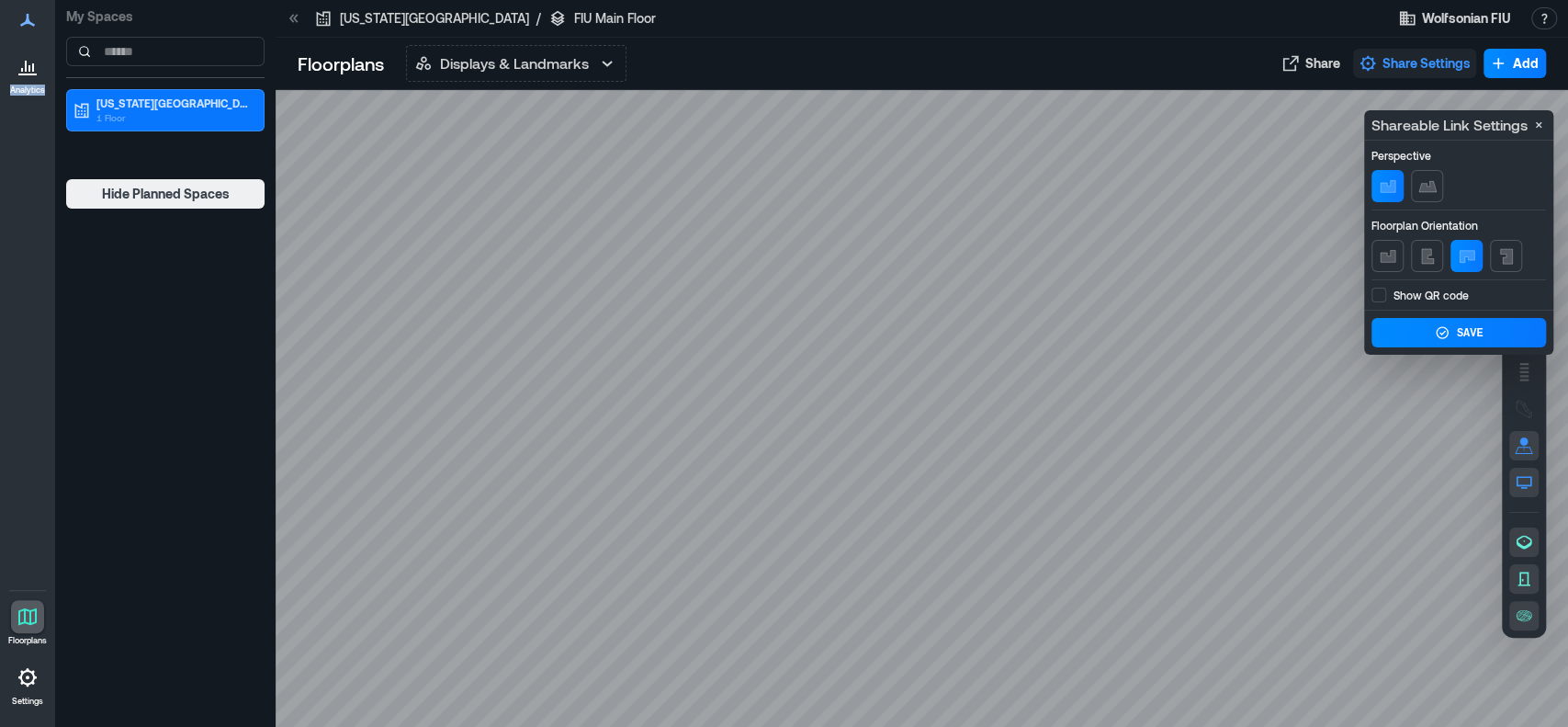 click on "Share Settings" at bounding box center [1427, 63] 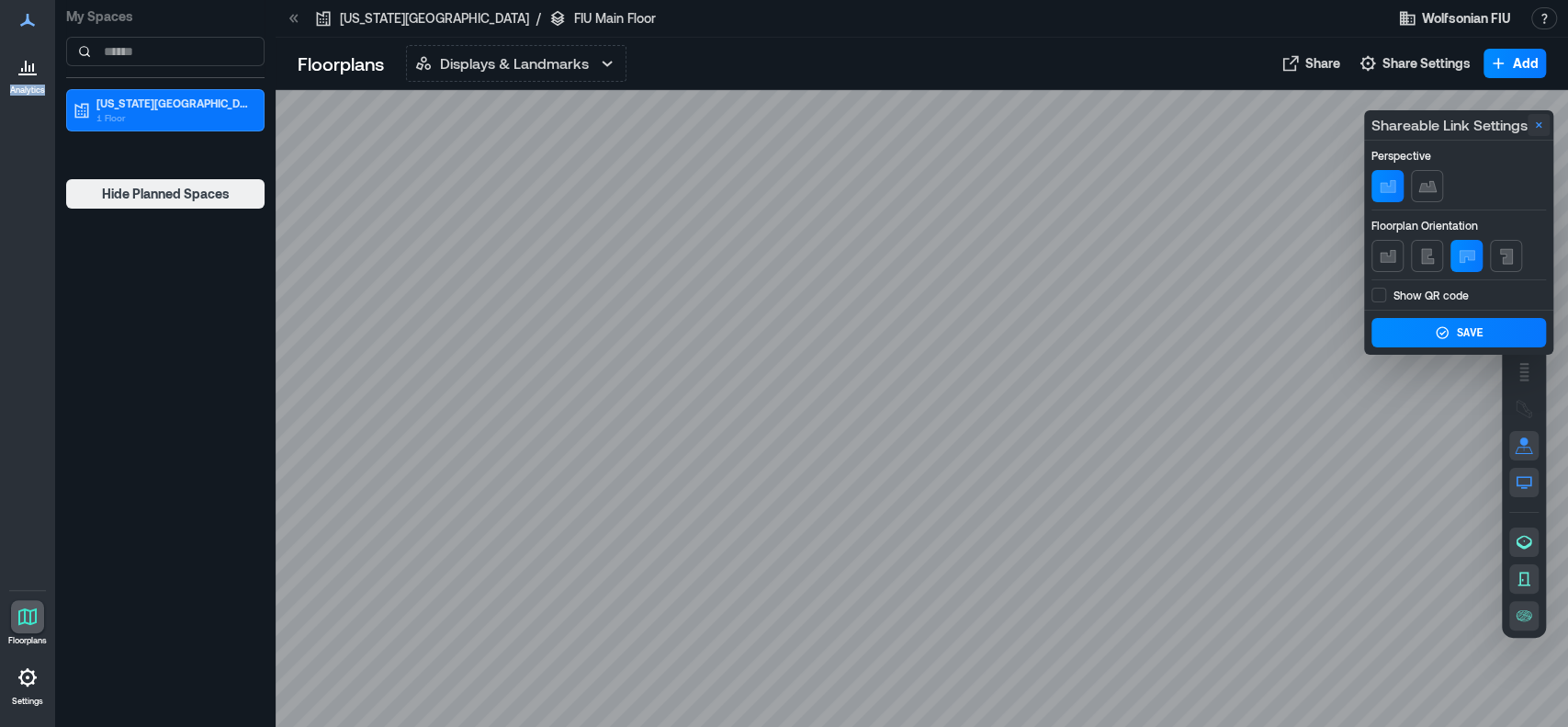 click at bounding box center (1539, 125) 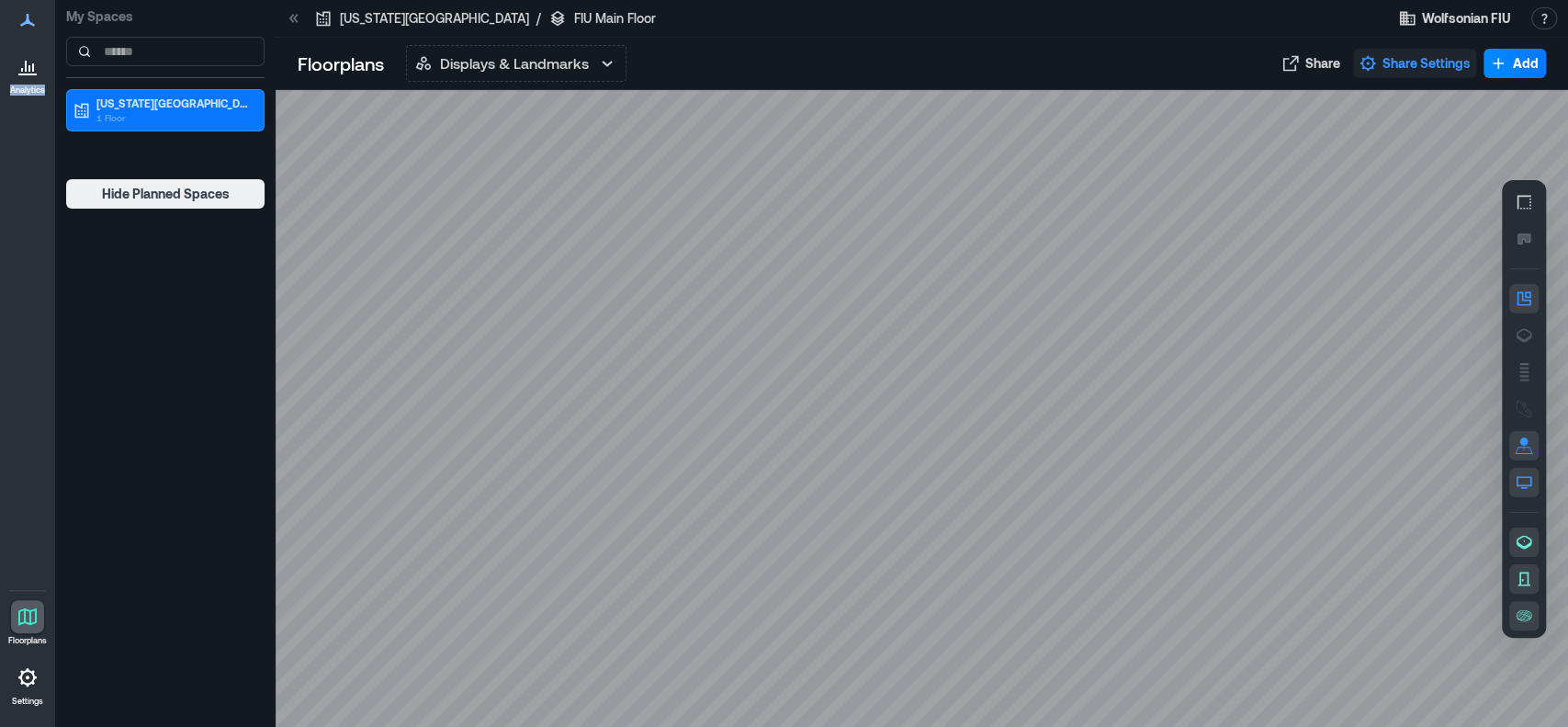click on "Share Settings" at bounding box center [1427, 63] 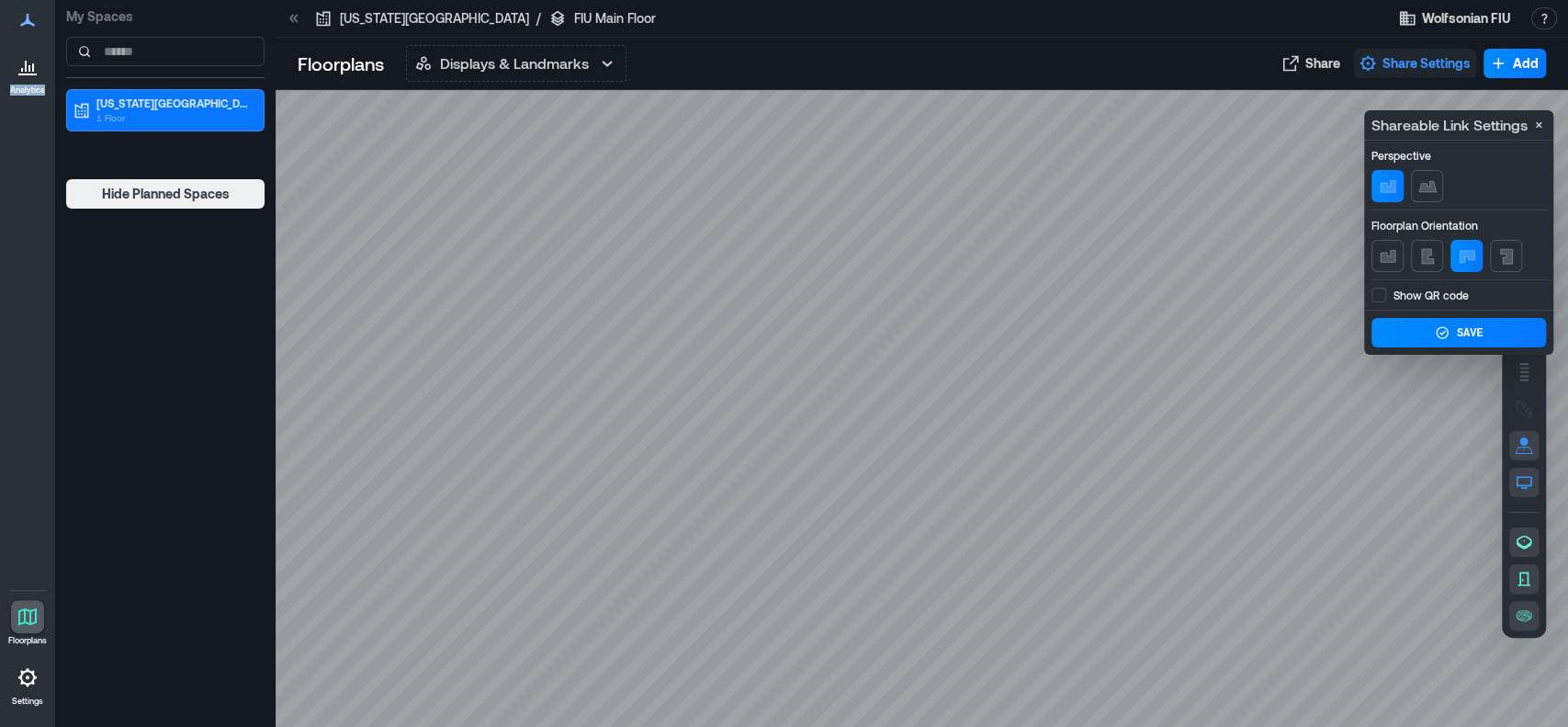 click on "Share Settings" at bounding box center [1427, 63] 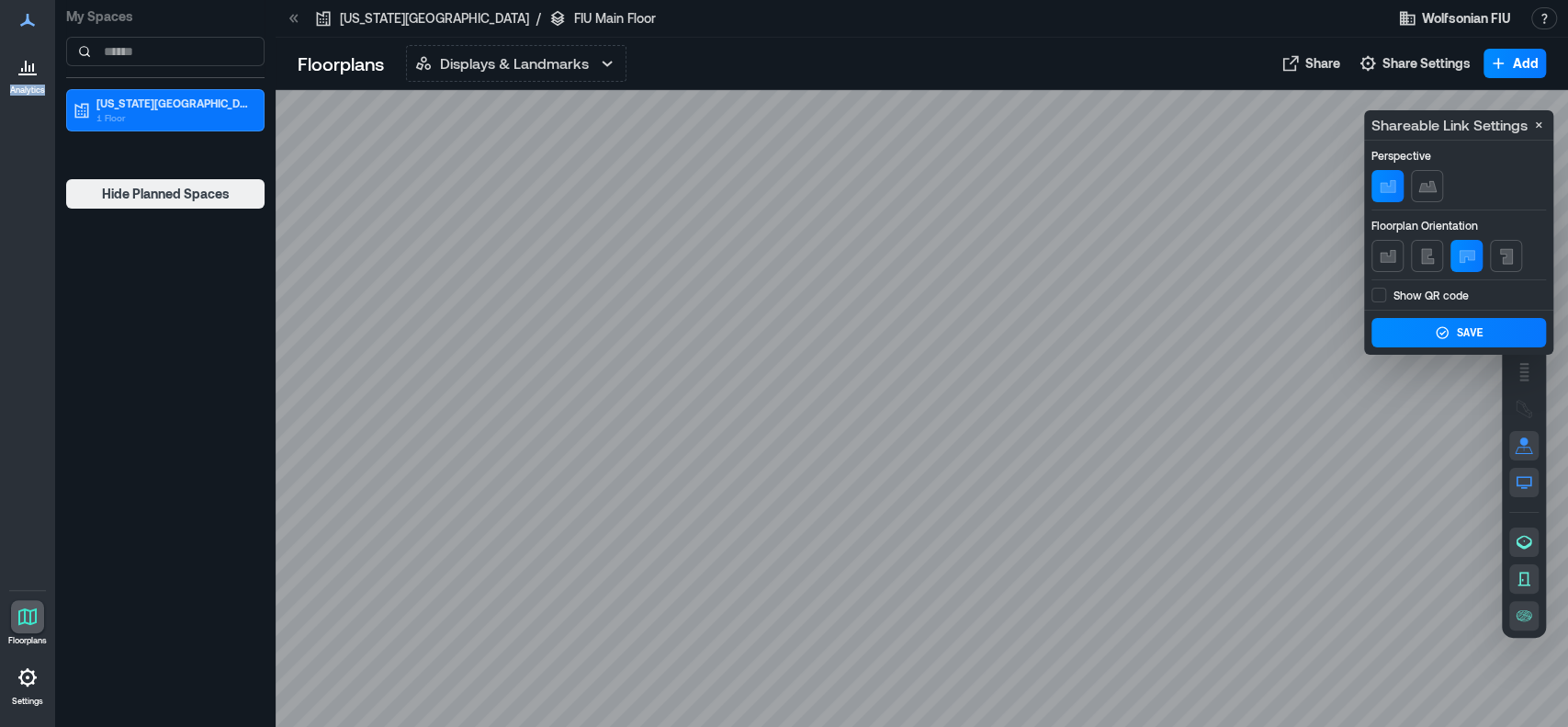 click at bounding box center [921, 408] 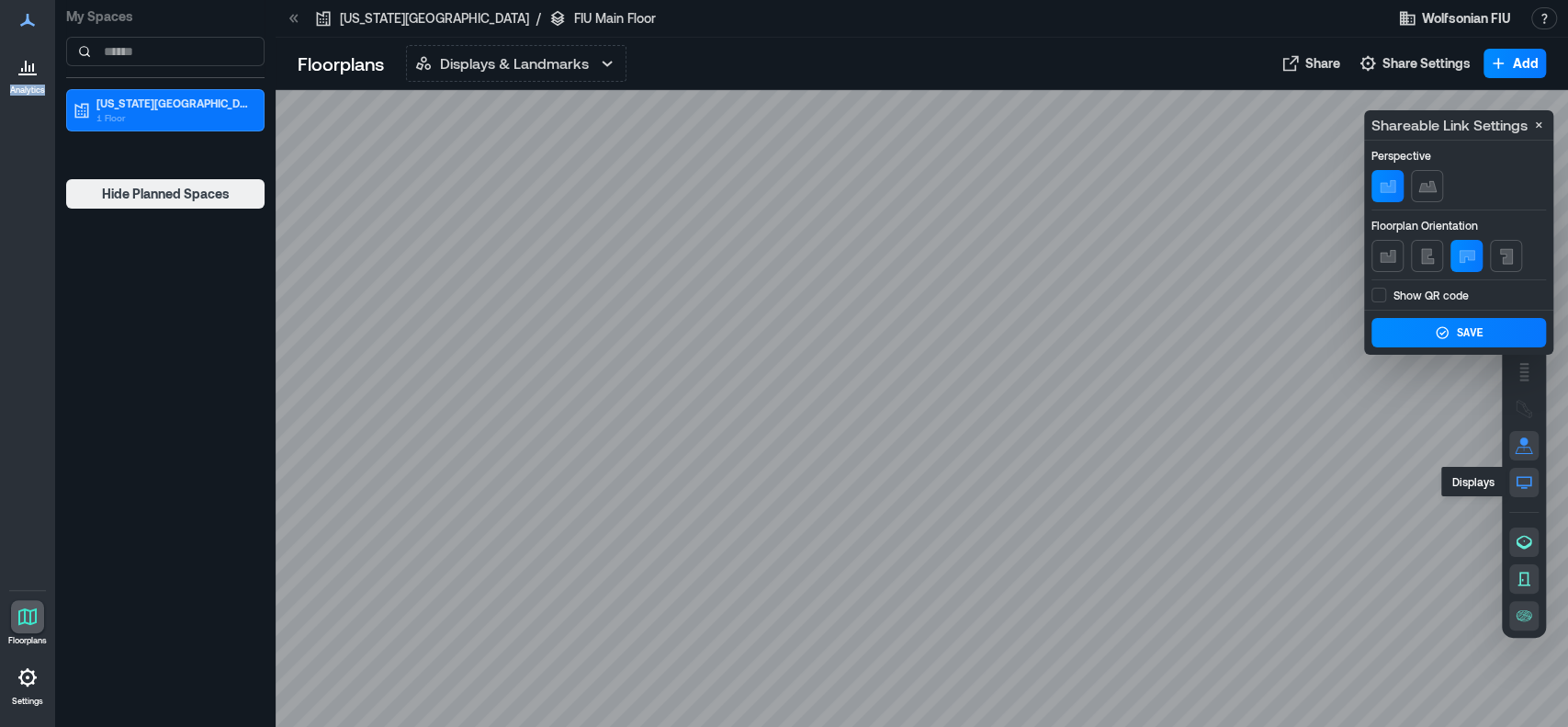 click 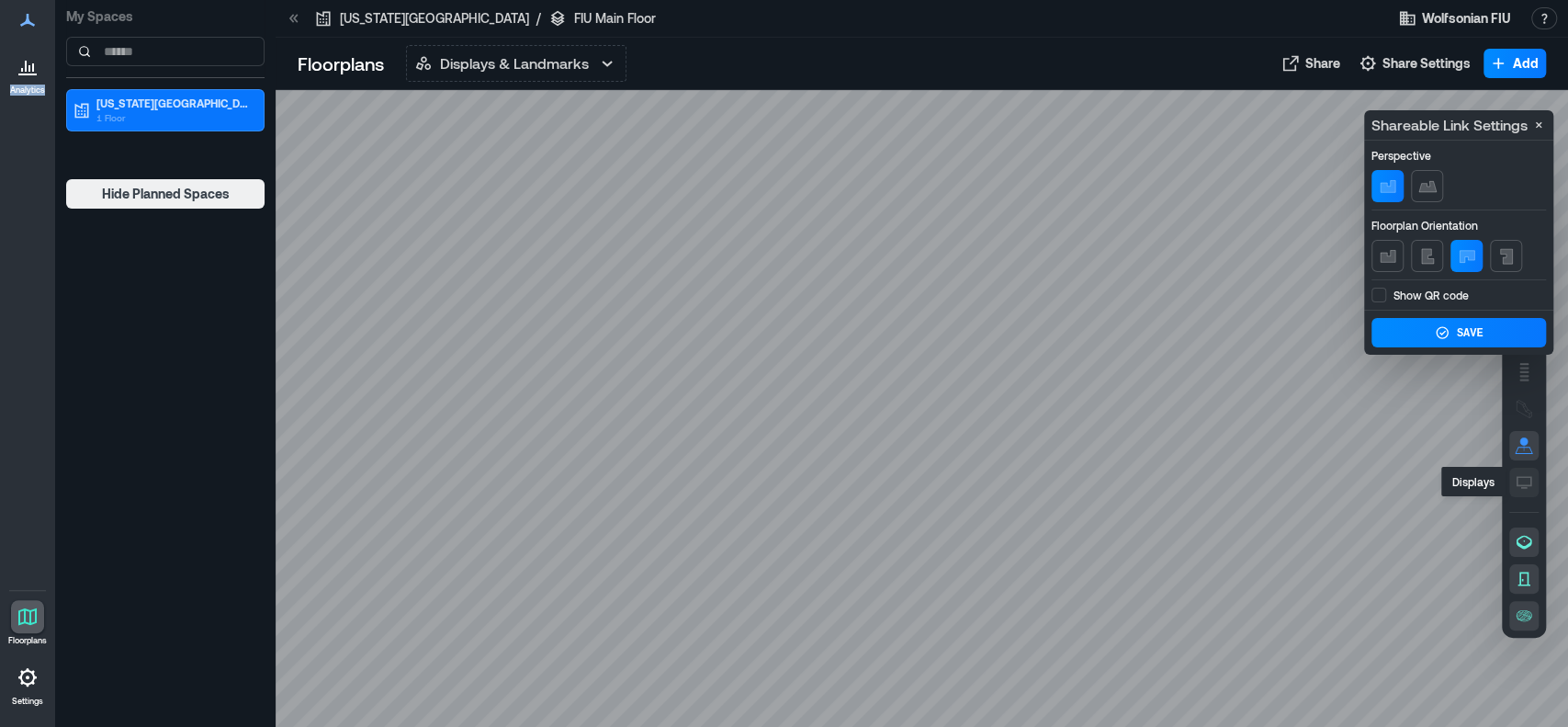 click 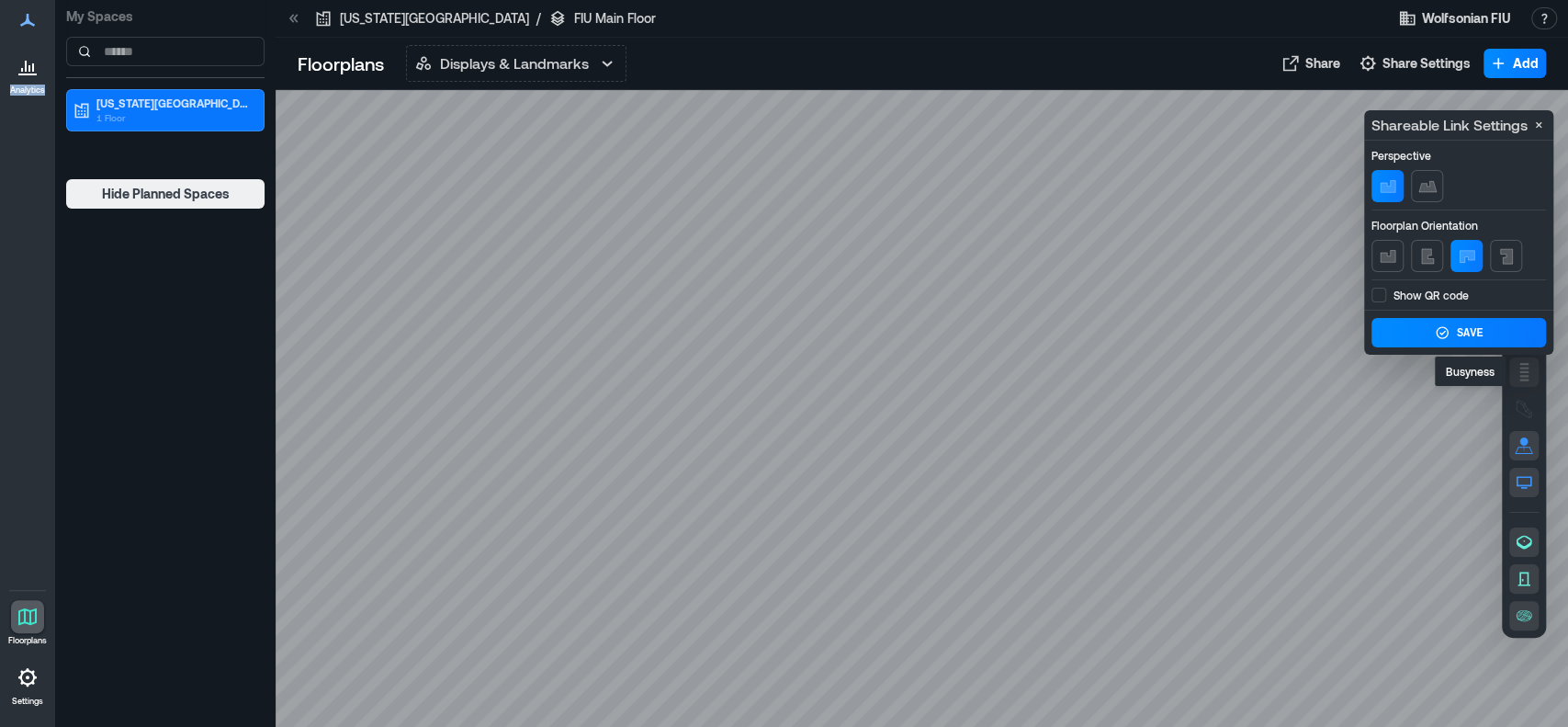 click 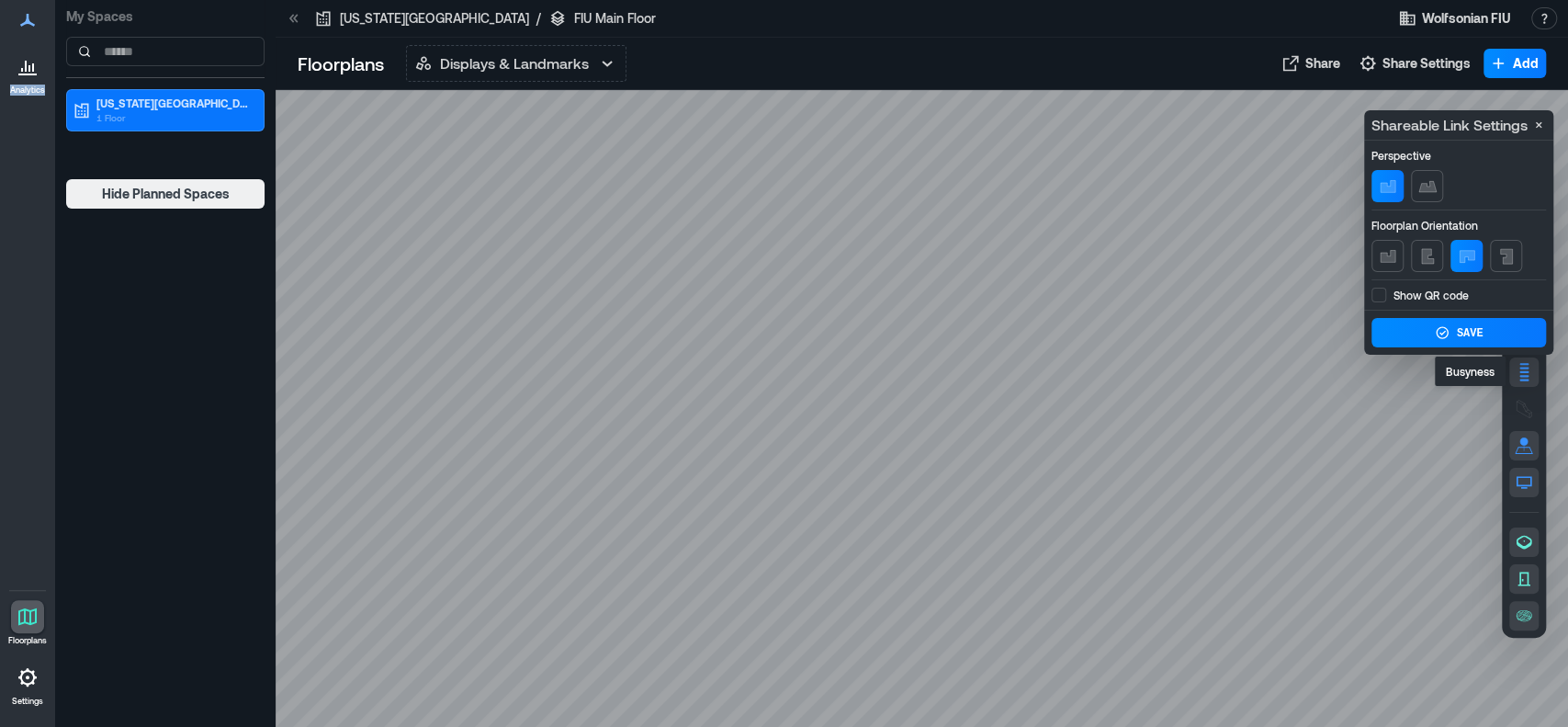 click 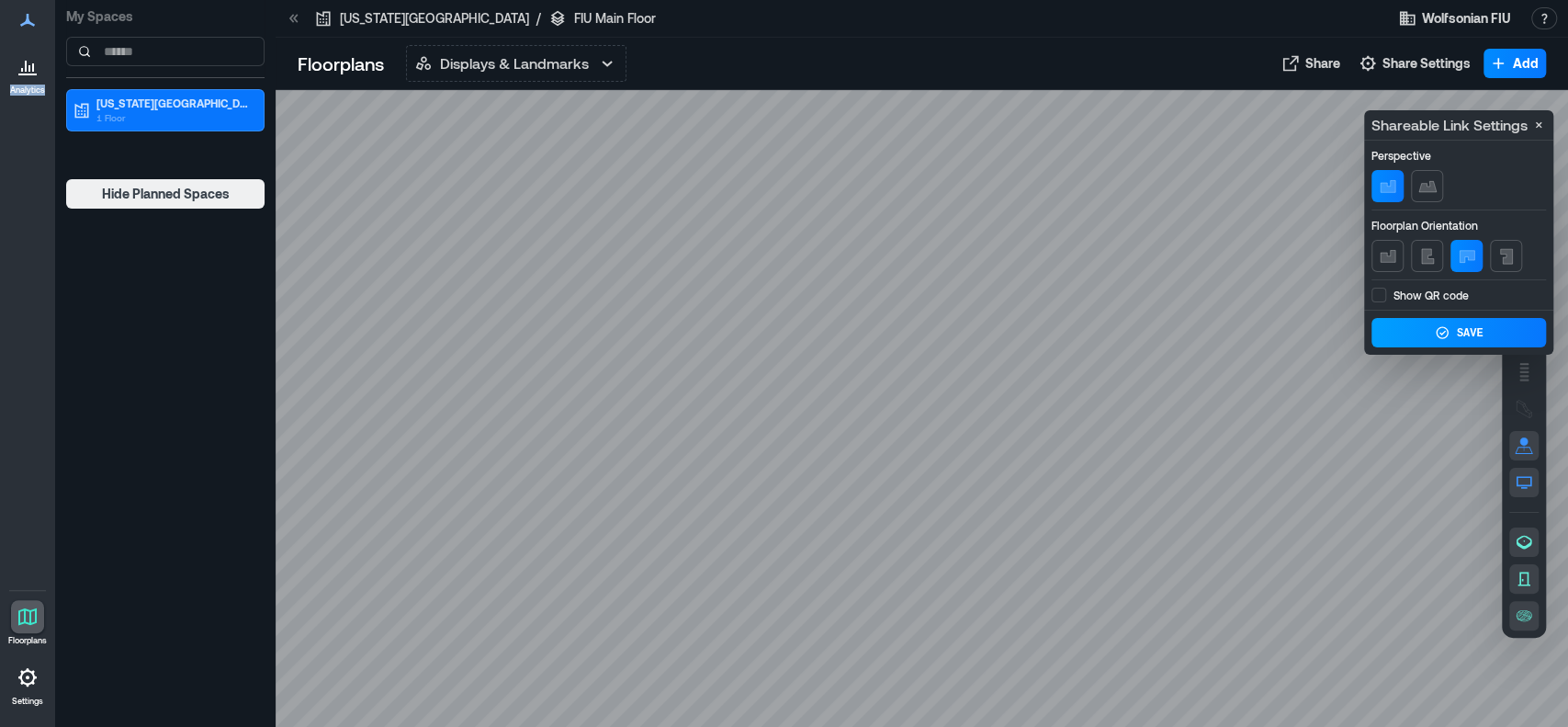click on "Save" at bounding box center (1459, 333) 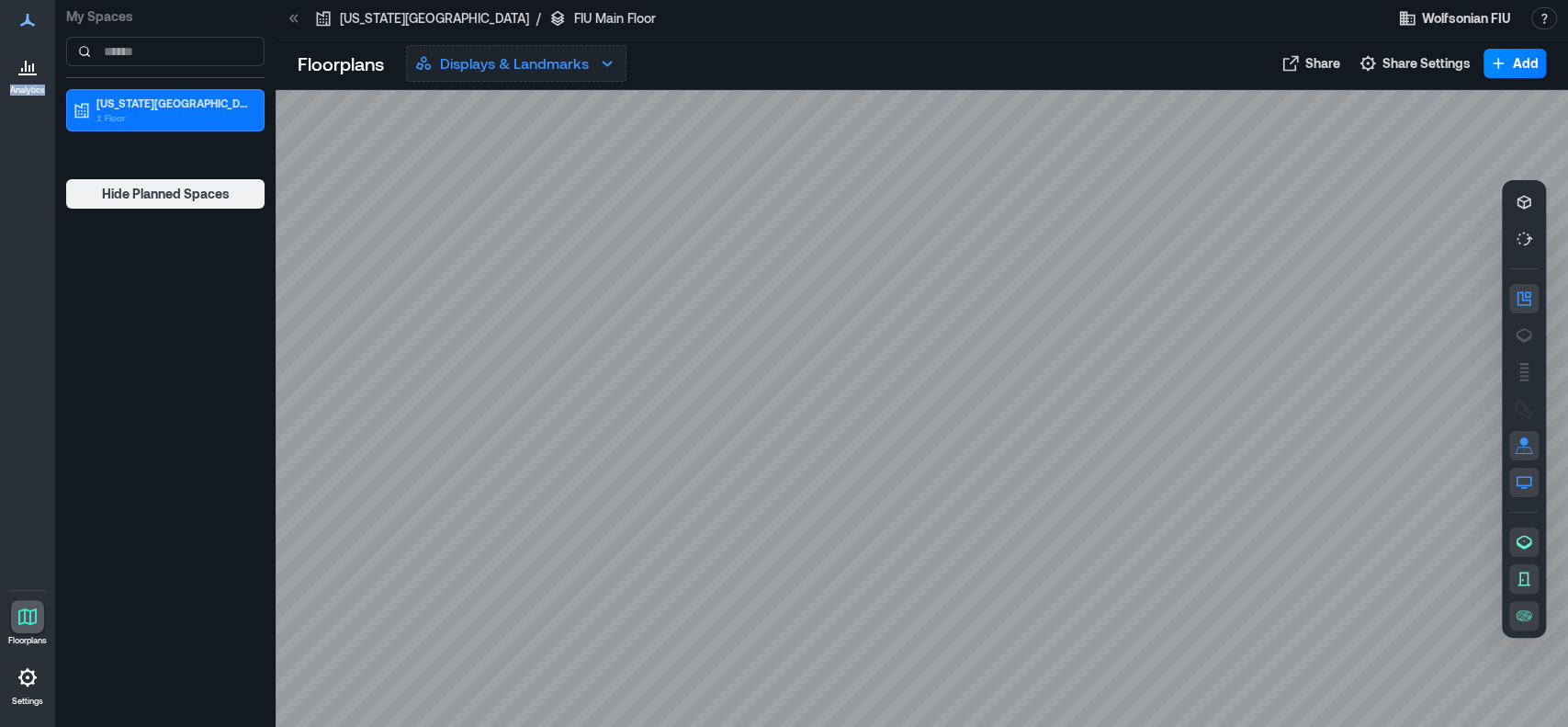 click 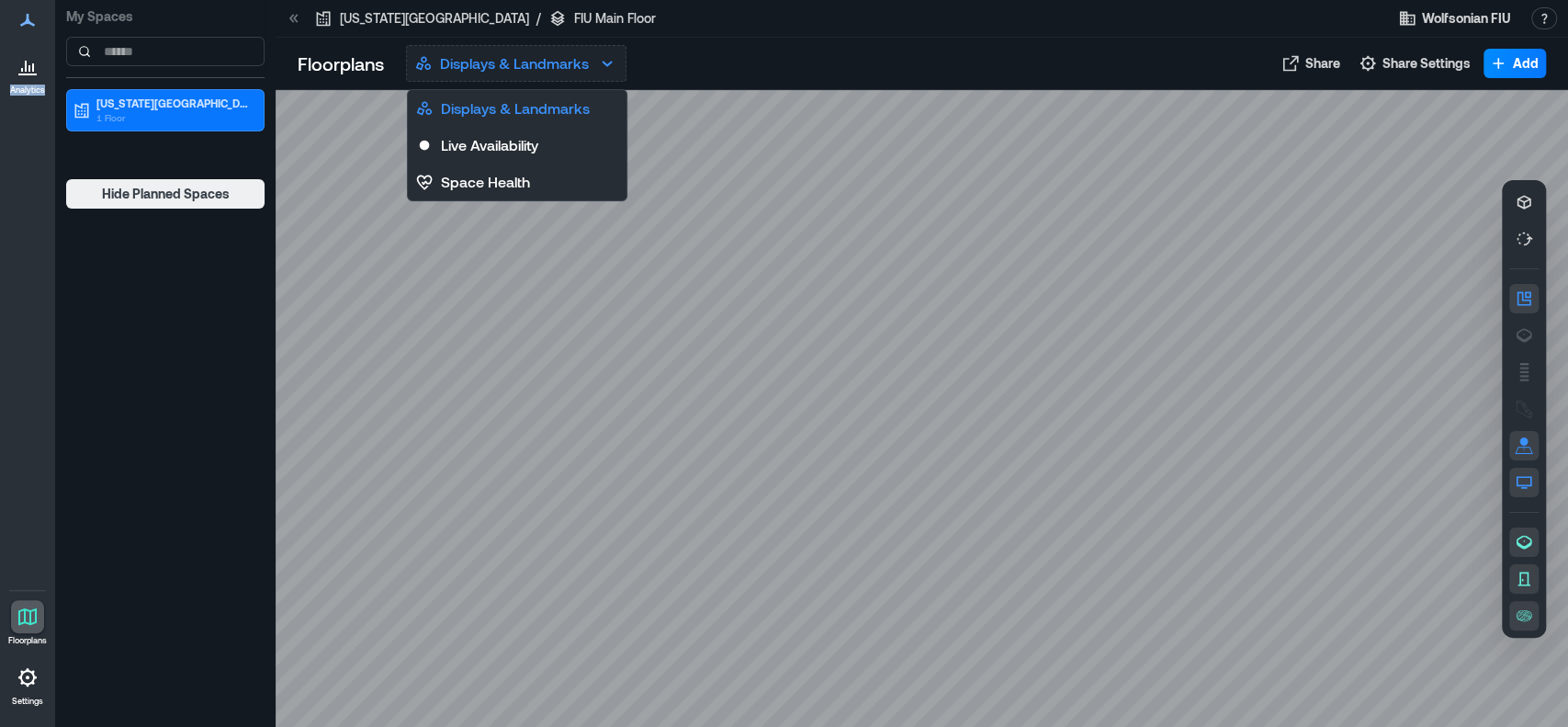 click 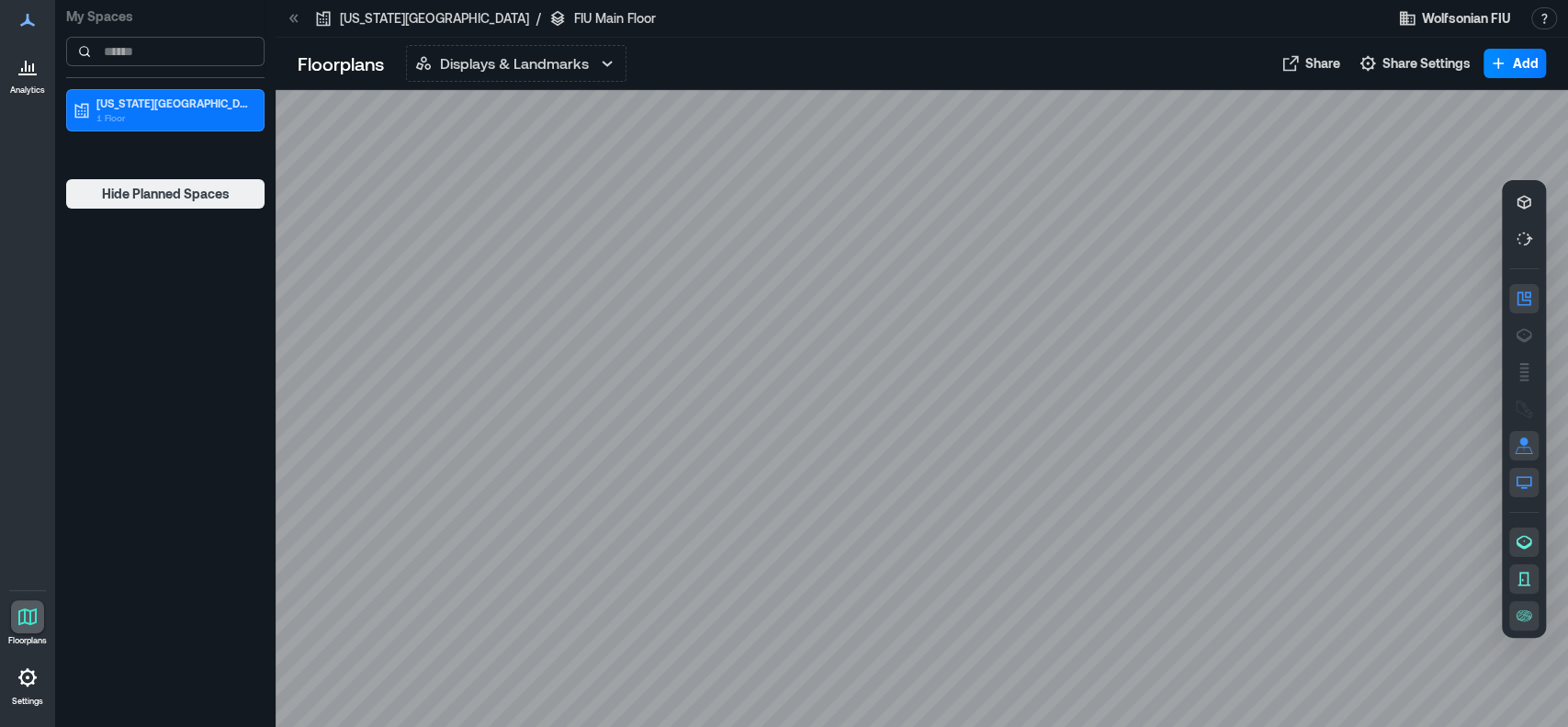 click at bounding box center (165, 51) 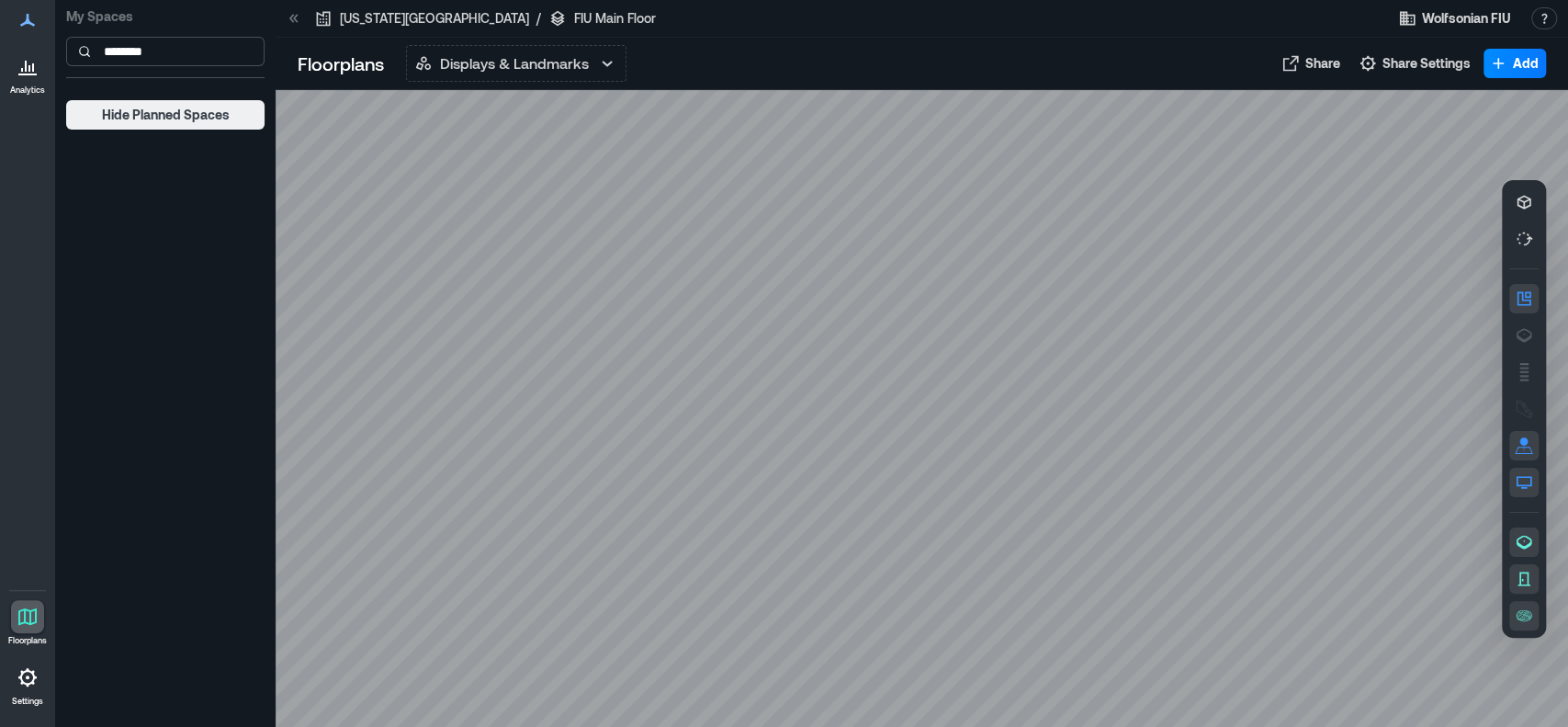 type on "********" 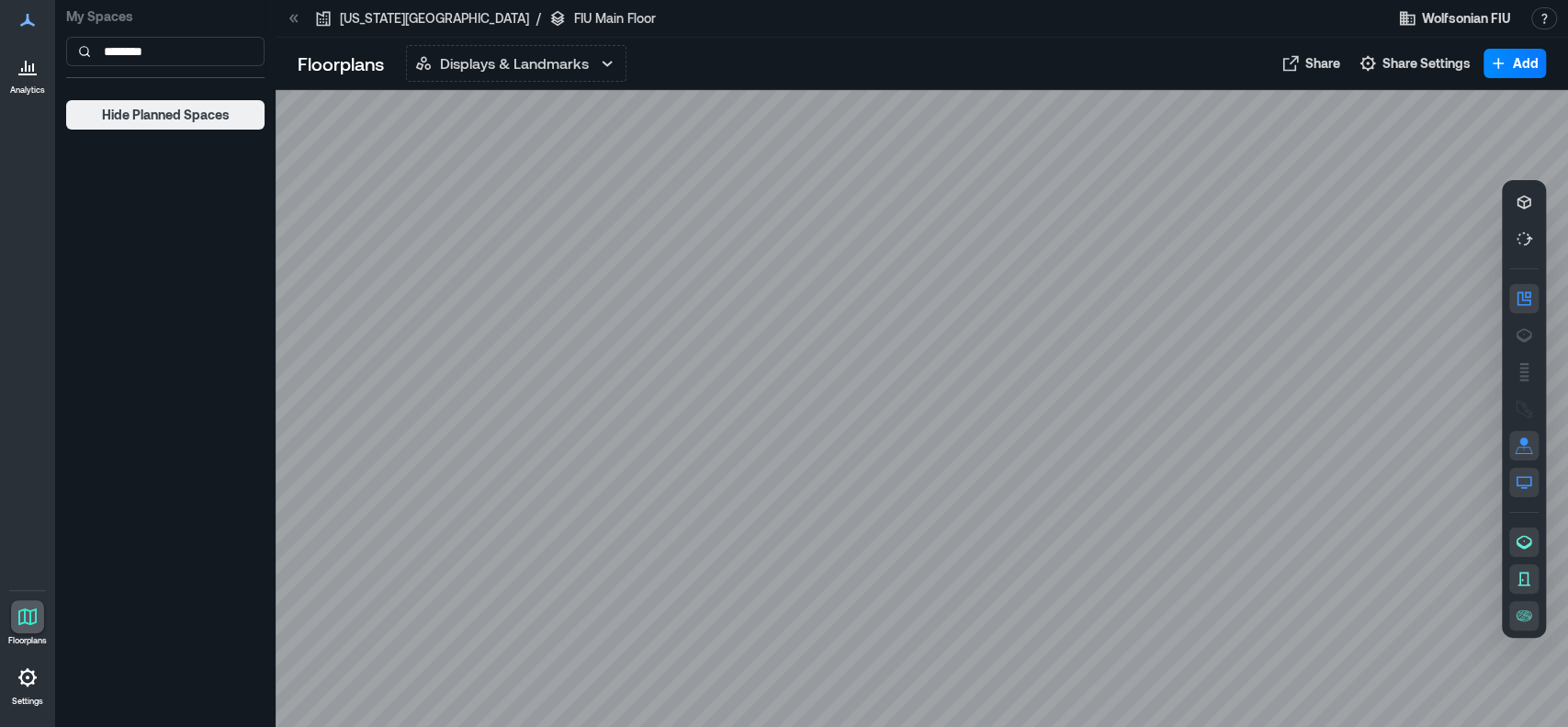 click 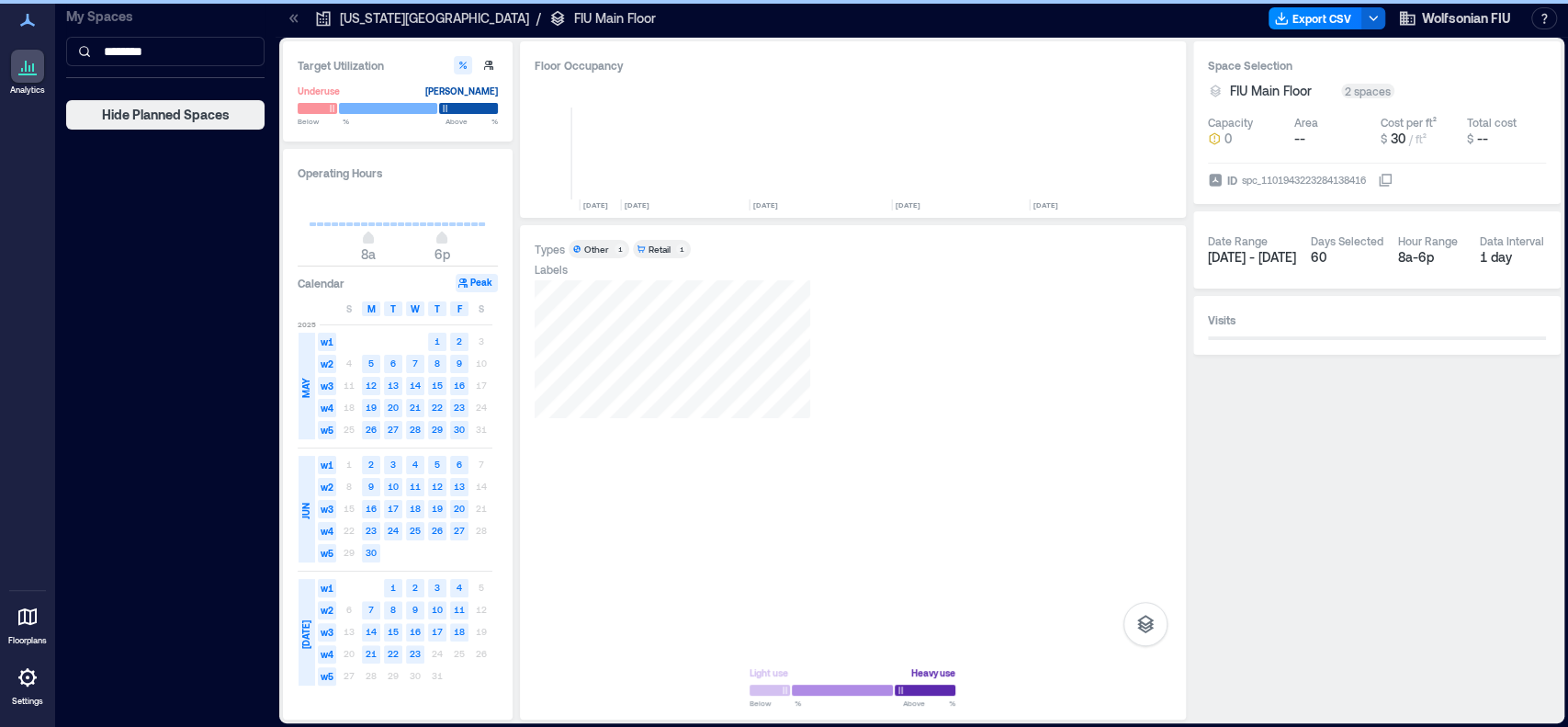 scroll, scrollTop: 0, scrollLeft: 3605, axis: horizontal 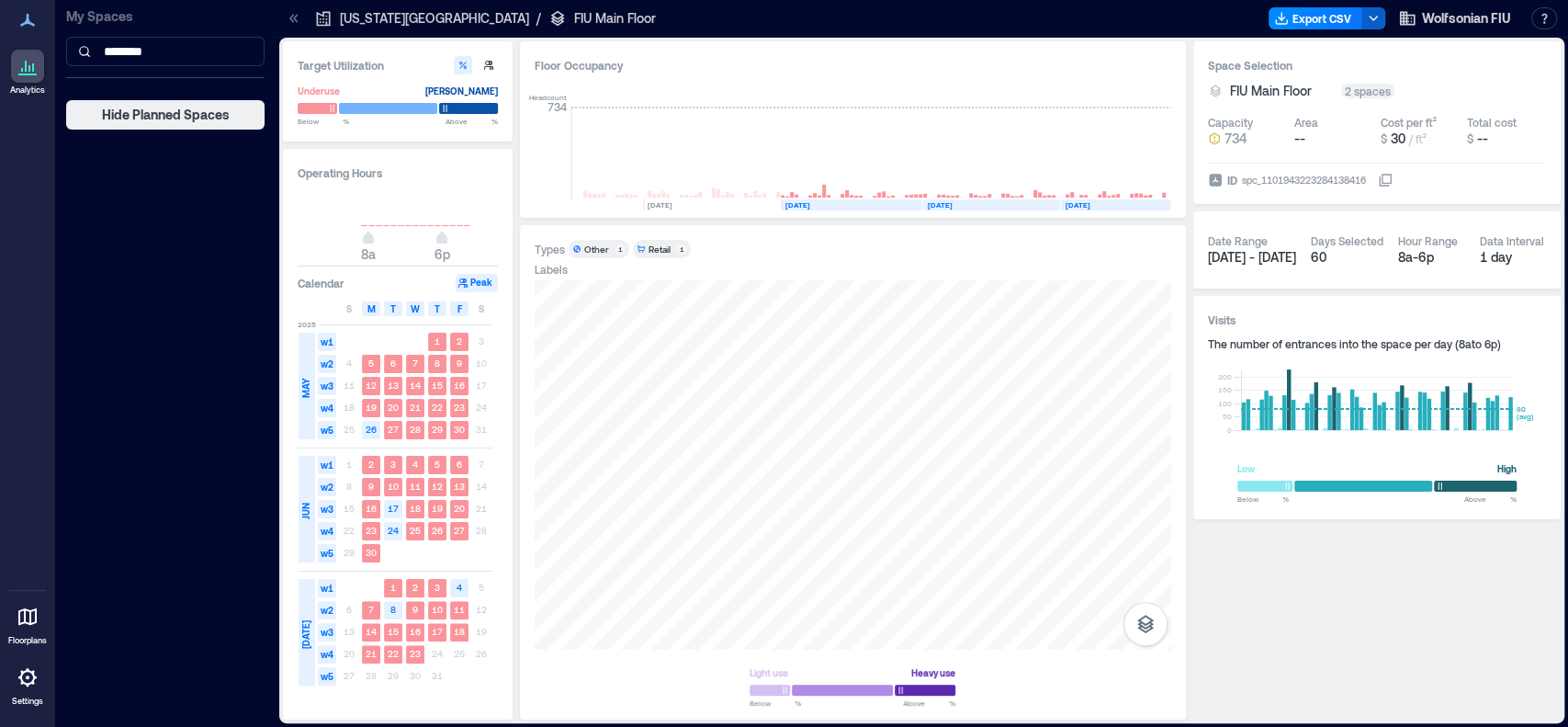 click 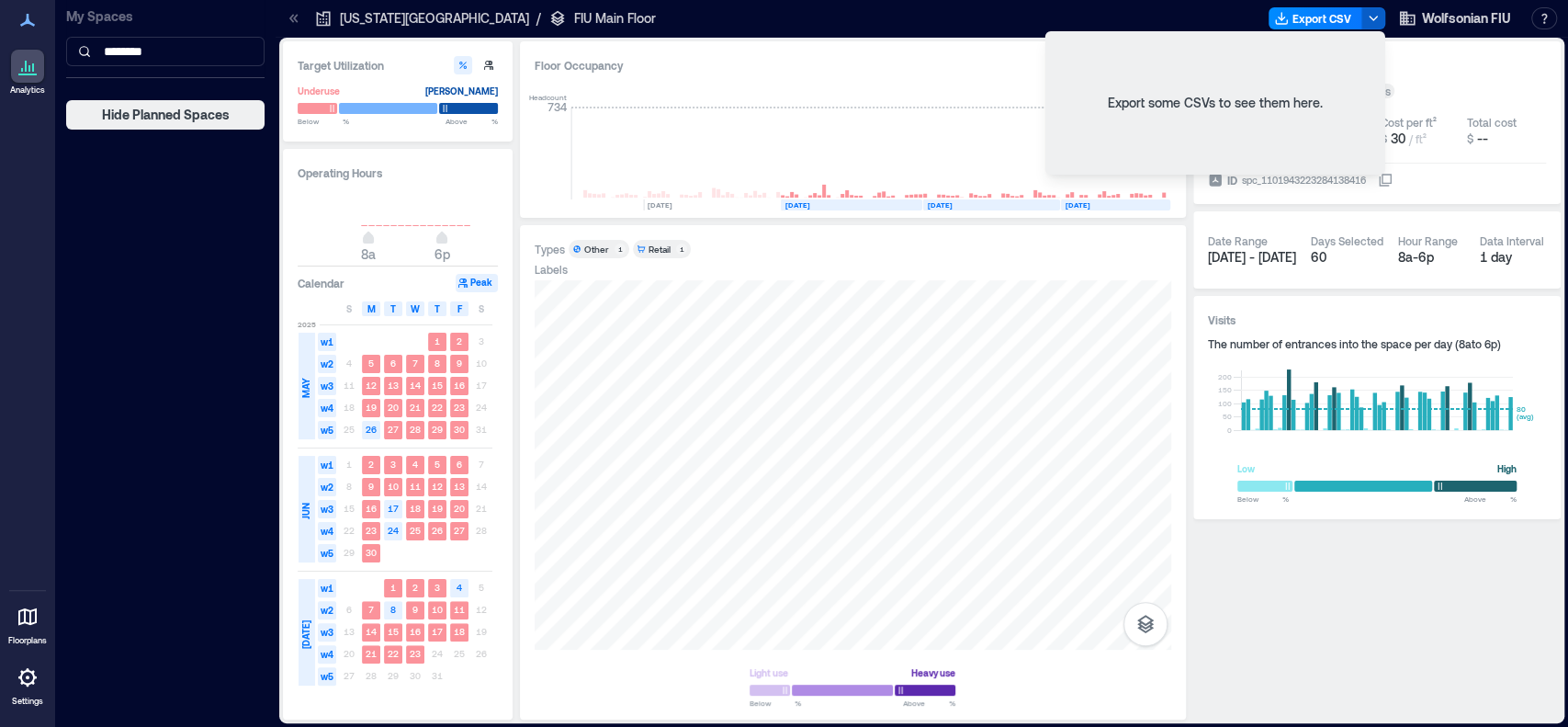 click 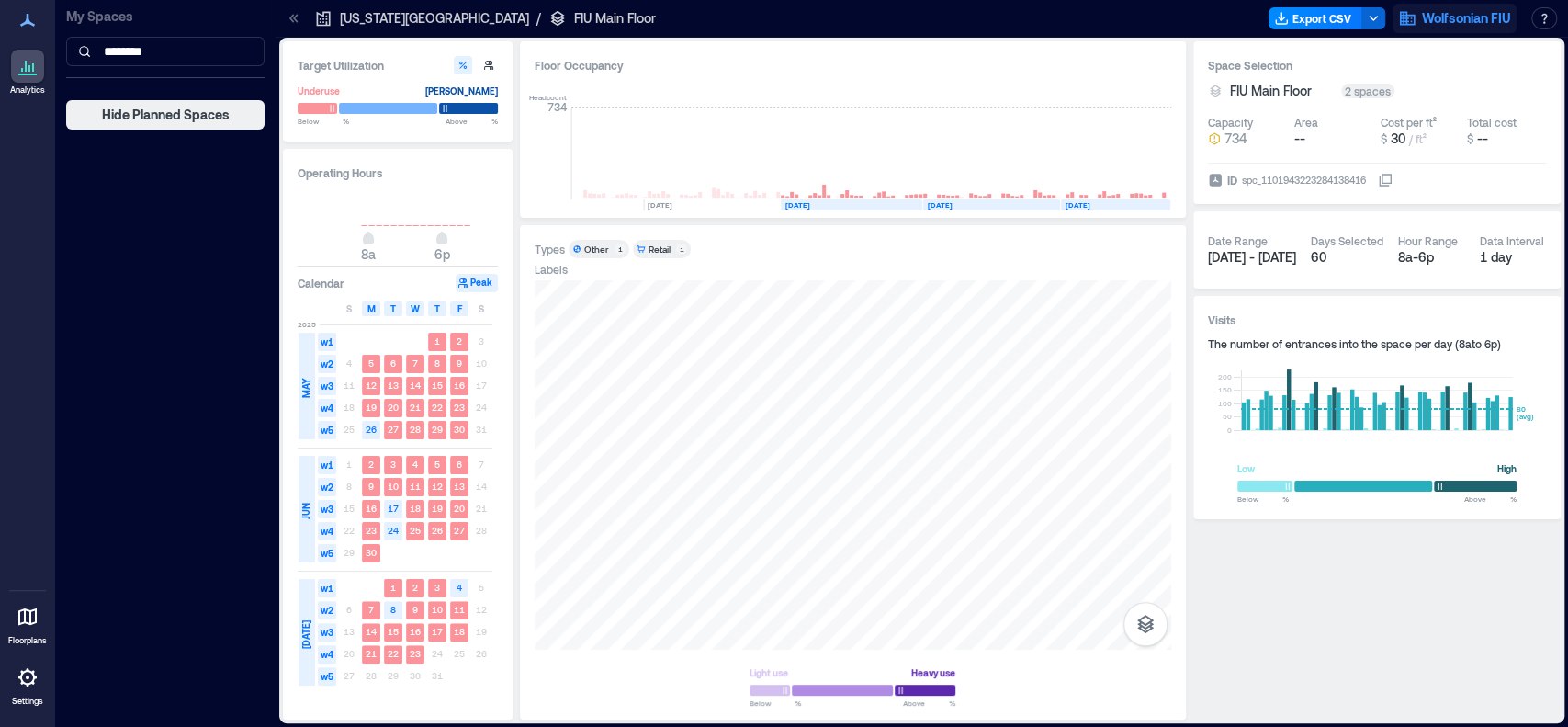 click on "Wolfsonian FIU" at bounding box center [1466, 18] 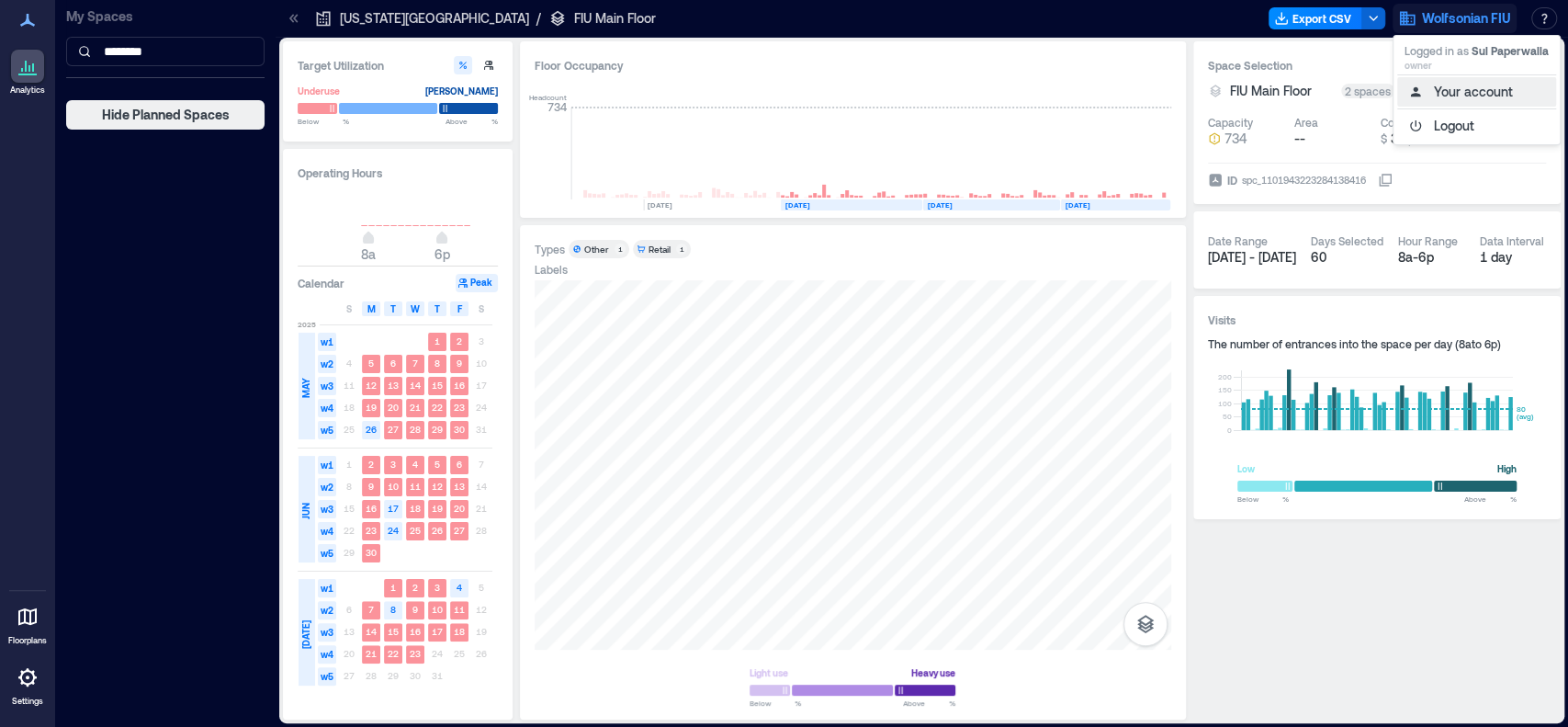click on "Your account" at bounding box center (1476, 92) 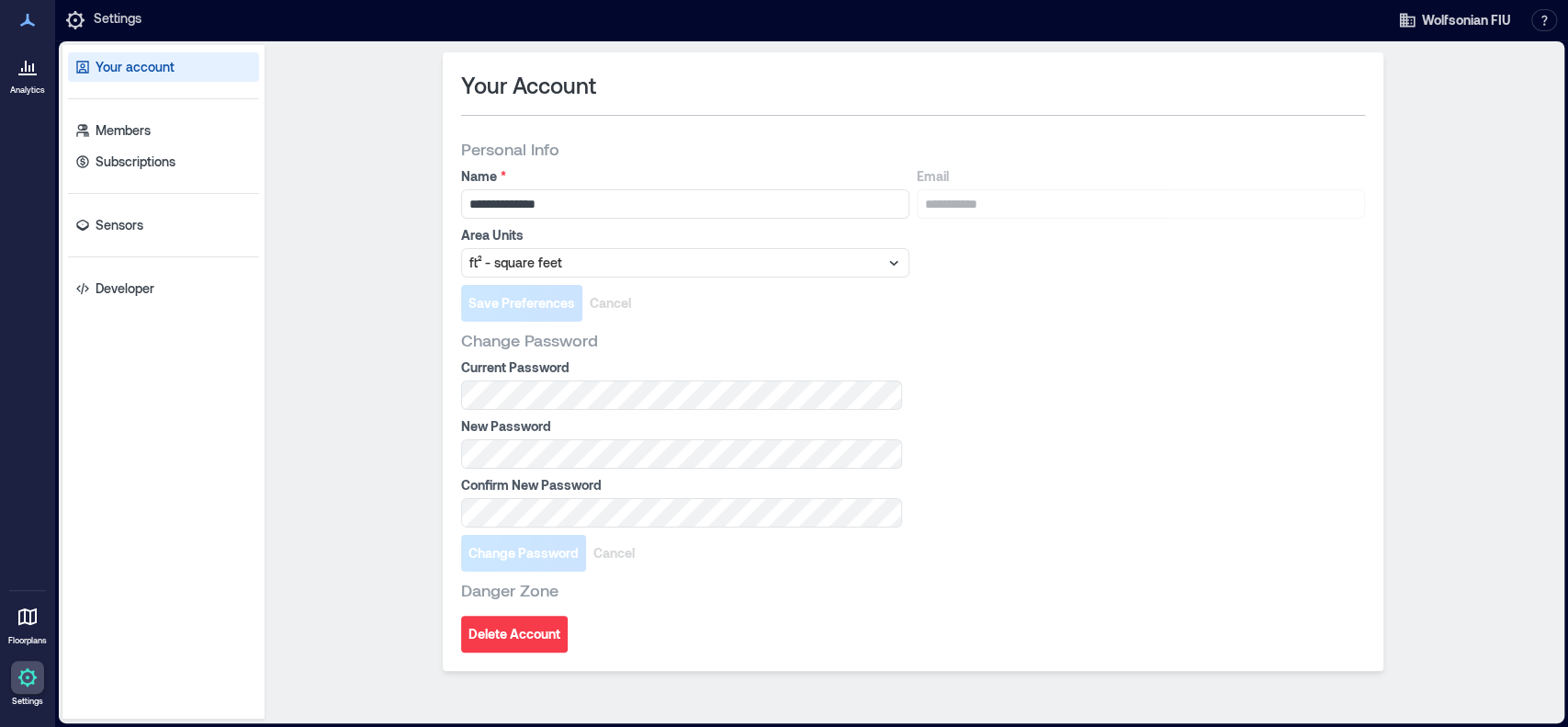 click 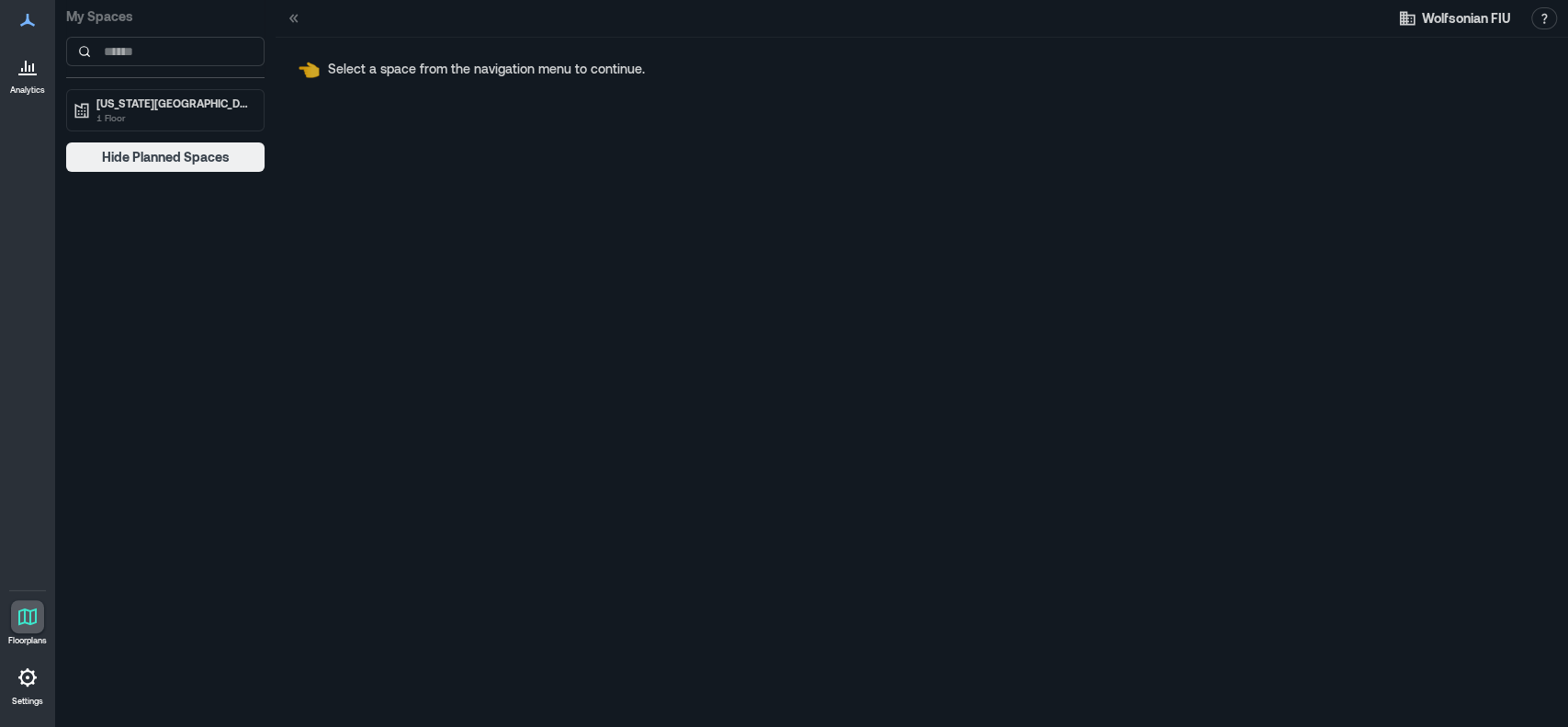 click 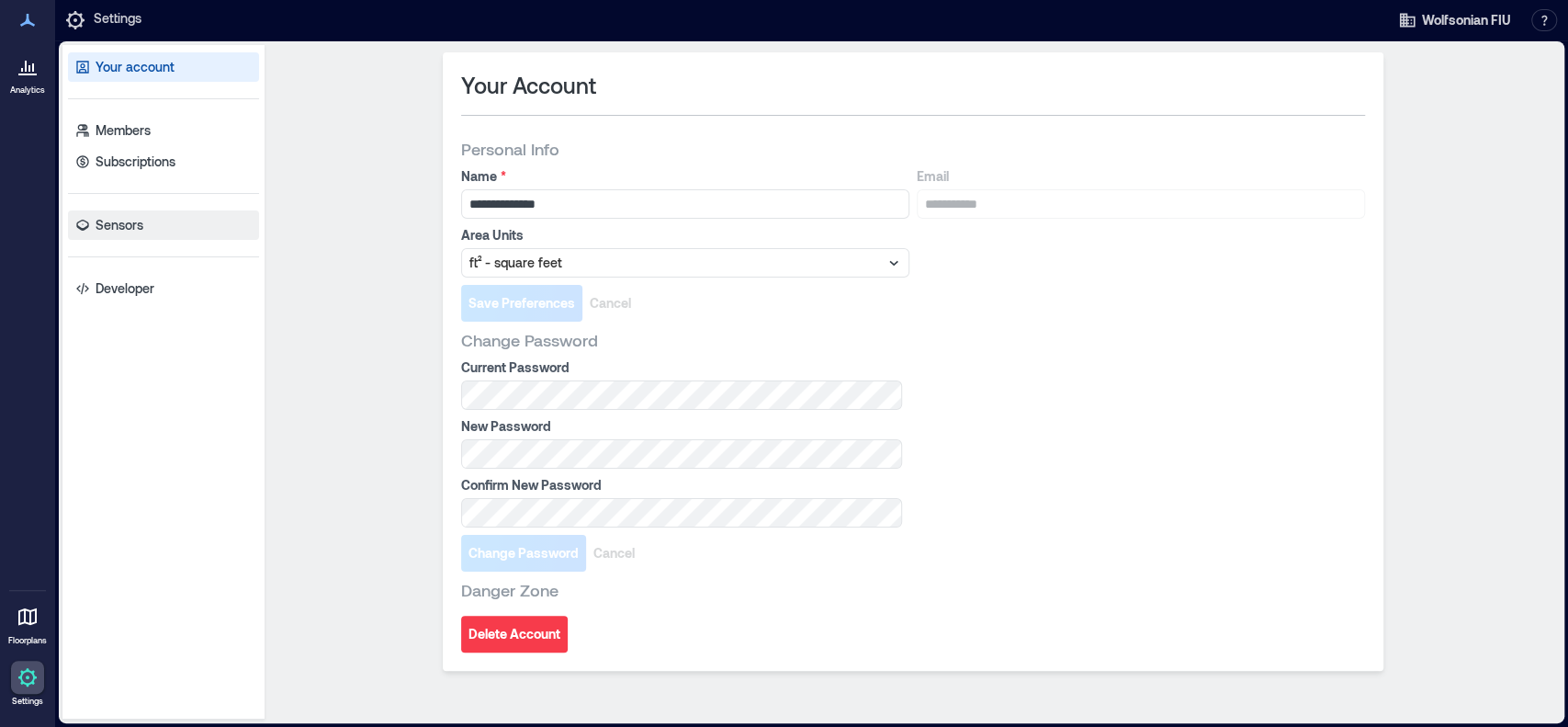 click on "Sensors" at bounding box center [119, 225] 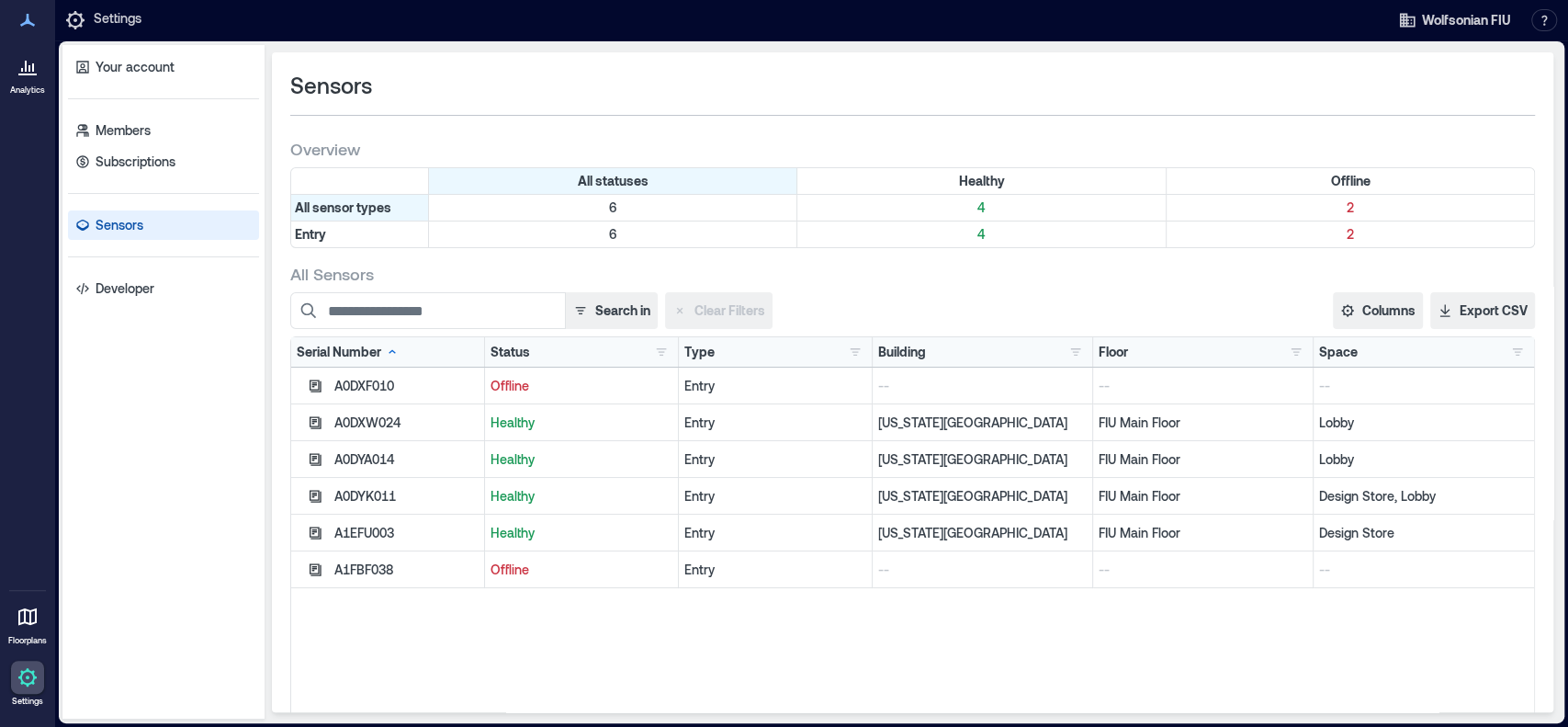 click 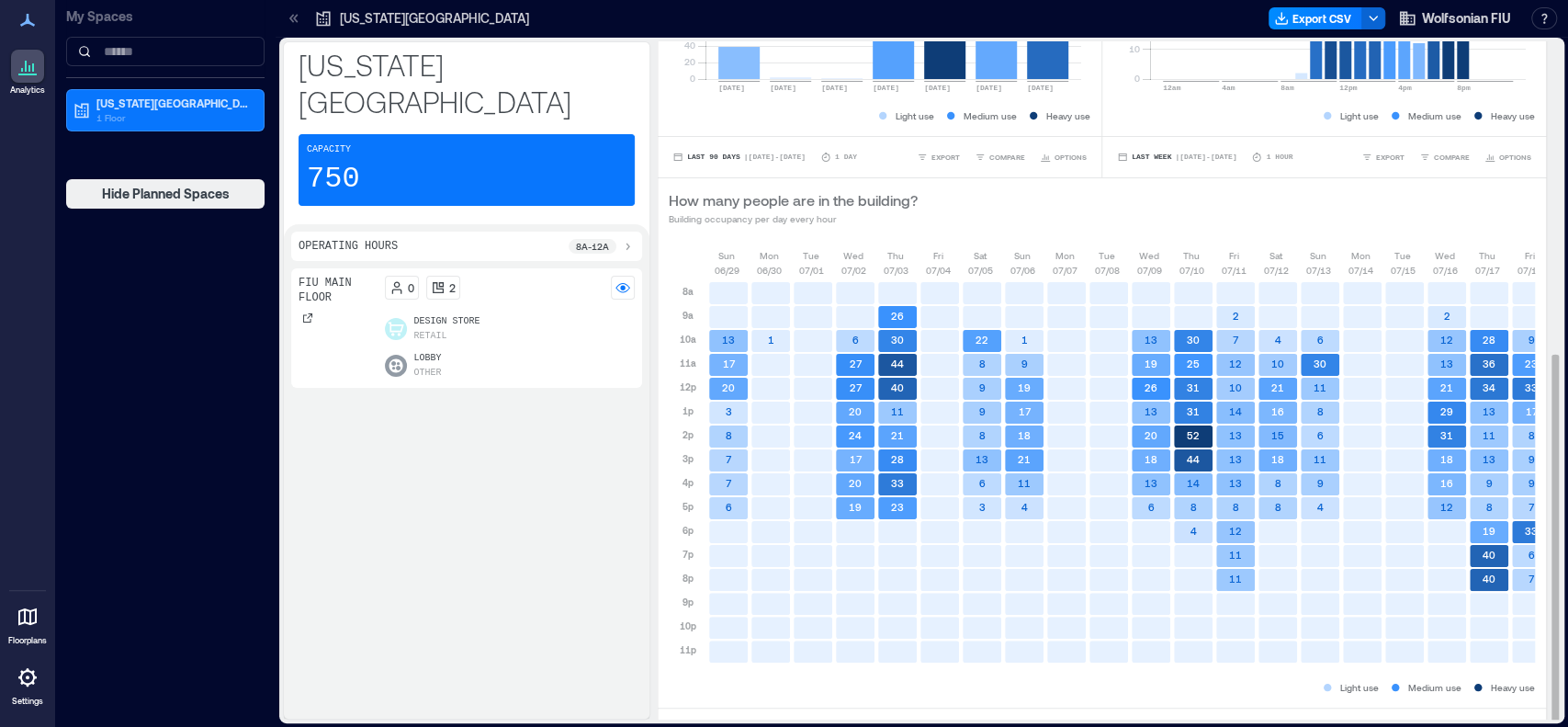 scroll, scrollTop: 575, scrollLeft: 0, axis: vertical 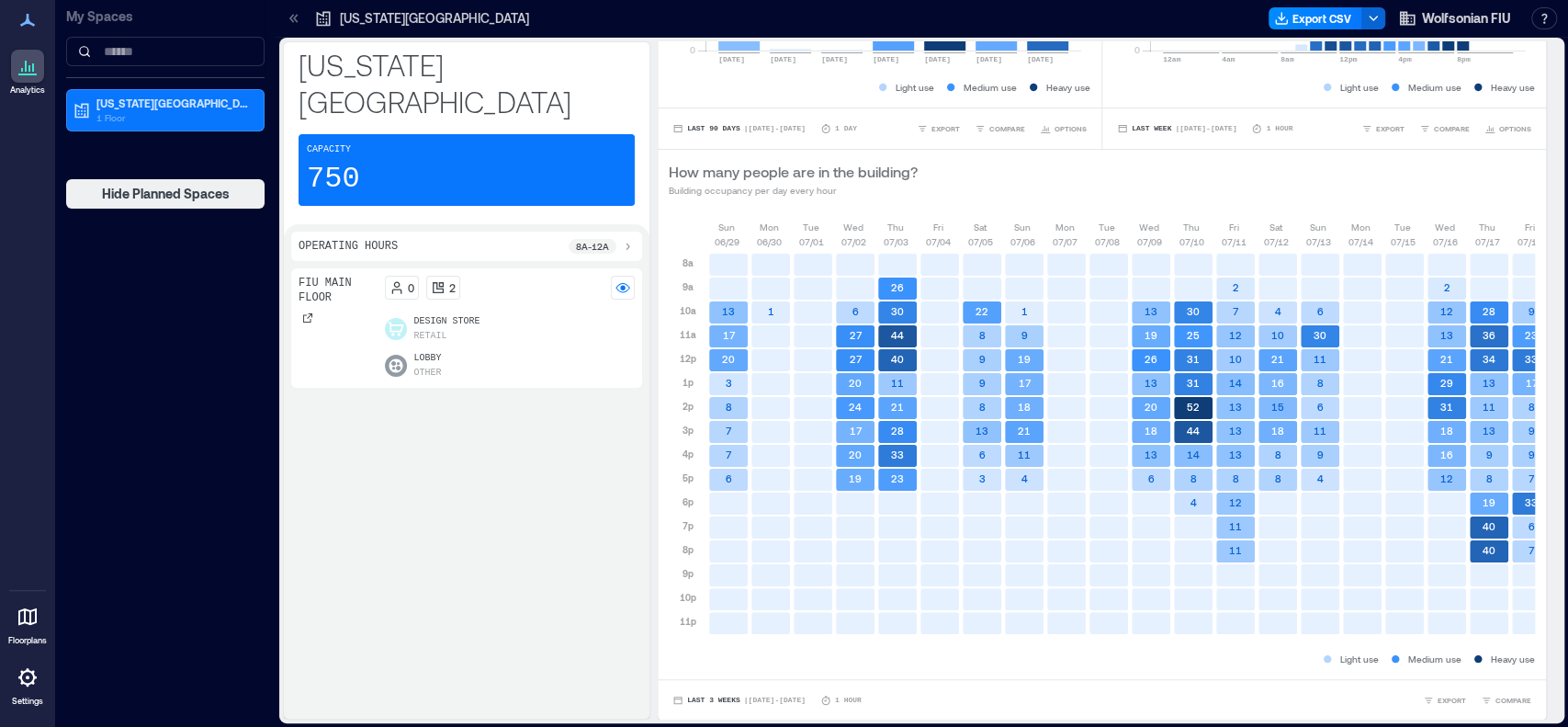 click at bounding box center (28, 677) 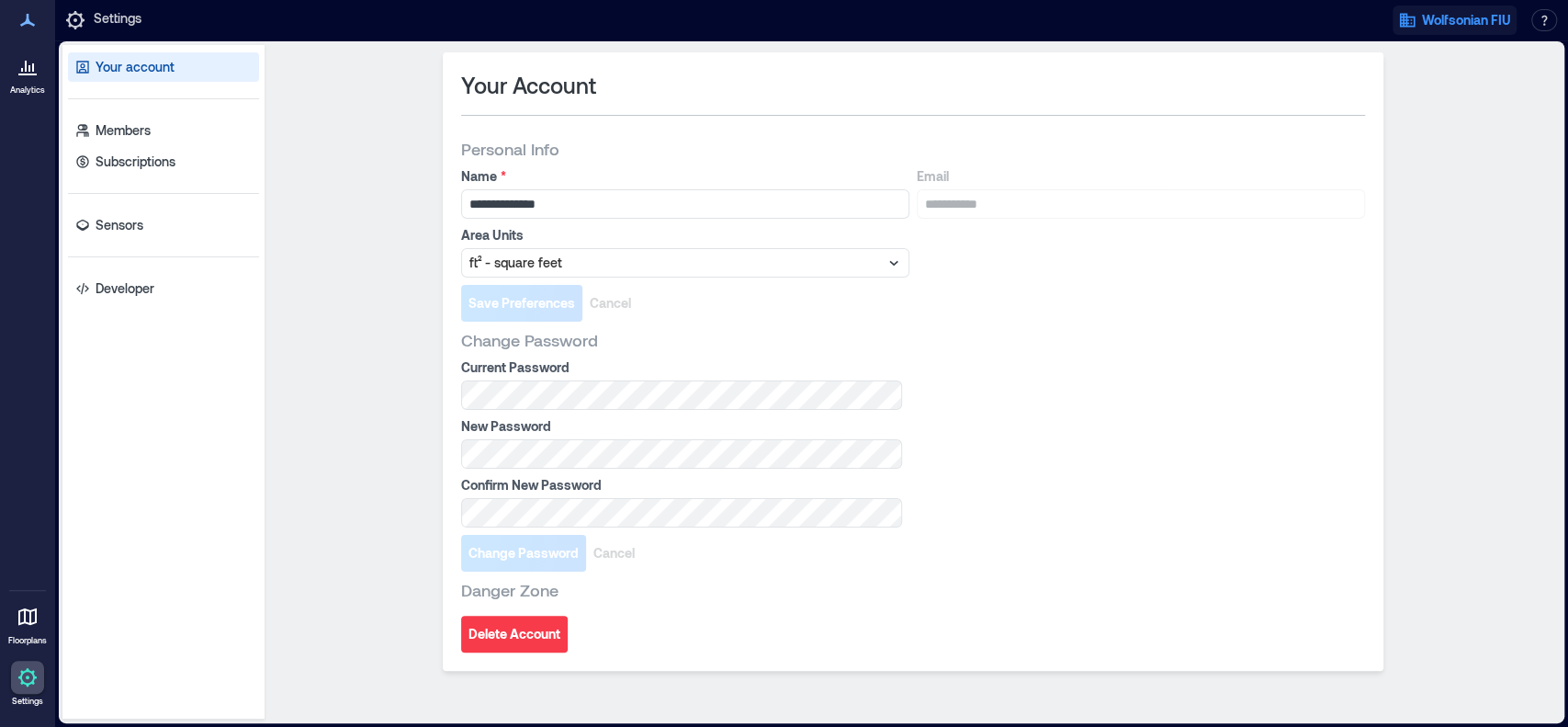 click on "Wolfsonian FIU" at bounding box center [1466, 20] 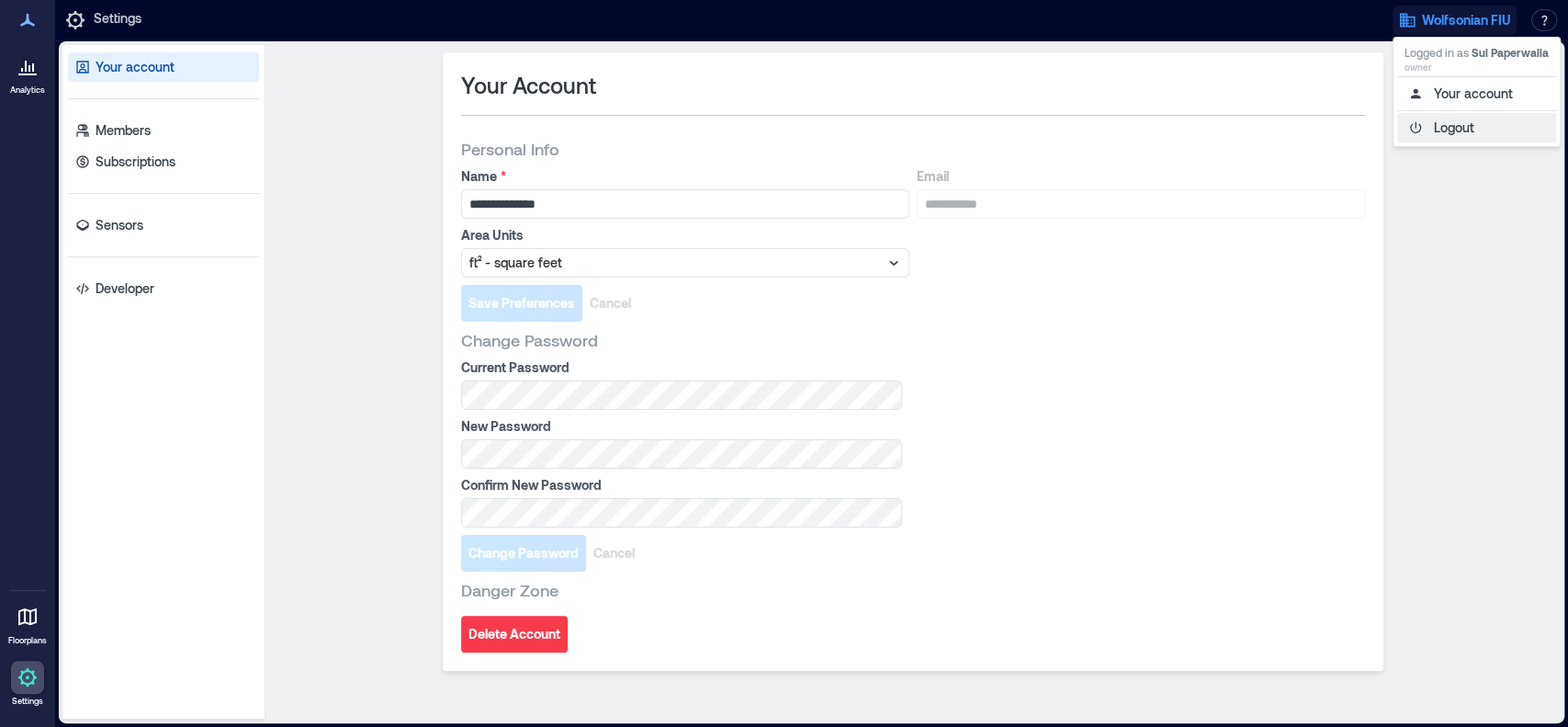 click on "Logout" at bounding box center [1476, 128] 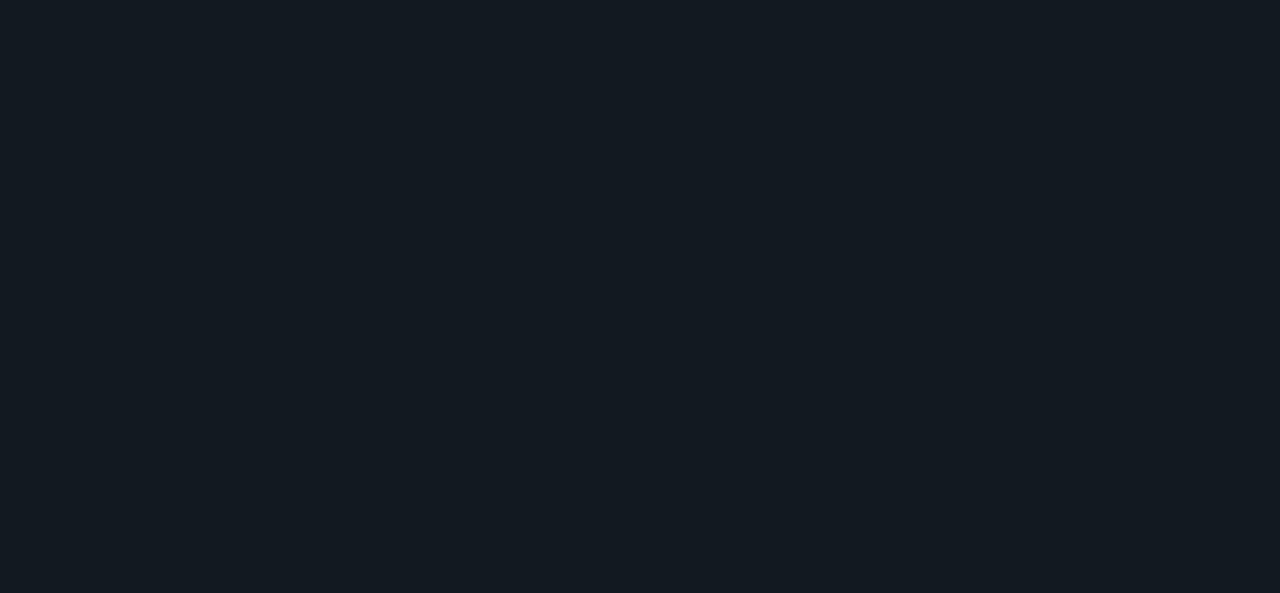 scroll, scrollTop: 0, scrollLeft: 0, axis: both 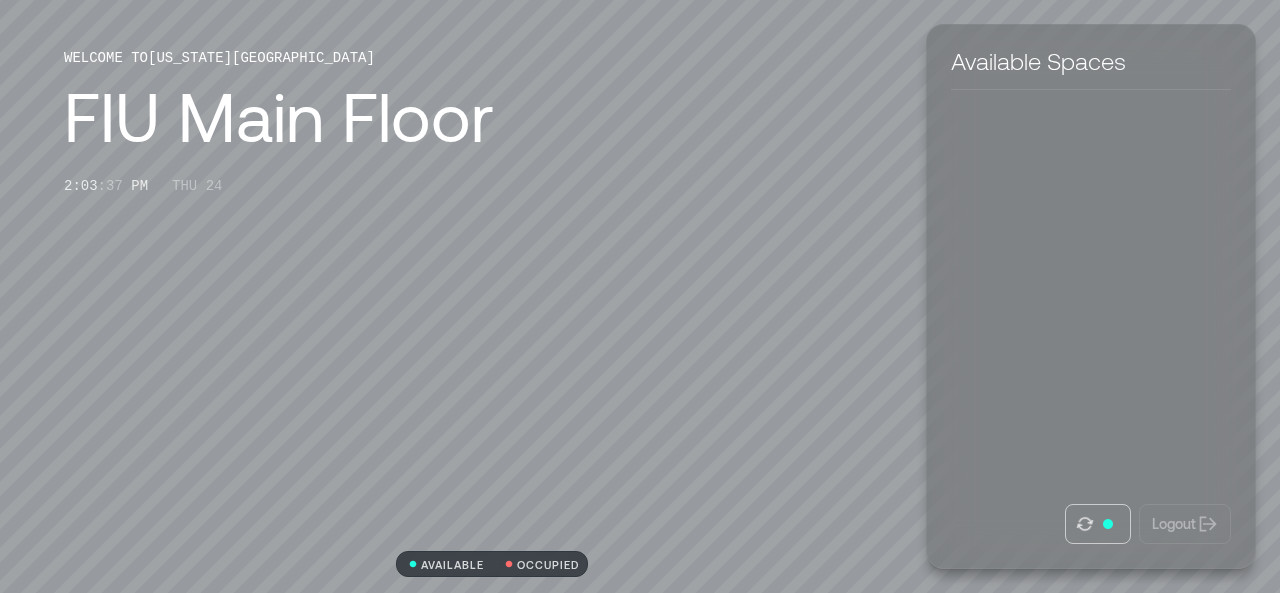 click 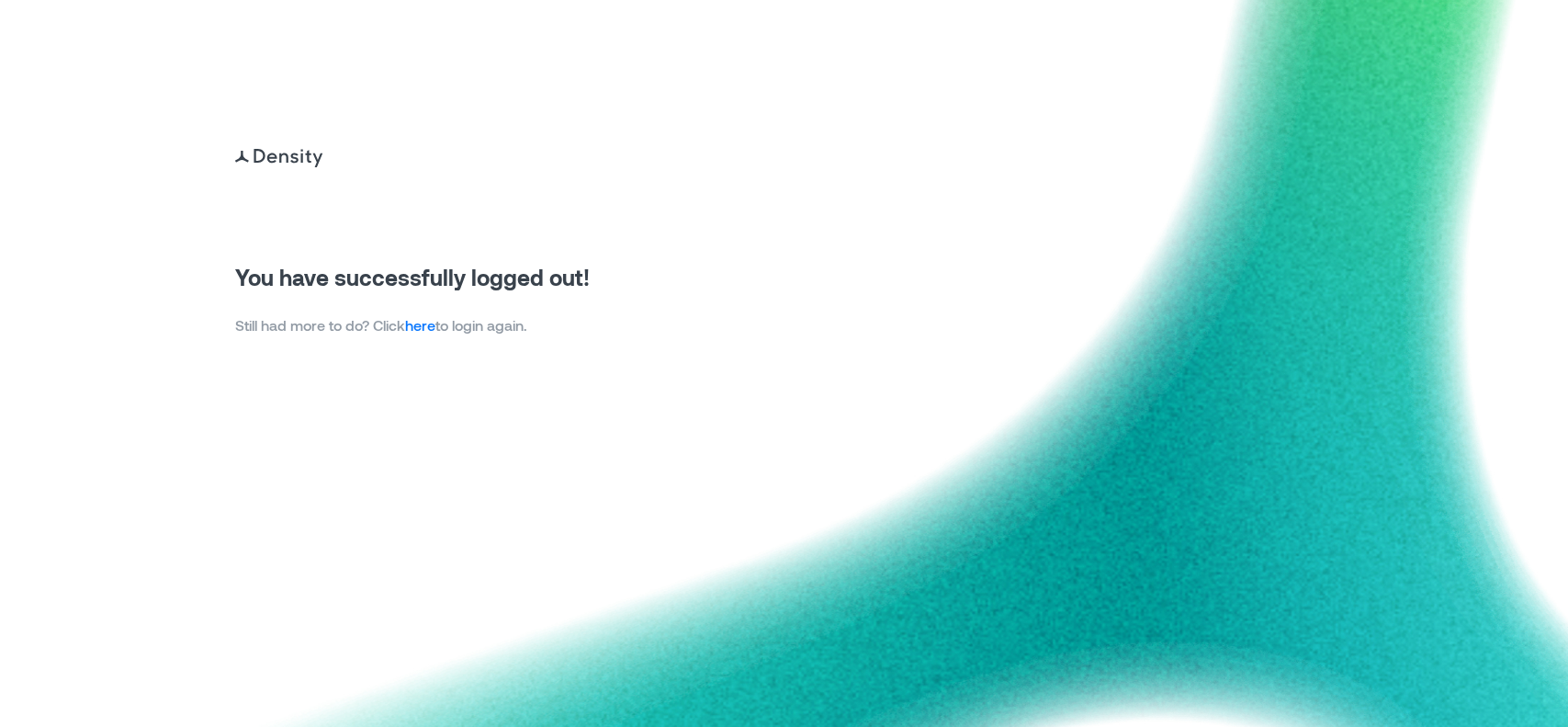 scroll, scrollTop: 0, scrollLeft: 0, axis: both 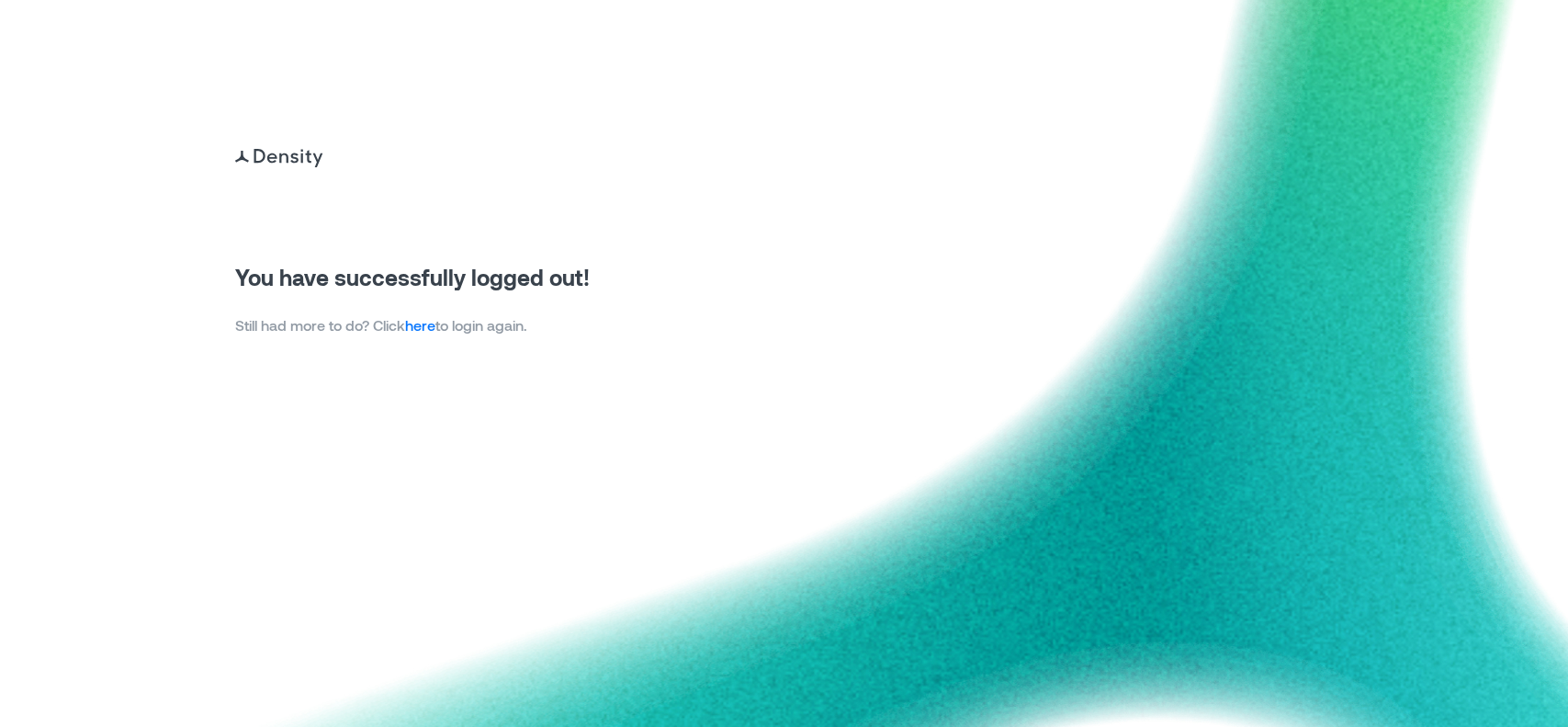 click on "here" at bounding box center [420, 324] 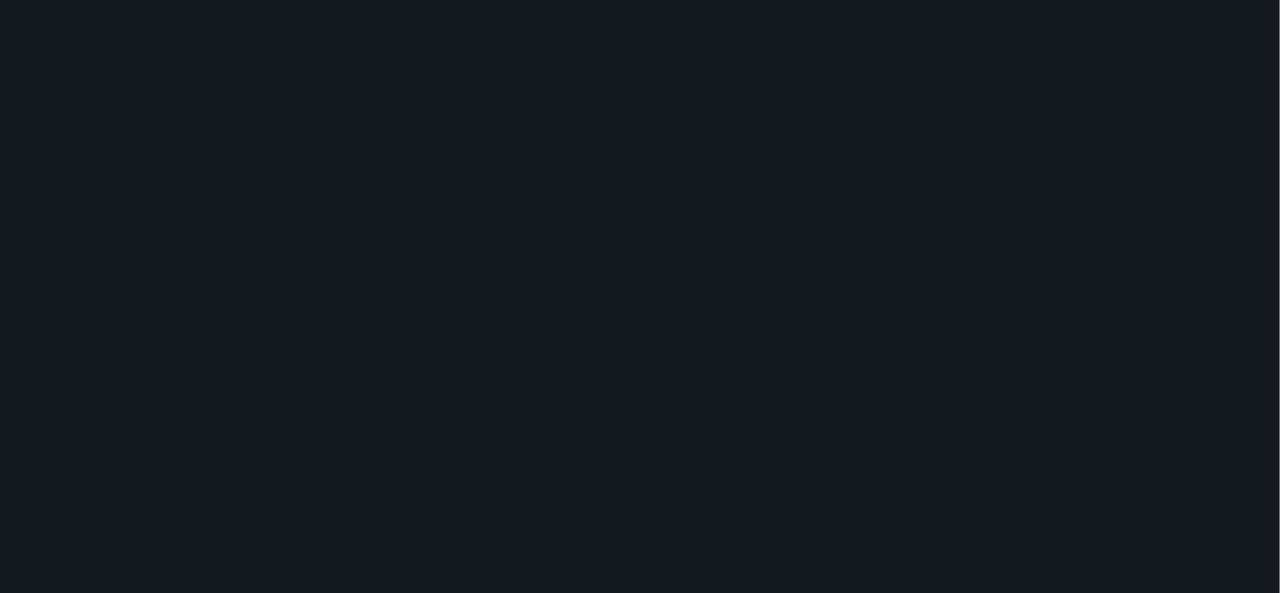 scroll, scrollTop: 0, scrollLeft: 0, axis: both 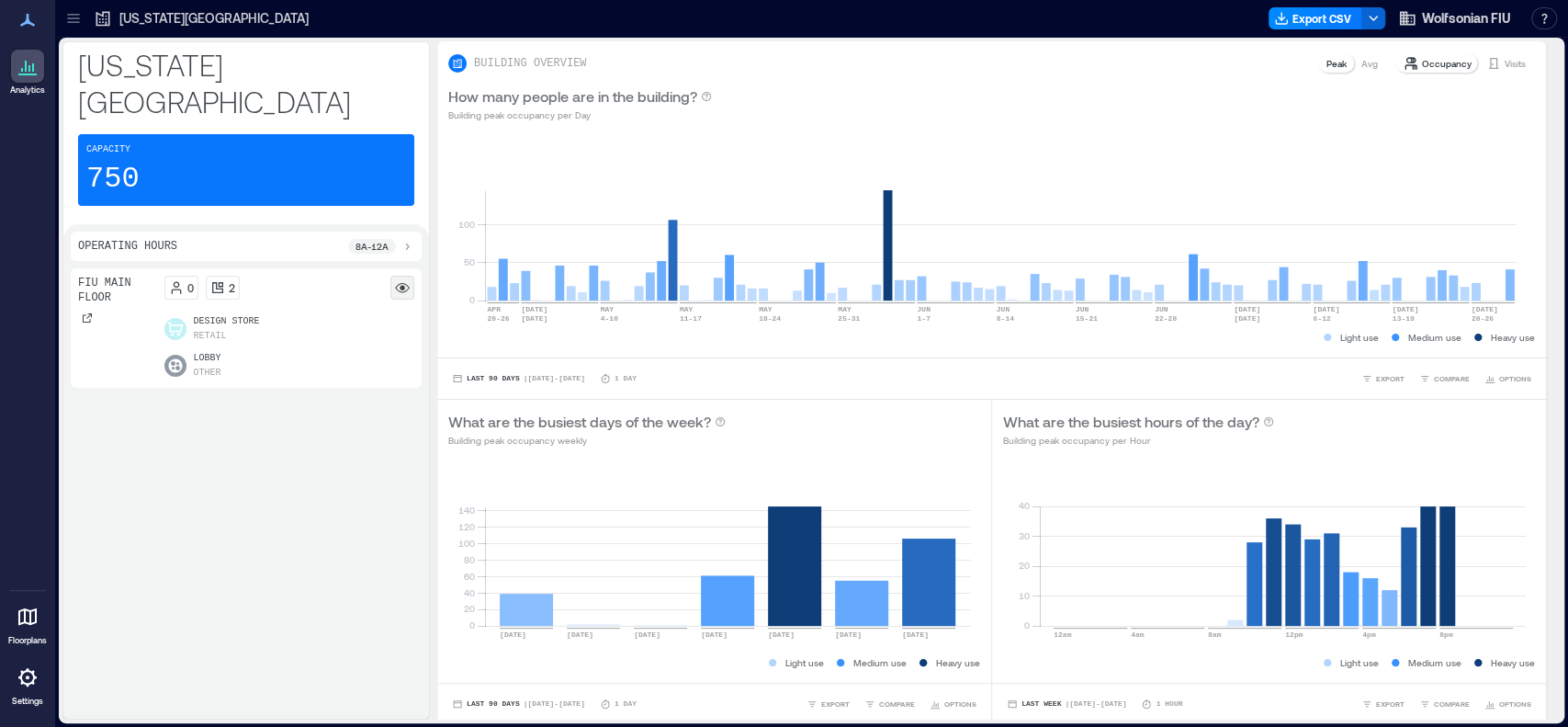 click 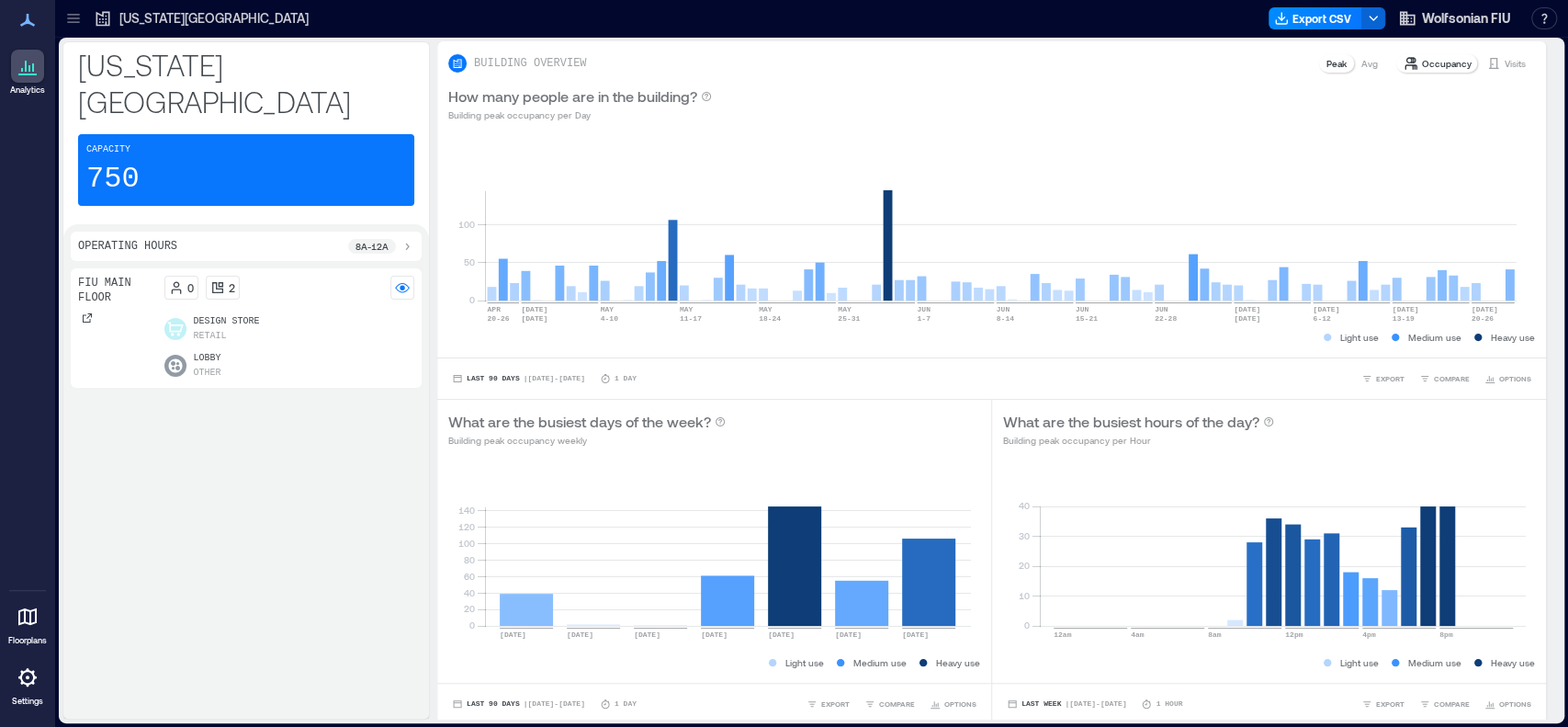 click on "Retail" at bounding box center [210, 336] 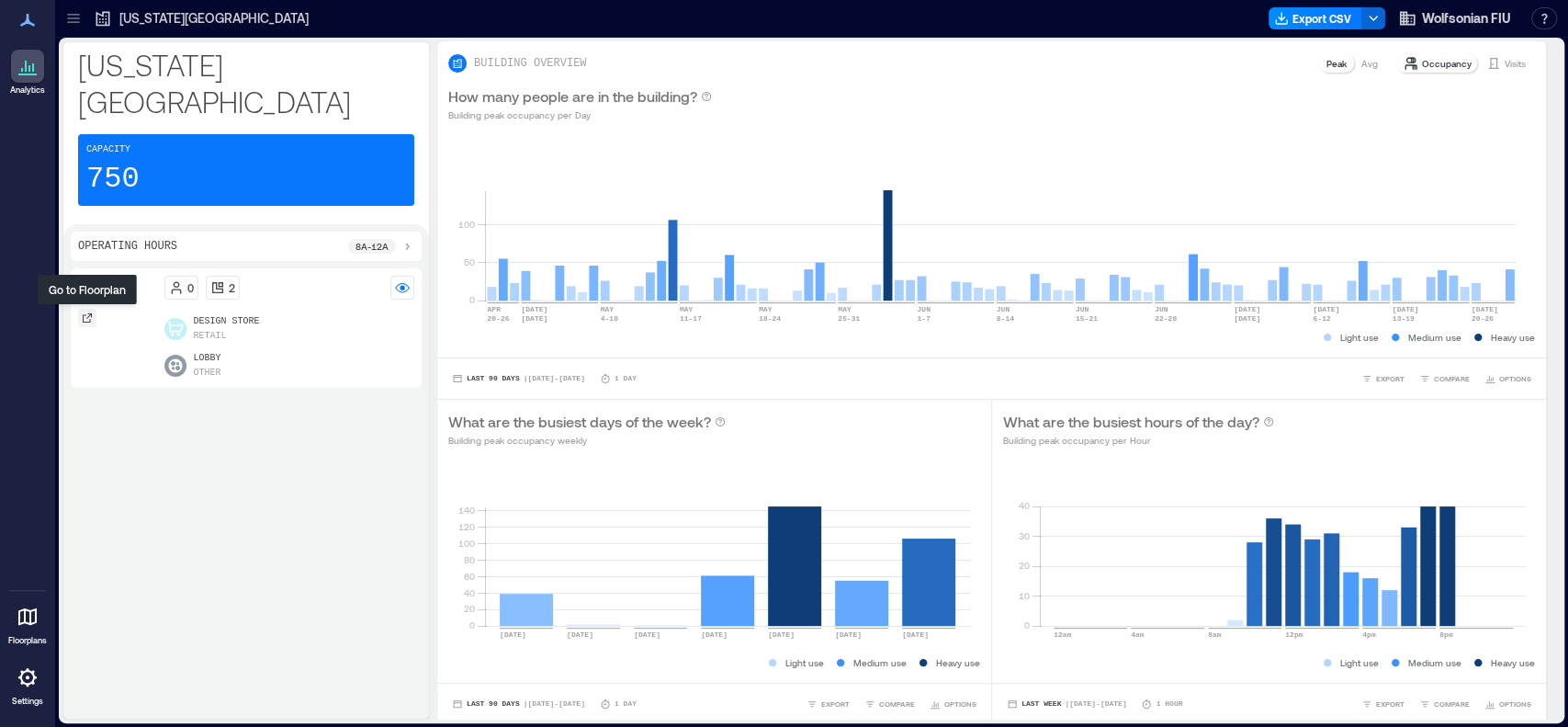 click 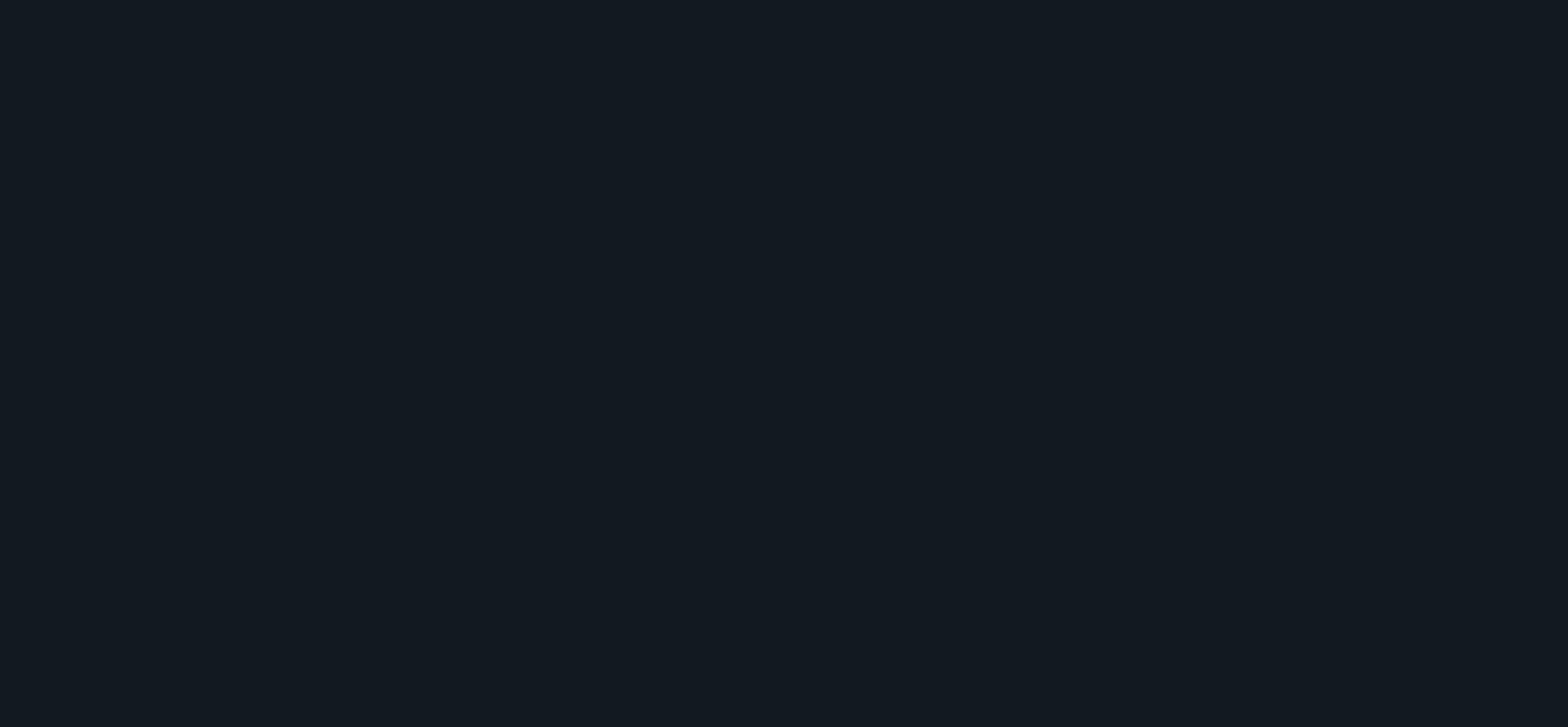scroll, scrollTop: 0, scrollLeft: 0, axis: both 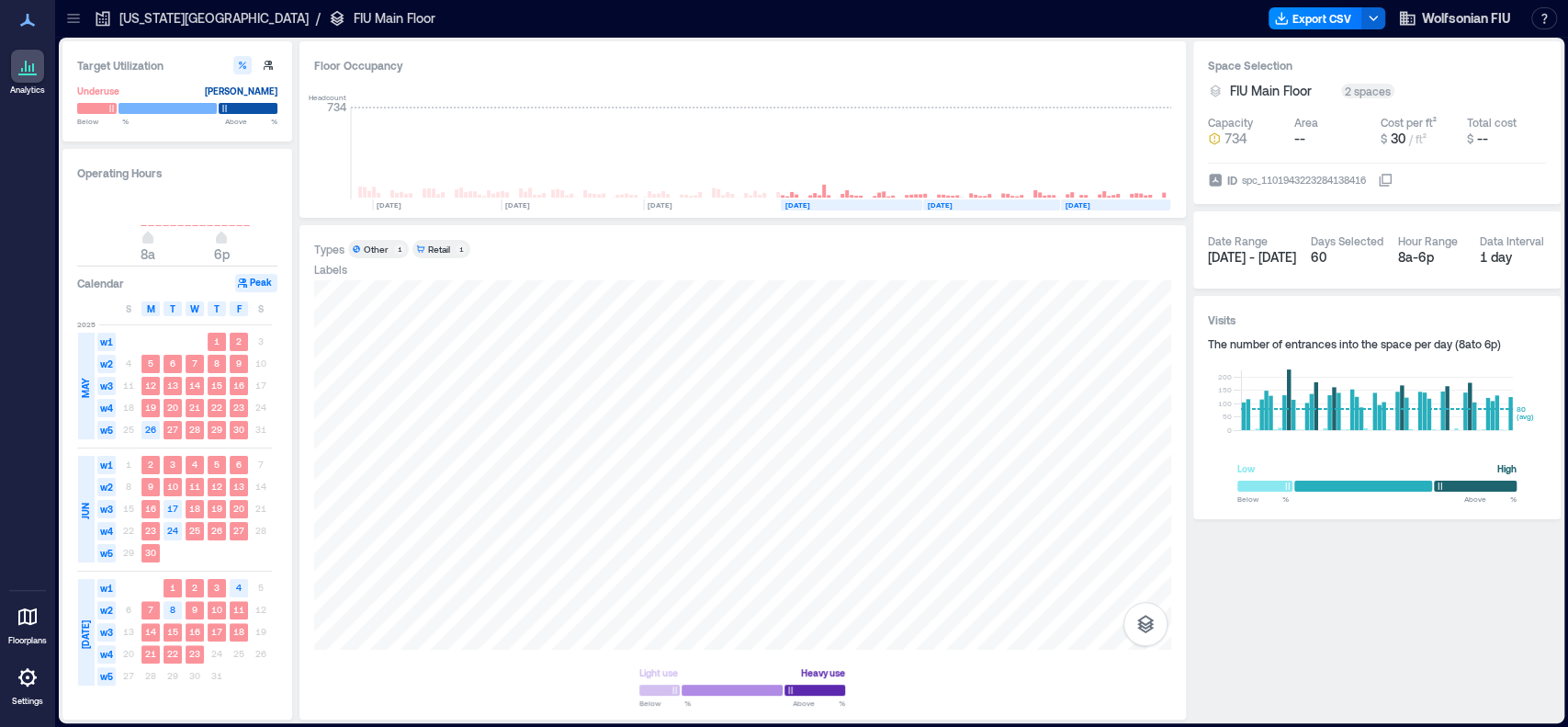 click 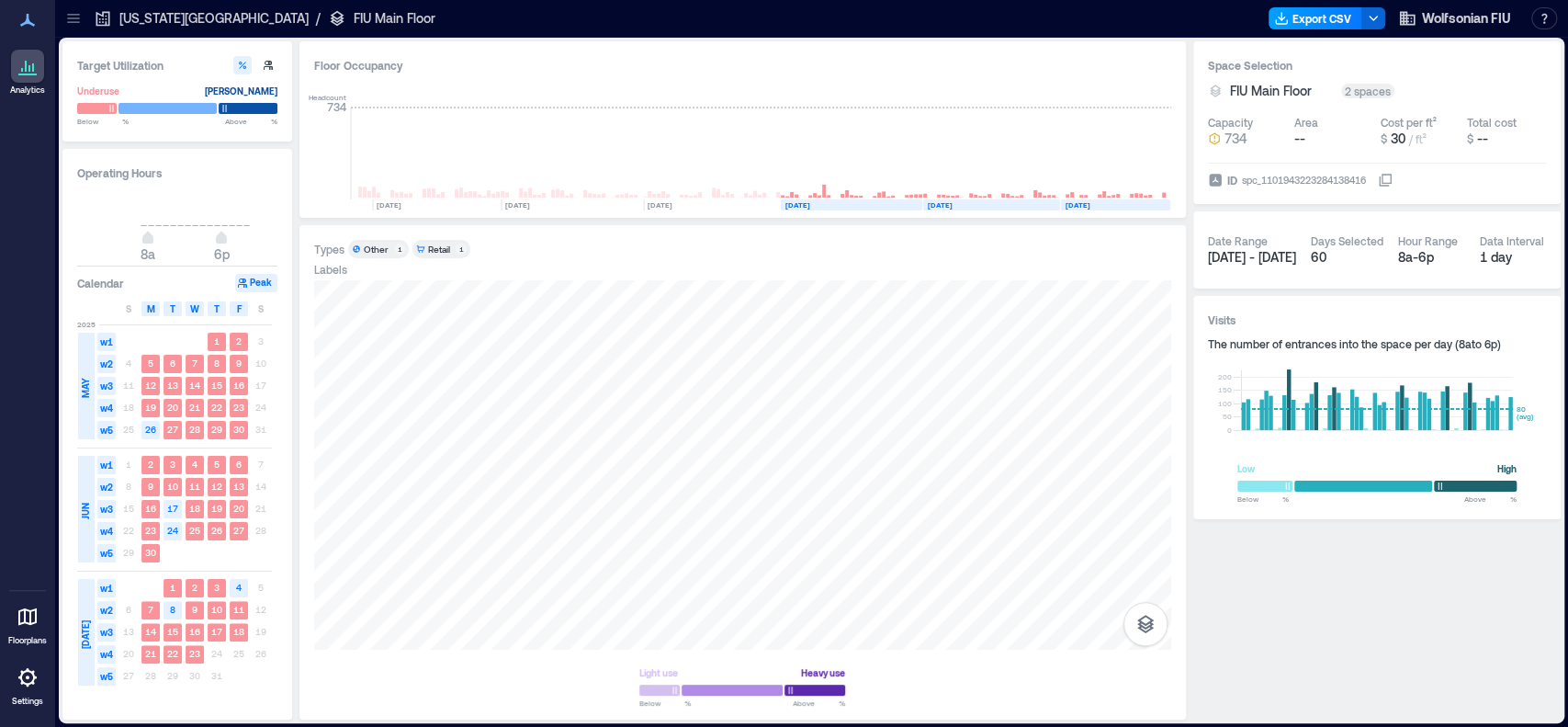 type 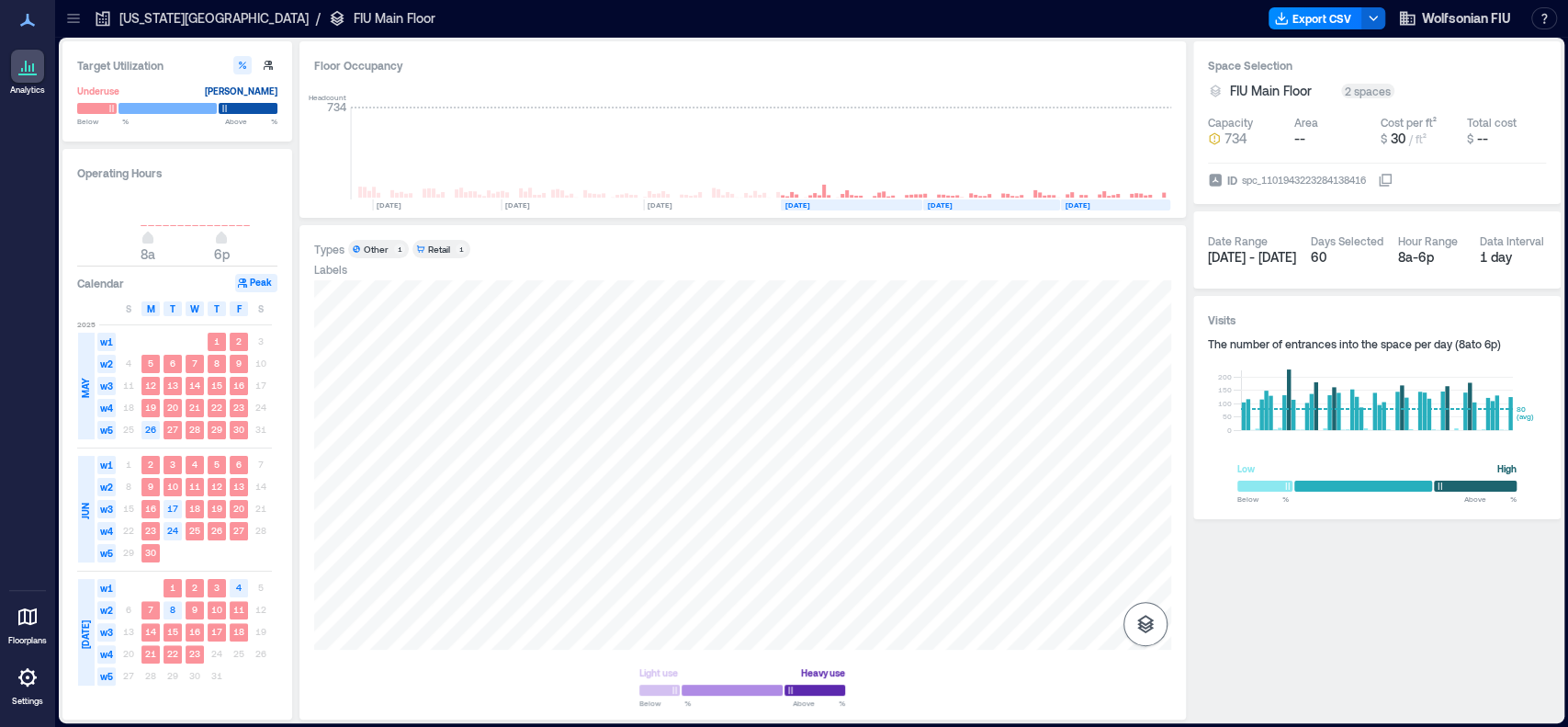 click 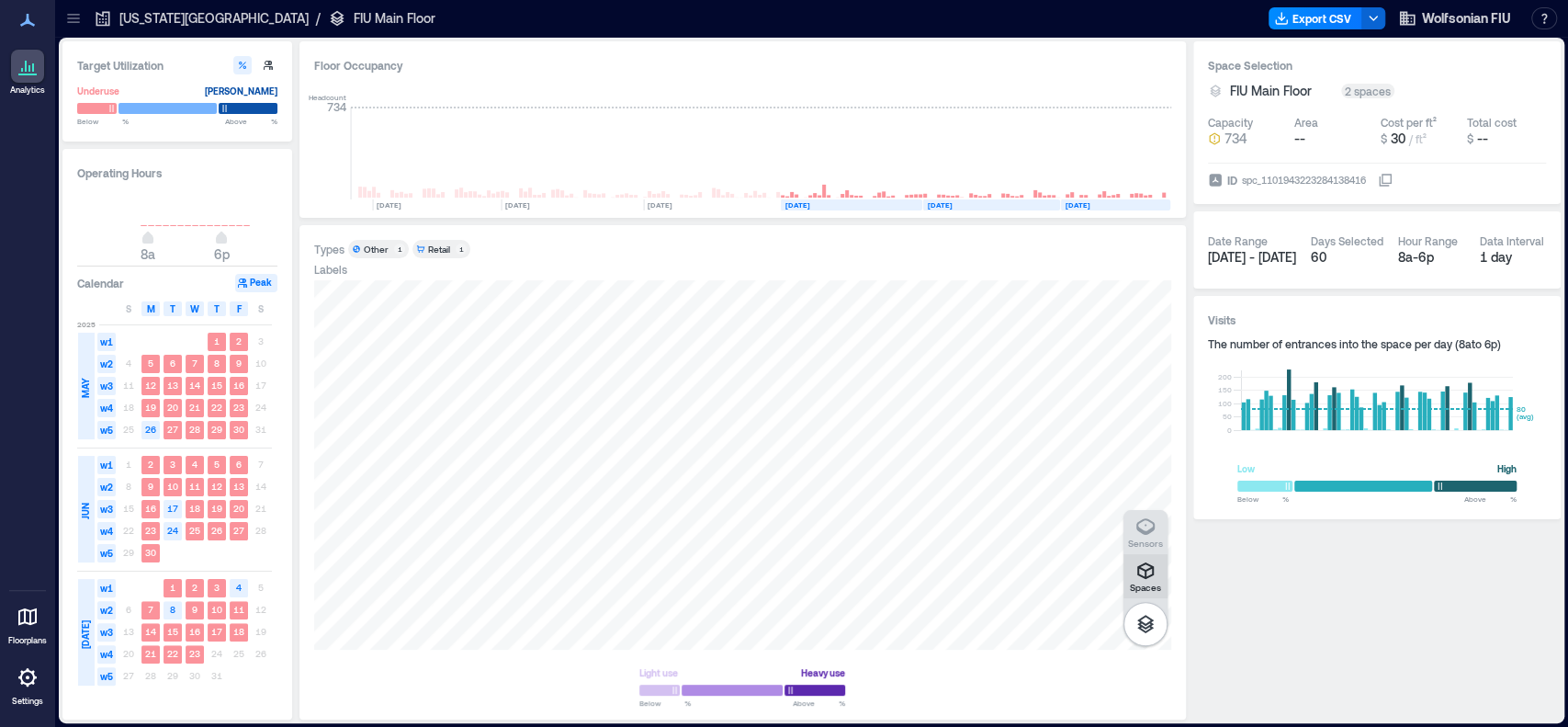 click on "Spaces" at bounding box center (1145, 587) 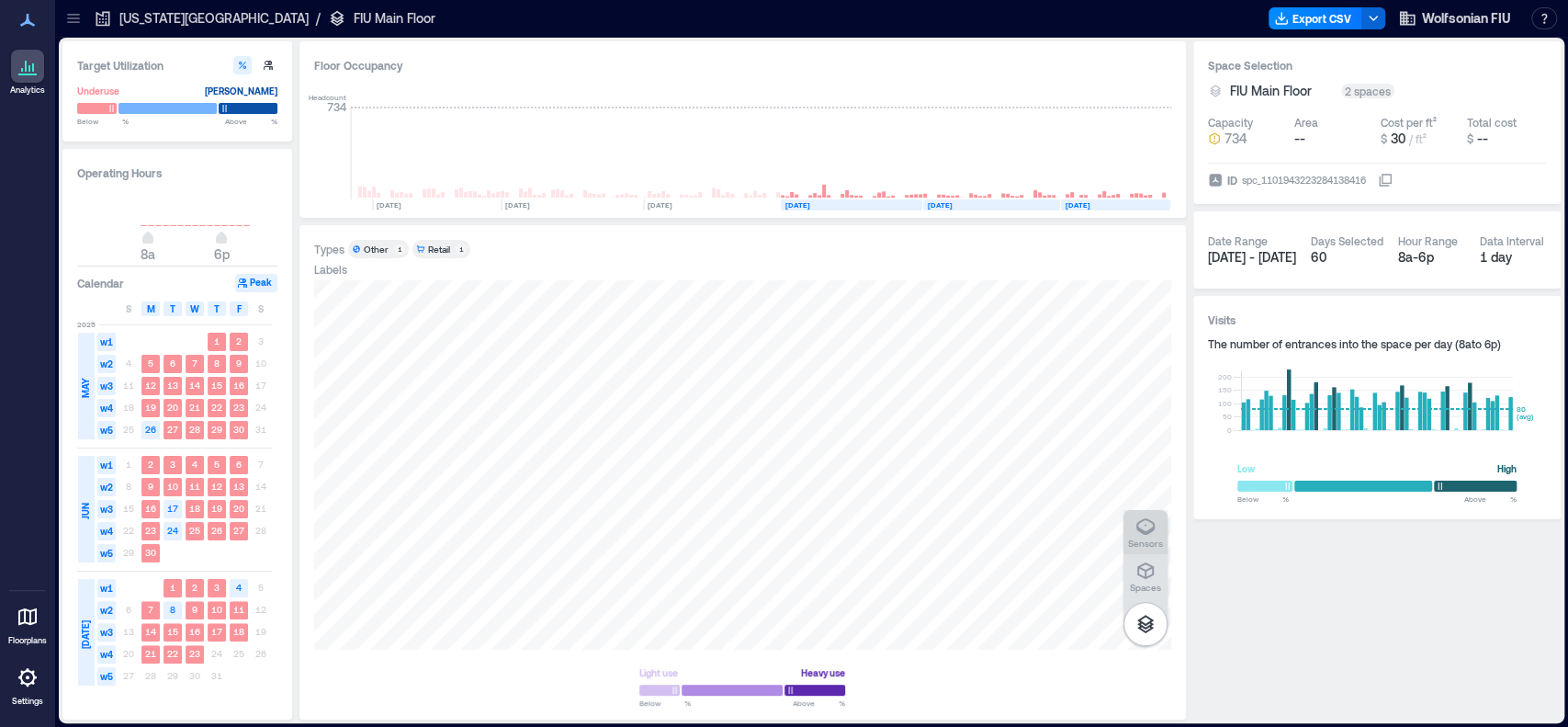 click 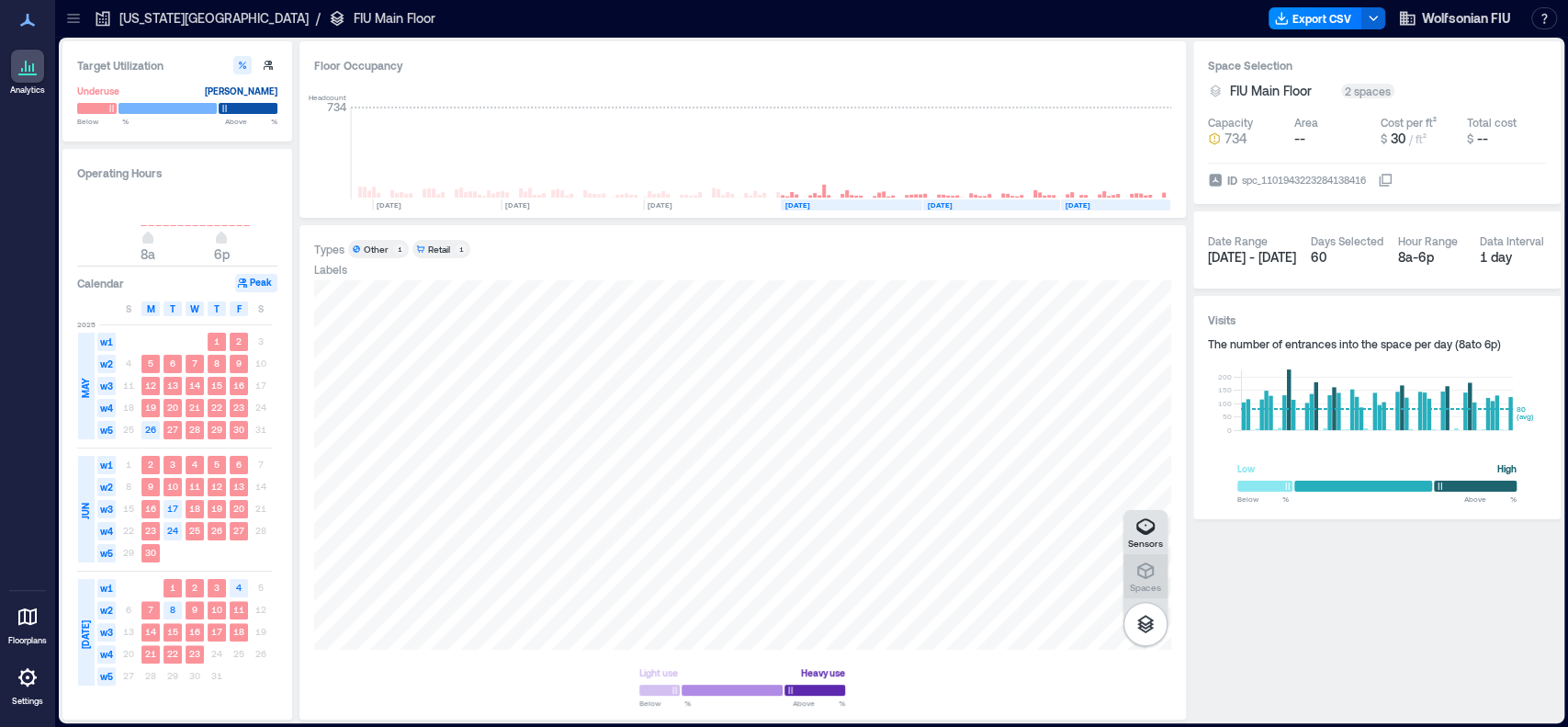 click 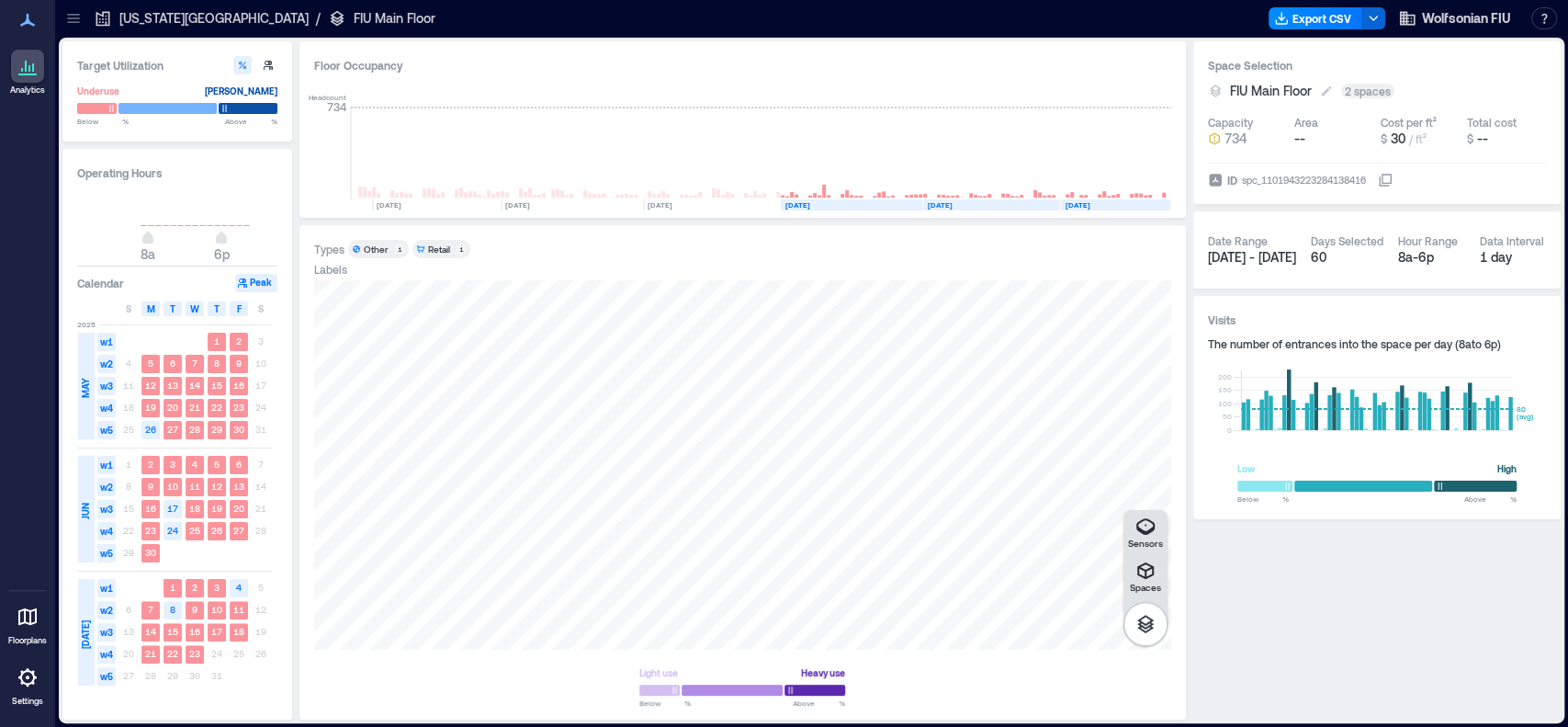 click 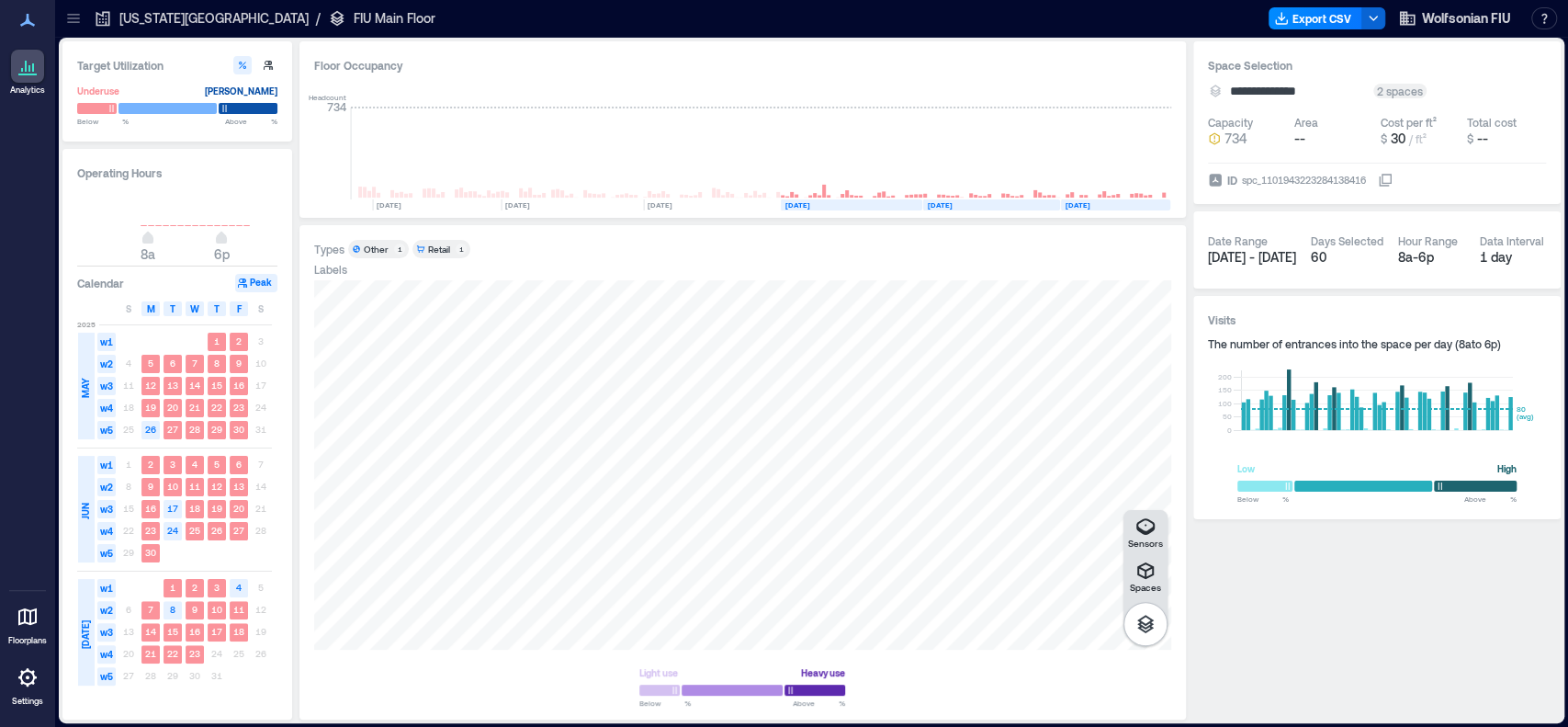 click on "Space Selection" at bounding box center [1377, 65] 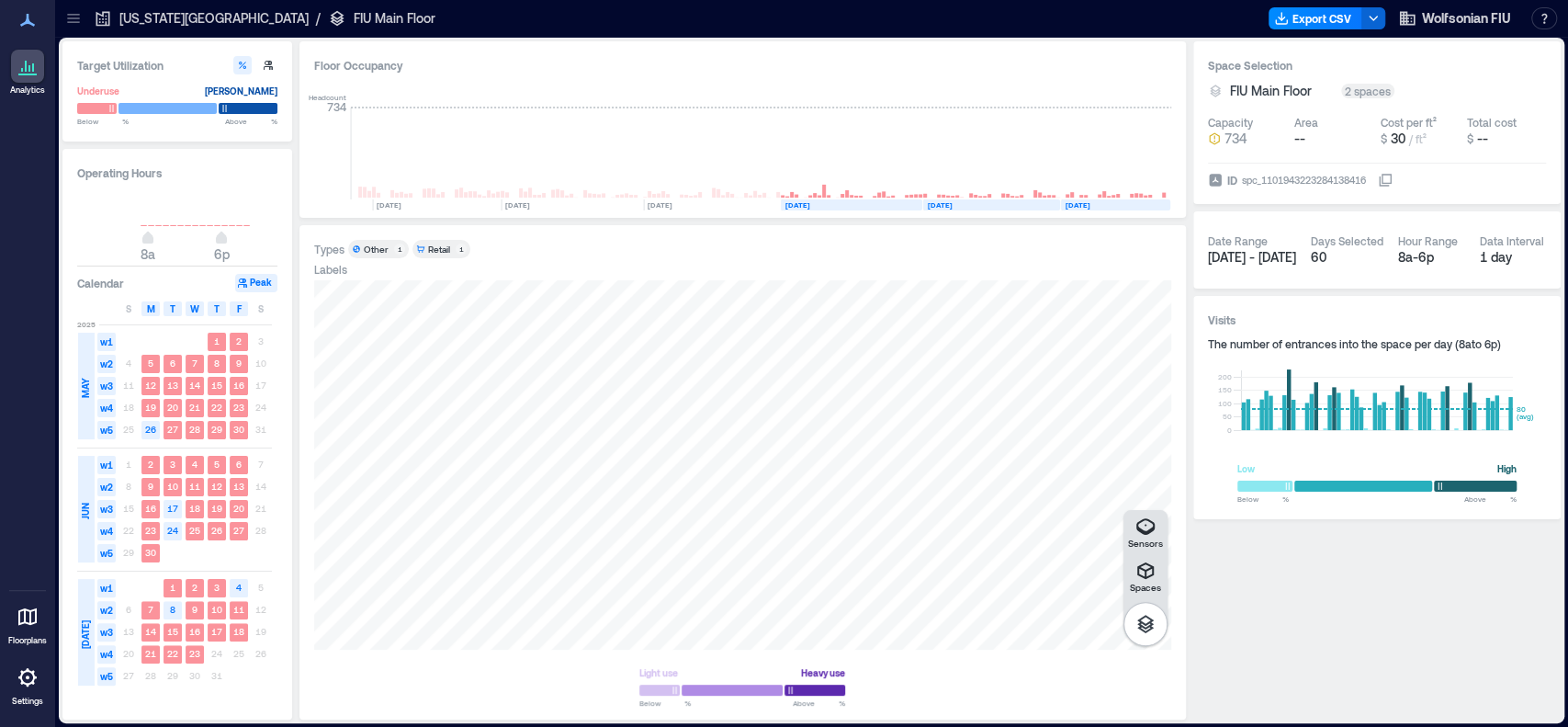 scroll, scrollTop: 0, scrollLeft: 4016, axis: horizontal 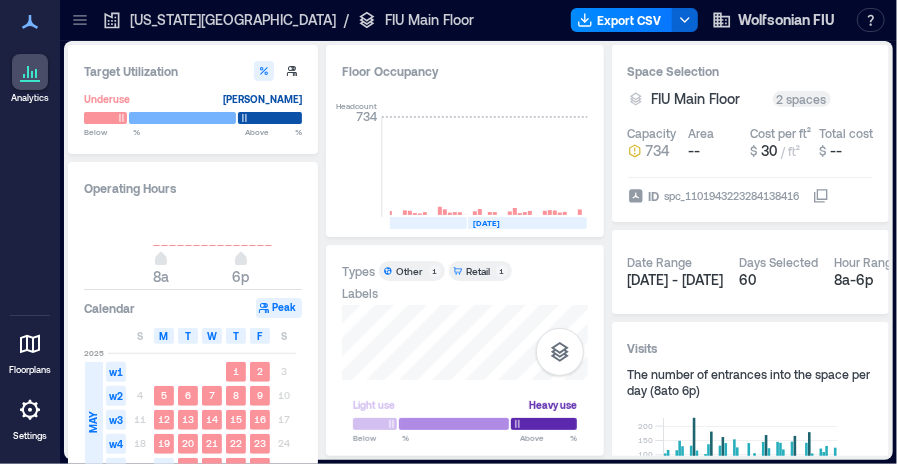 click 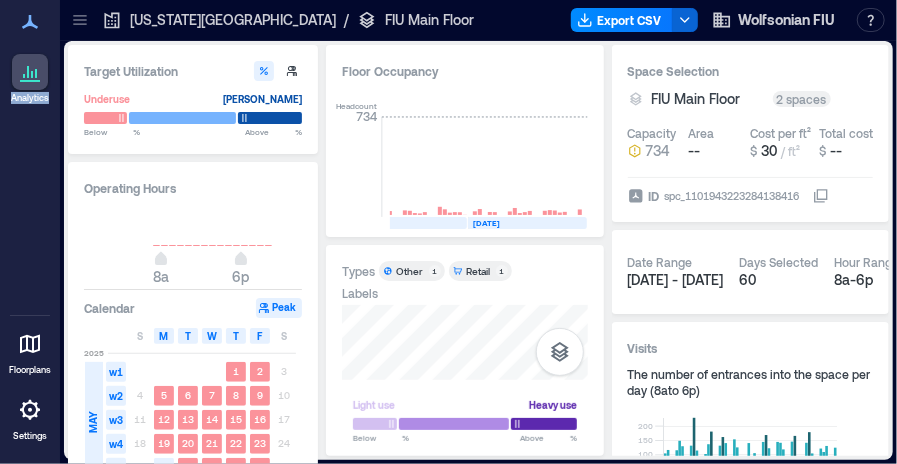click 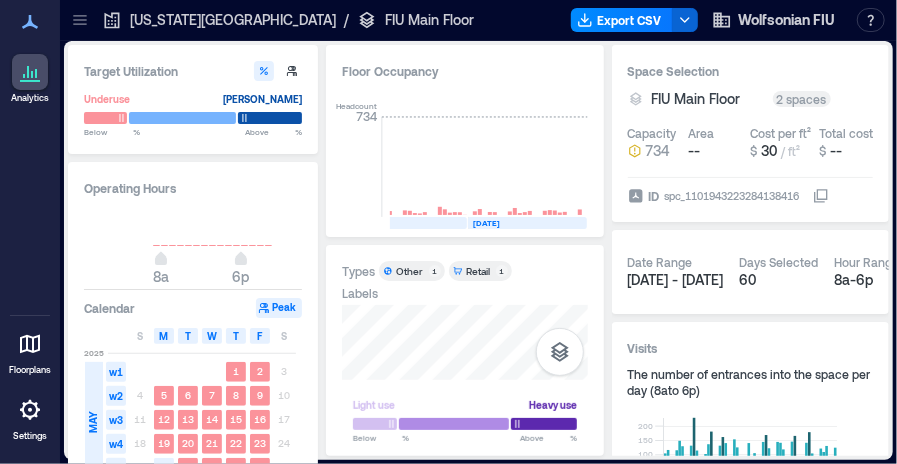 click 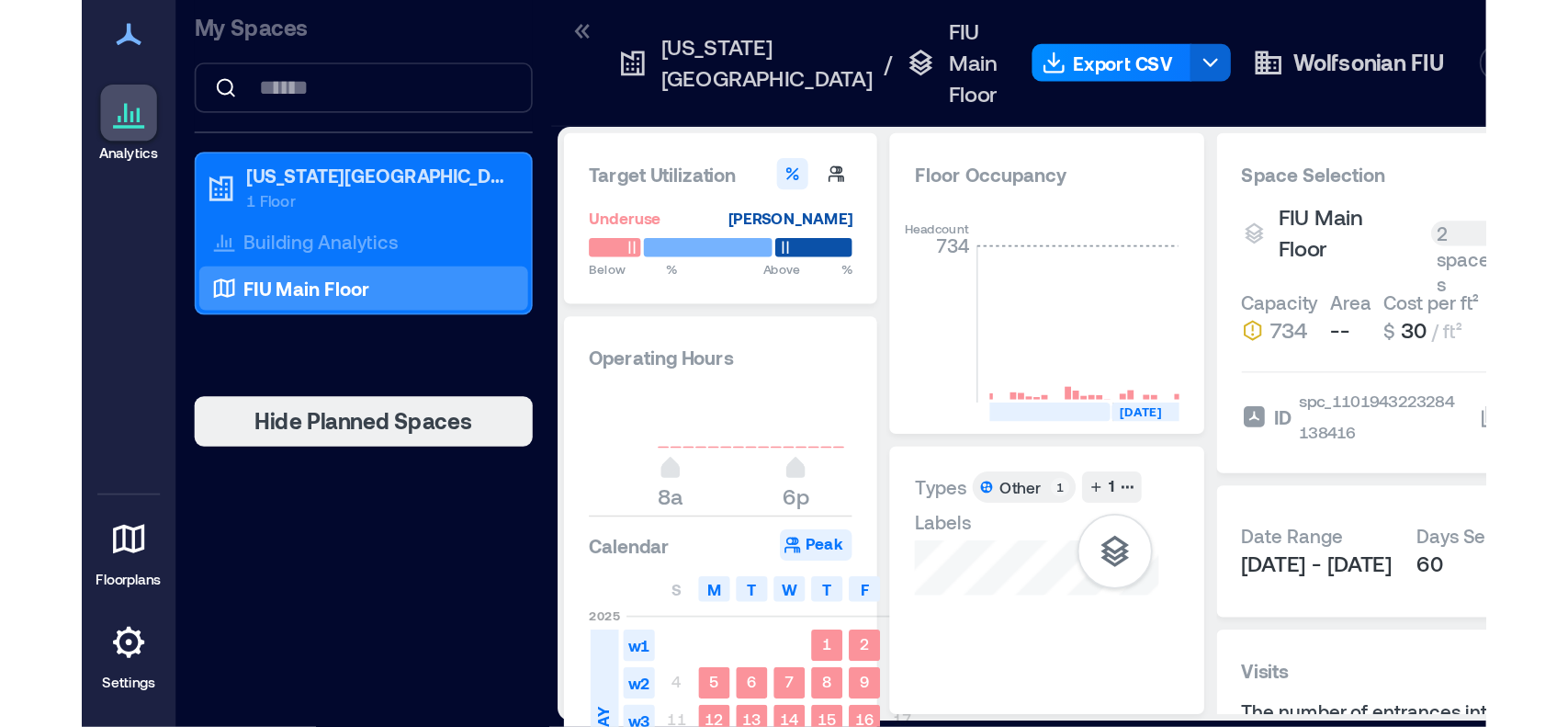 scroll, scrollTop: 0, scrollLeft: 3605, axis: horizontal 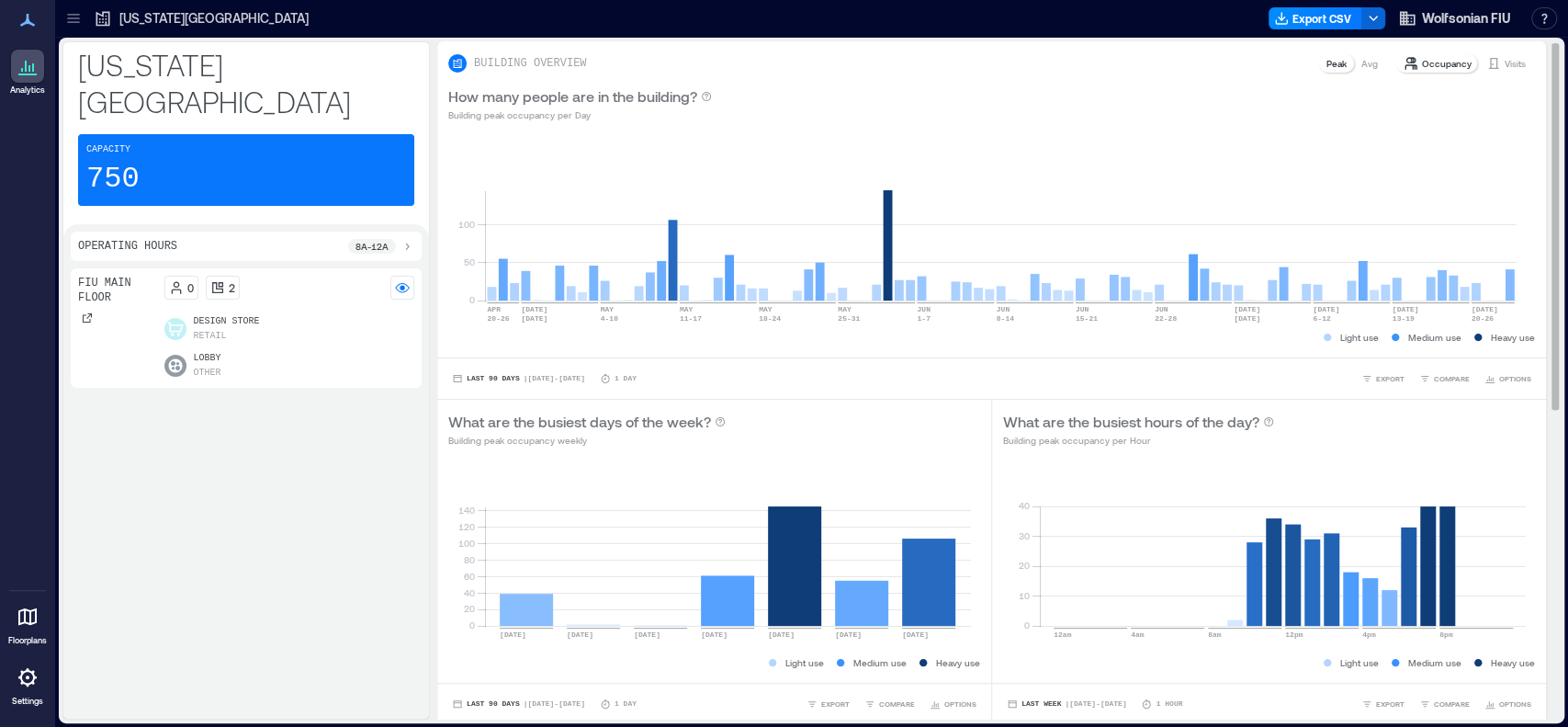 click on "Occupancy" at bounding box center (1447, 63) 